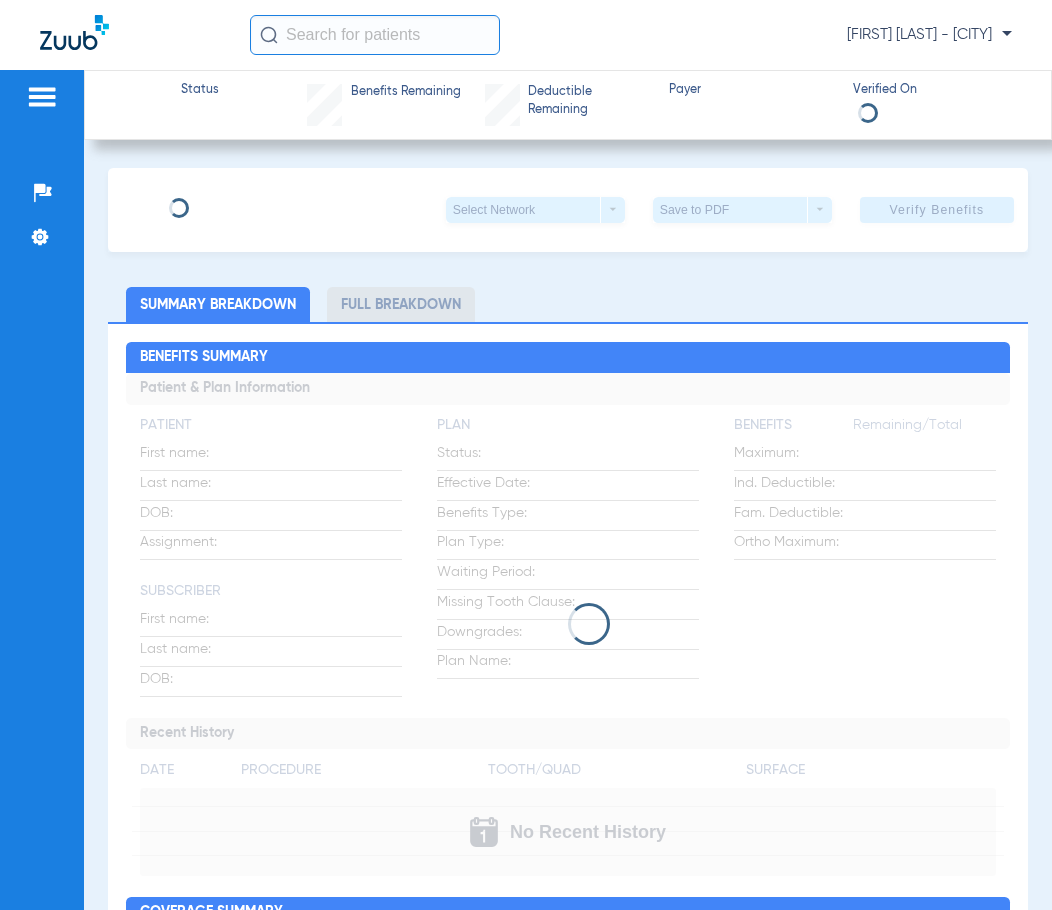 scroll, scrollTop: 0, scrollLeft: 0, axis: both 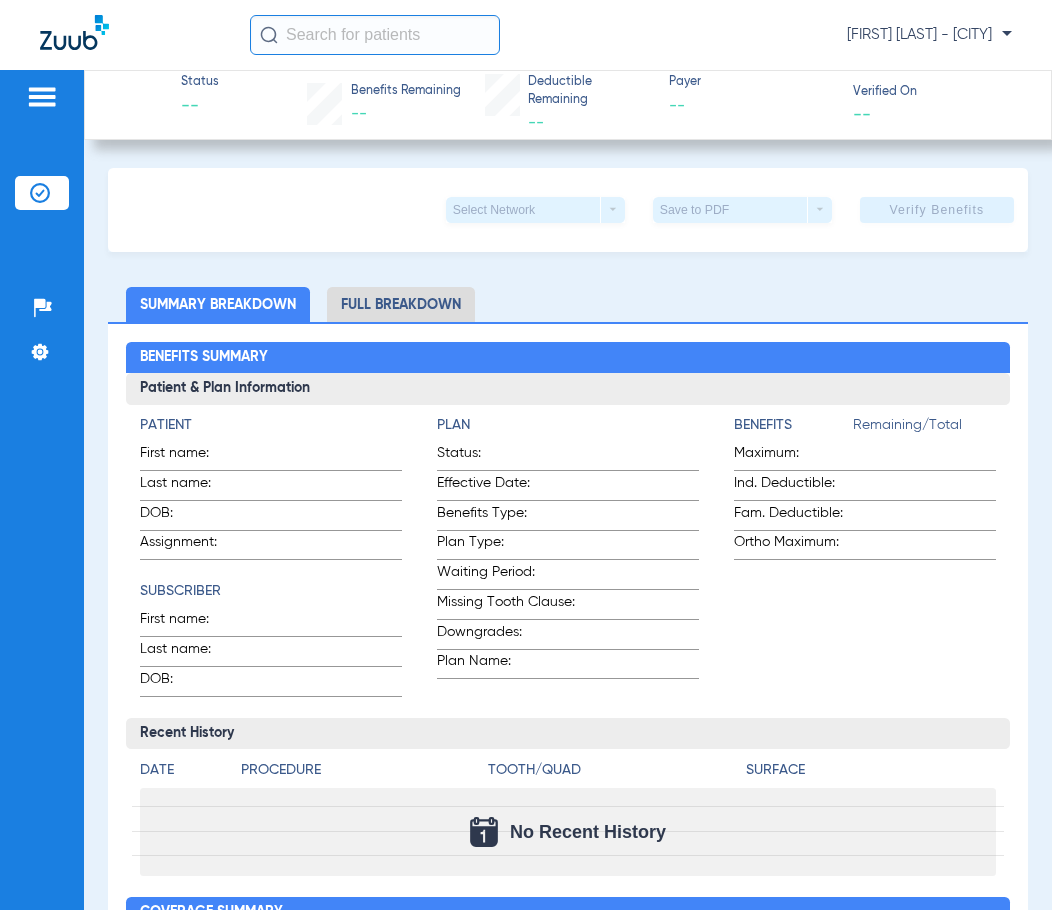 click on "Status -- Benefits Remaining -- Deductible Remaining -- Payer -- Verified On
-- Select Network arrow_drop_down Save to PDF arrow_drop_down Verify Benefits Subscriber Information First name Last name DOB mm / dd / yyyy Member ID Group ID (optional) Insurance Payer Insurance
Select an Insurance Provider Dentist
Select a Dentist Summary Breakdown Full Breakdown Benefits Summary Patient & Plan Information Patient First name: [FIRST] Last name: [LAST] DOB: [DATE] Assignment: [ASSIGNMENT] Subscriber First name: [FIRST] Last name: [LAST] DOB: [DATE] Plan Status: [PLAN_STATUS] Effective Date: [DATE] Benefits Type: [BENEFITS_TYPE] Plan Type: [PLAN_TYPE] Waiting Period: [WAITING_PERIOD] Missing Tooth Clause: [MISSING_TOOTH_CLAUSE] Downgrades: [DOWNGRADES] Plan Name: [PLAN_NAME] Benefits Remaining/Total Maximum: [MAXIMUM] Ind. Deductible: [DEDUCTIBLE] Fam. Deductible: [DEDUCTIBLE] Ortho Maximum: [MAXIMUM] Recent History Date Procedure Tooth/Quad Surface No Recent History Coverage Summary Information No data available. Procedure Benefits Search Filter for My ADA Codes Expand All Categories No data available. Waiting Periods" at bounding box center [568, 490] 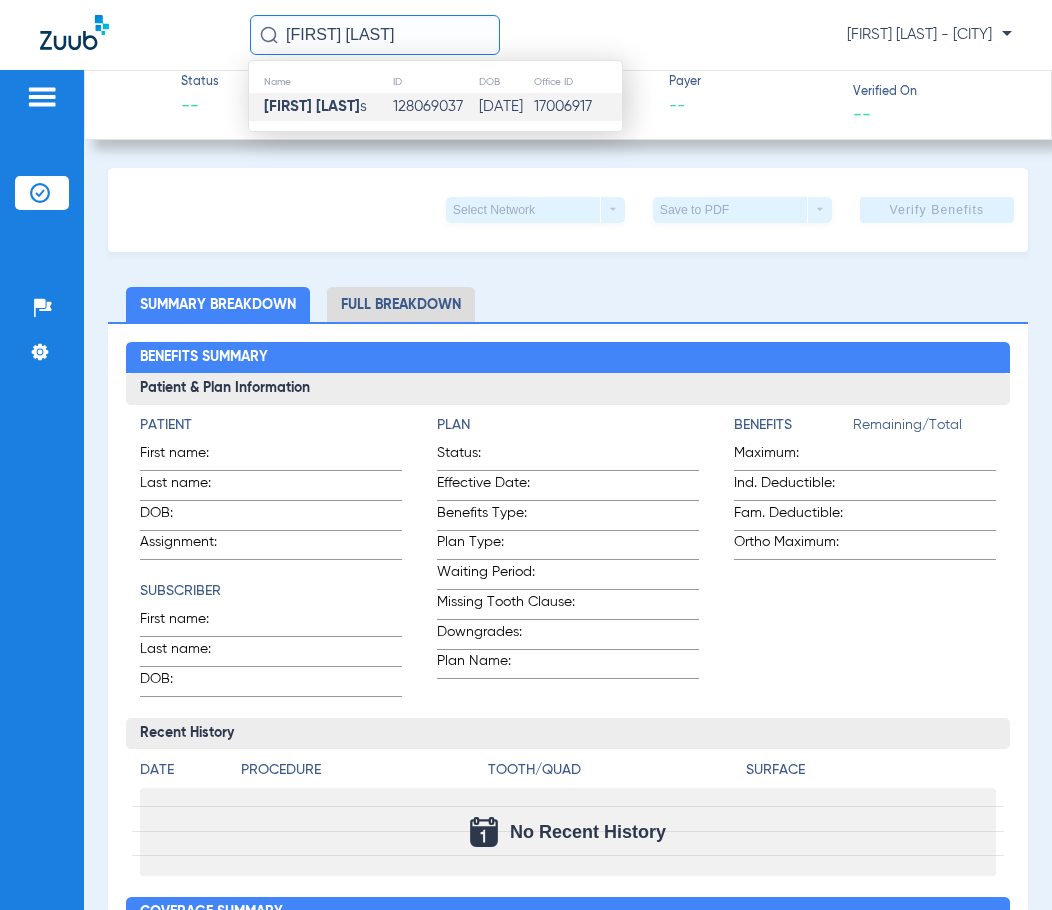 type on "[FIRST] [LAST]" 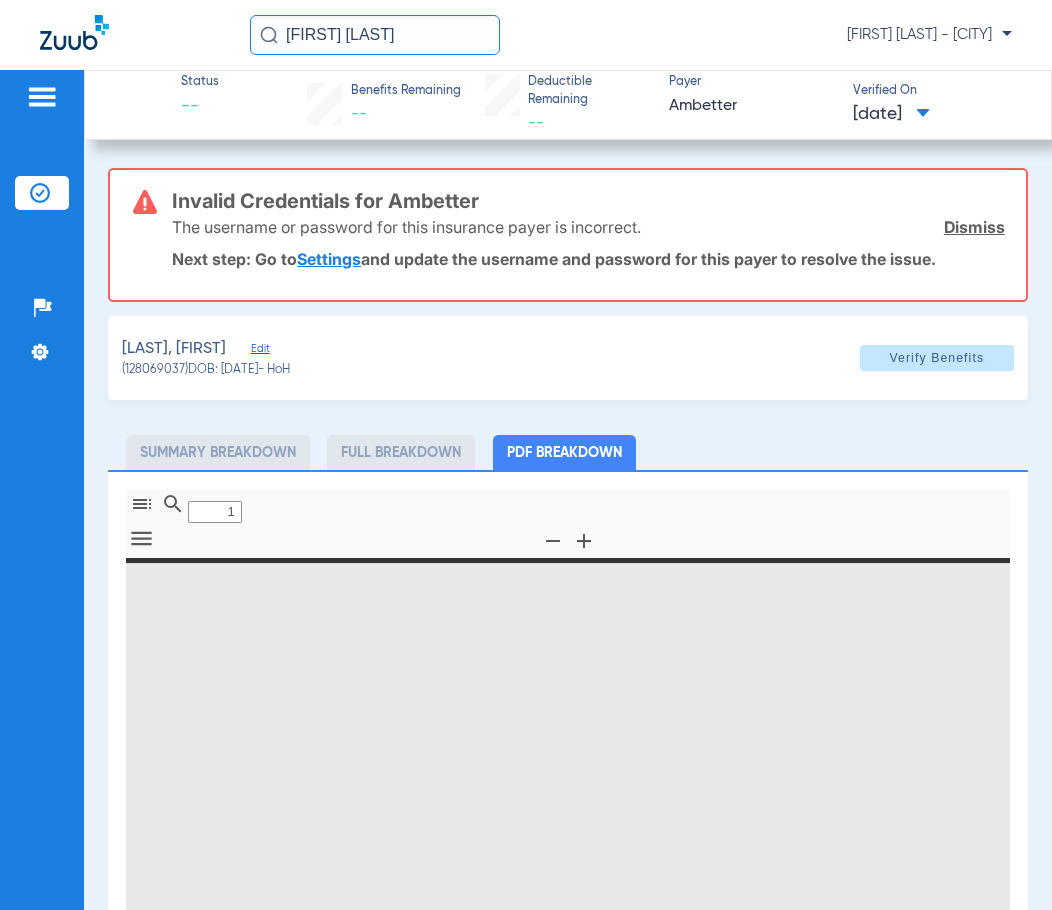 type on "0" 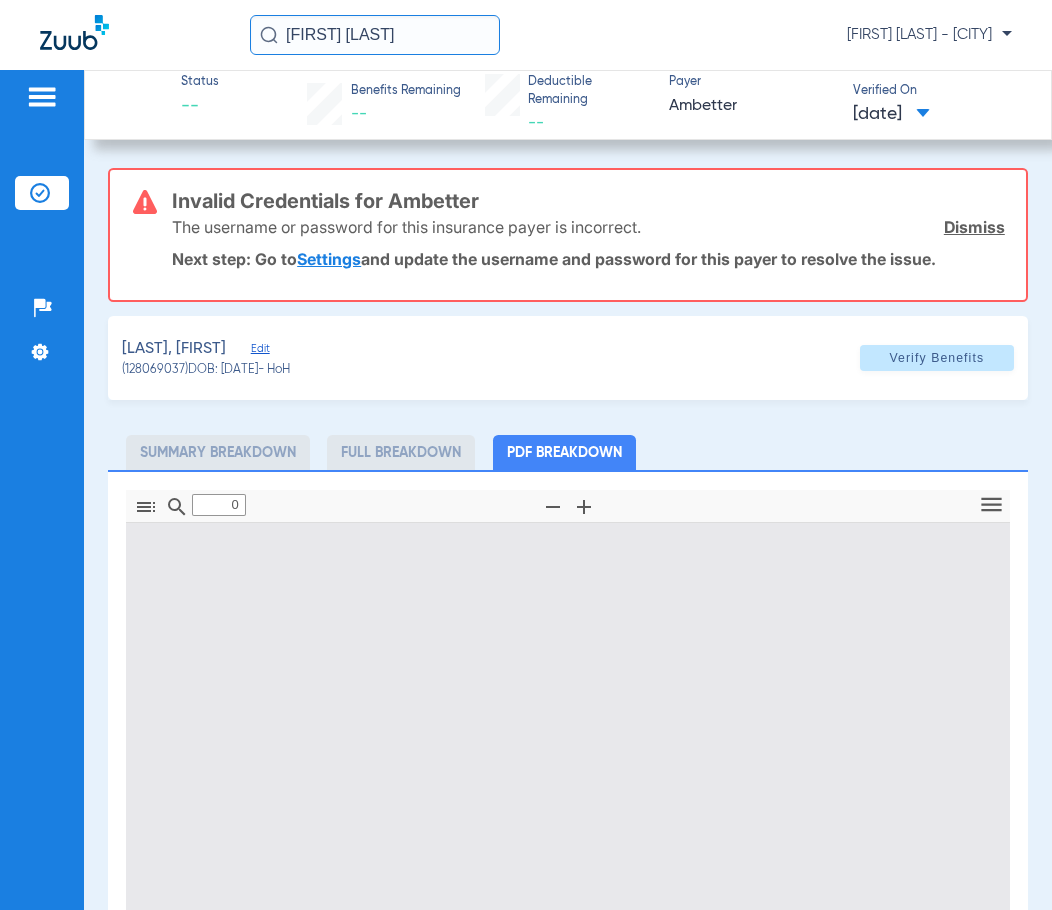 type on "1" 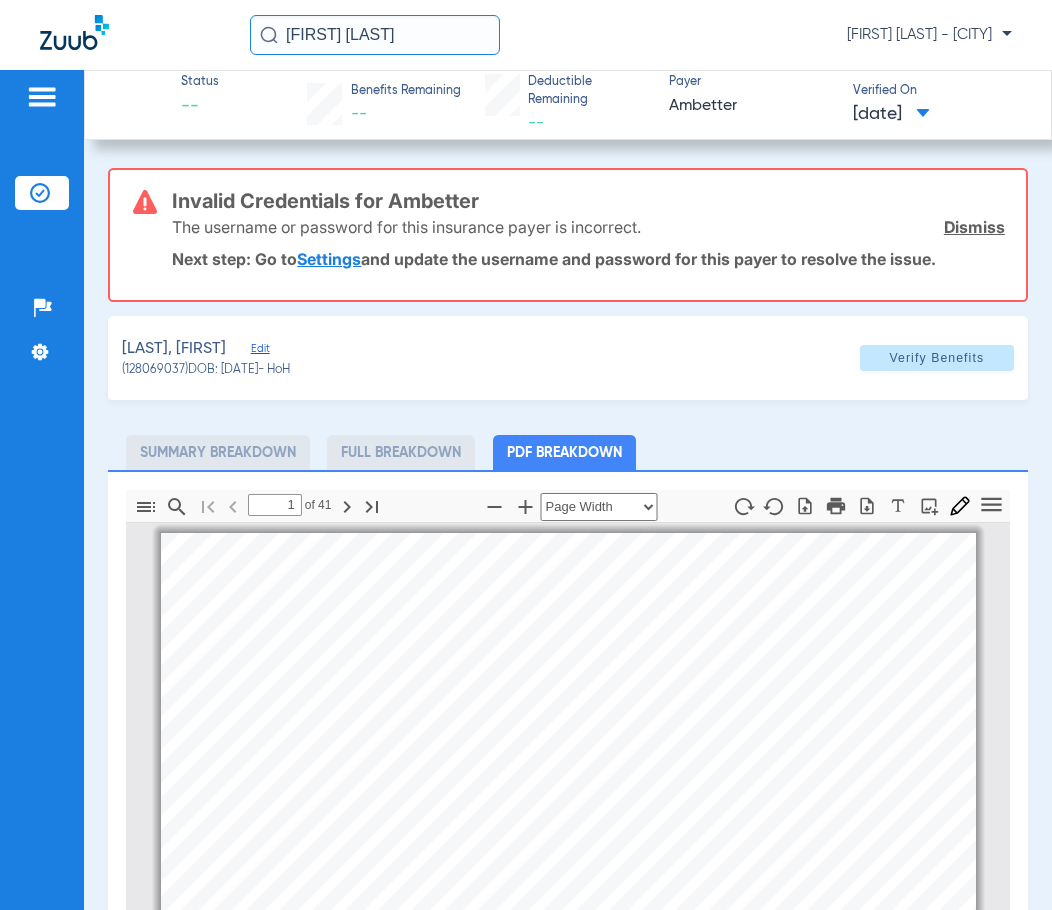 scroll, scrollTop: 10, scrollLeft: 0, axis: vertical 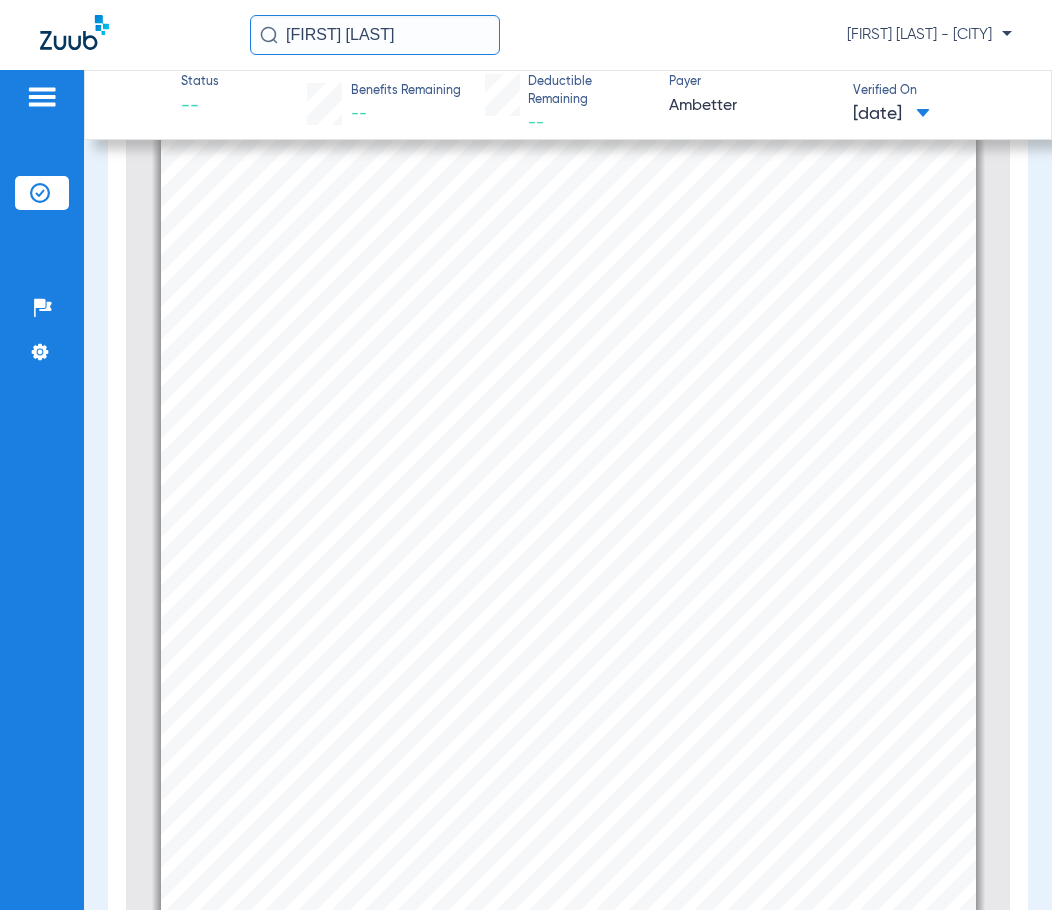drag, startPoint x: 445, startPoint y: 40, endPoint x: -70, endPoint y: 50, distance: 515.0971 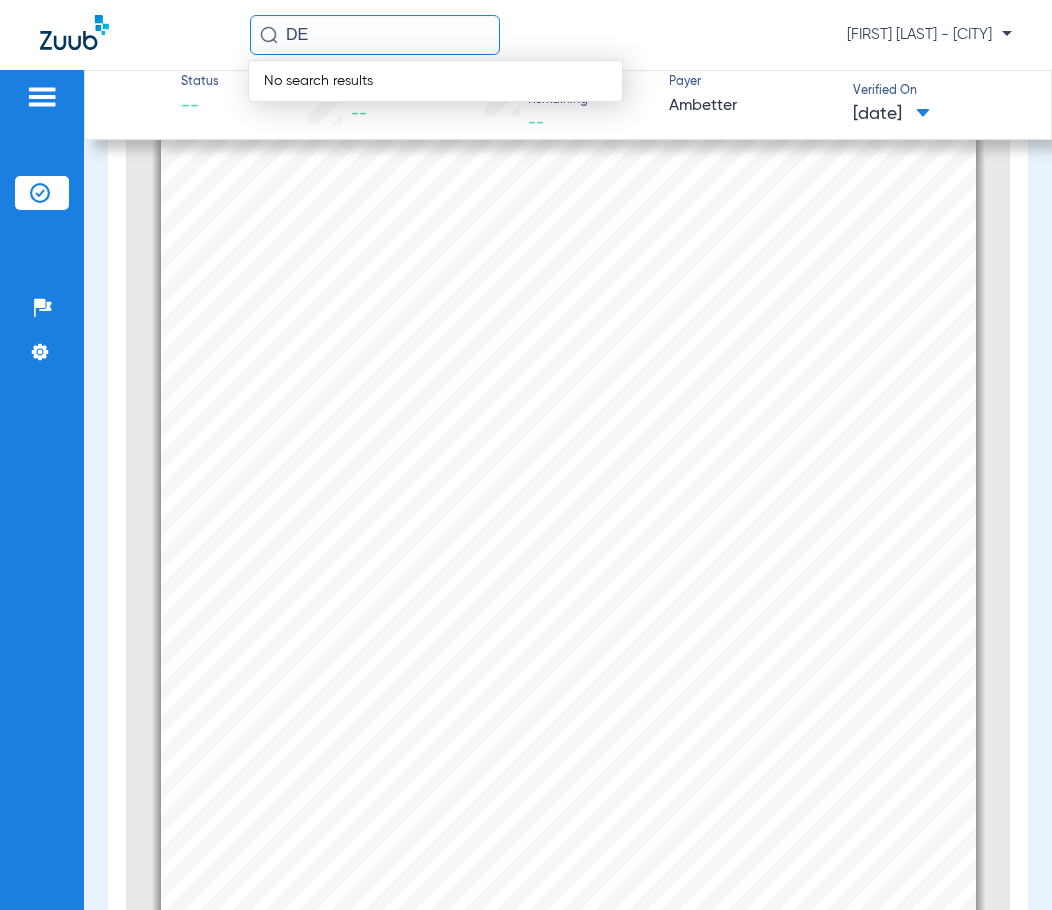 type on "D" 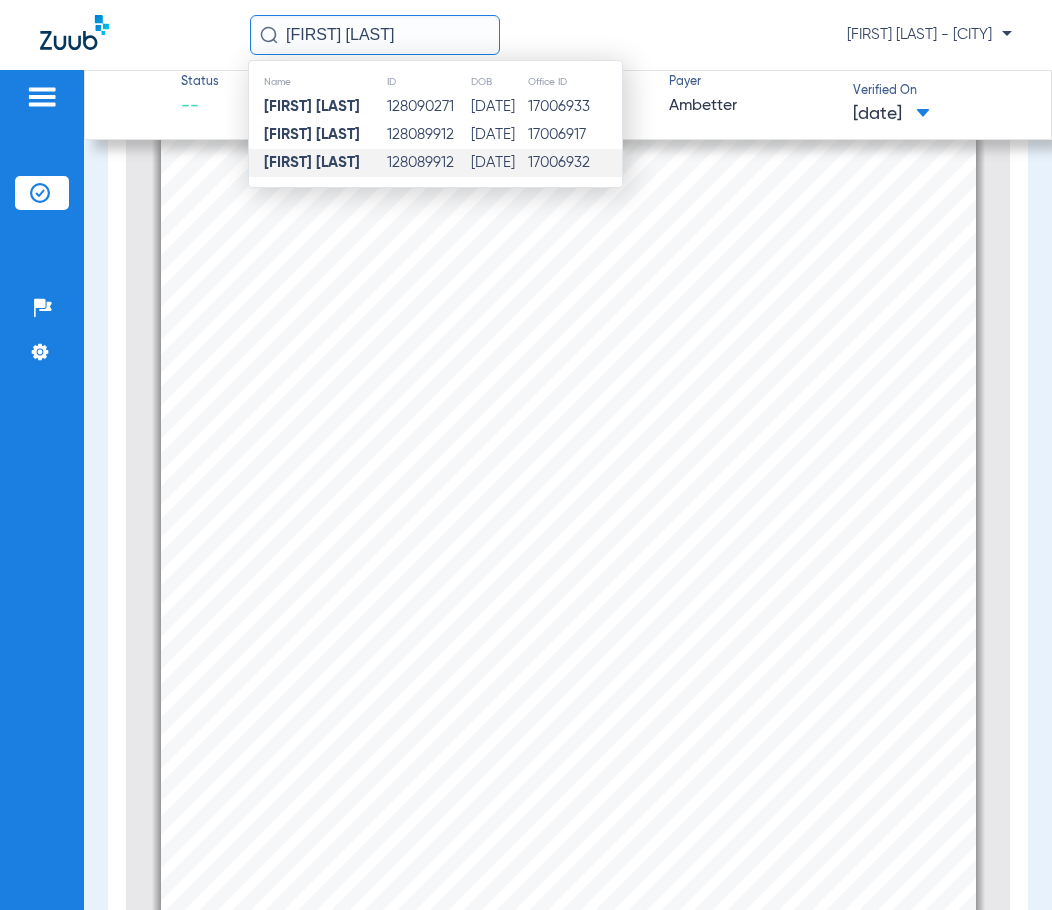 type on "[FIRST] [LAST]" 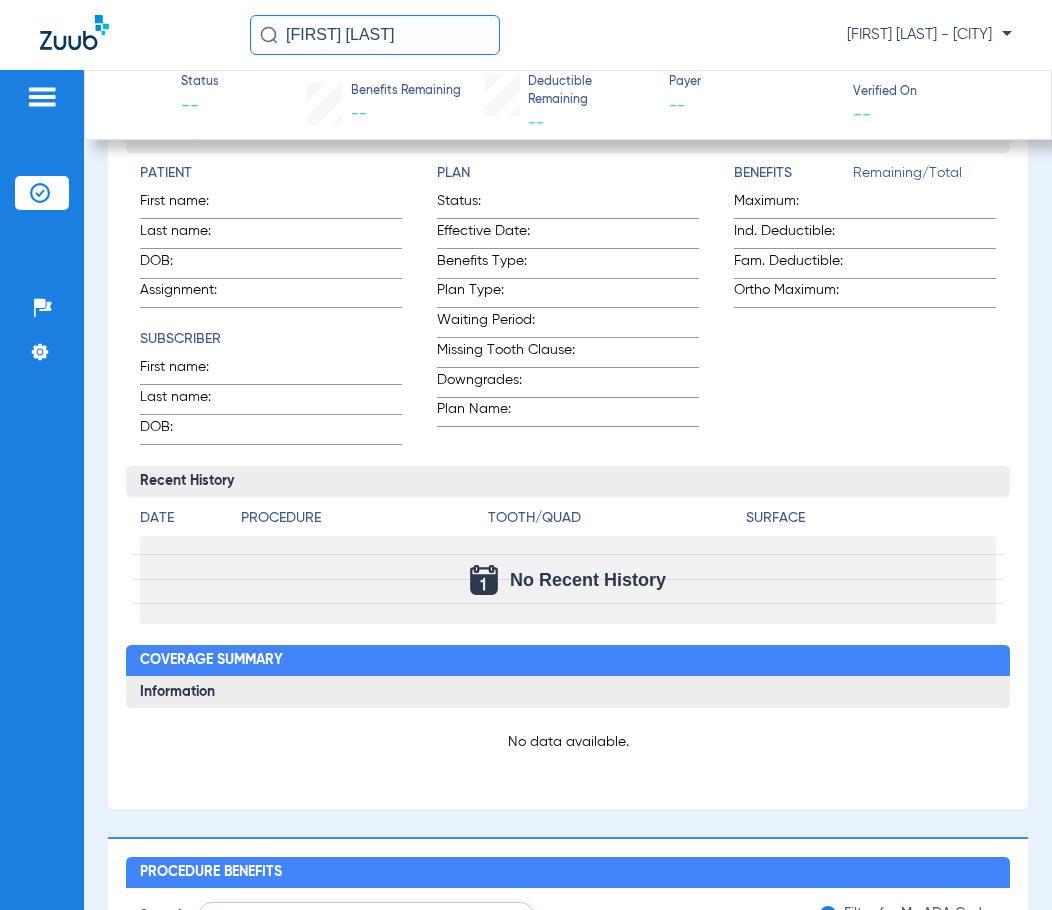 scroll, scrollTop: 428, scrollLeft: 0, axis: vertical 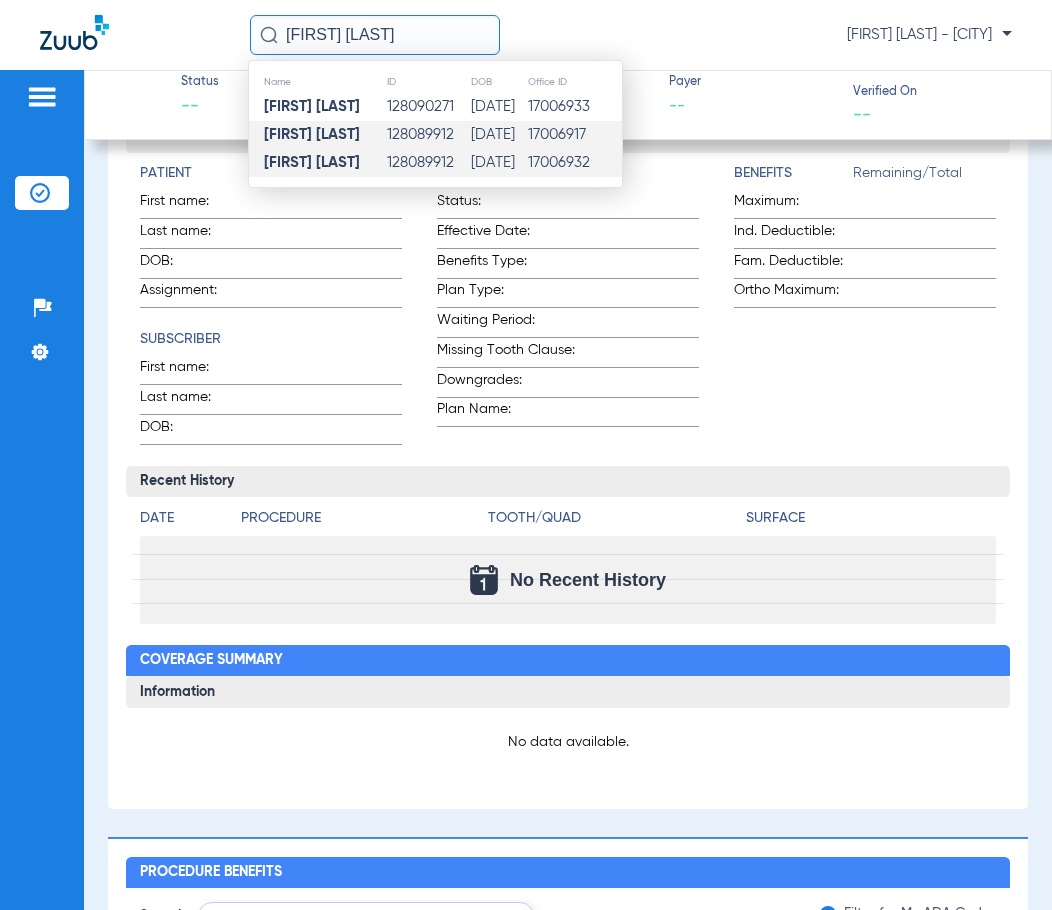 click on "[DATE]" 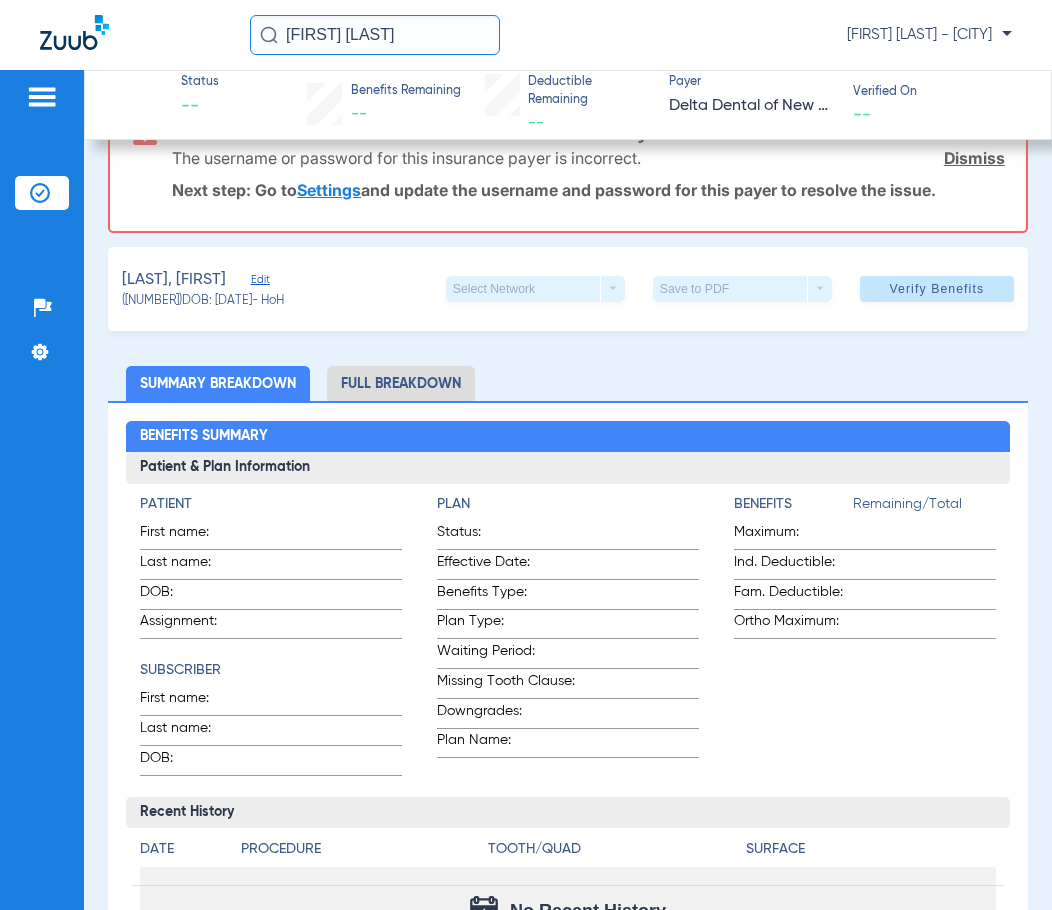 scroll, scrollTop: 0, scrollLeft: 0, axis: both 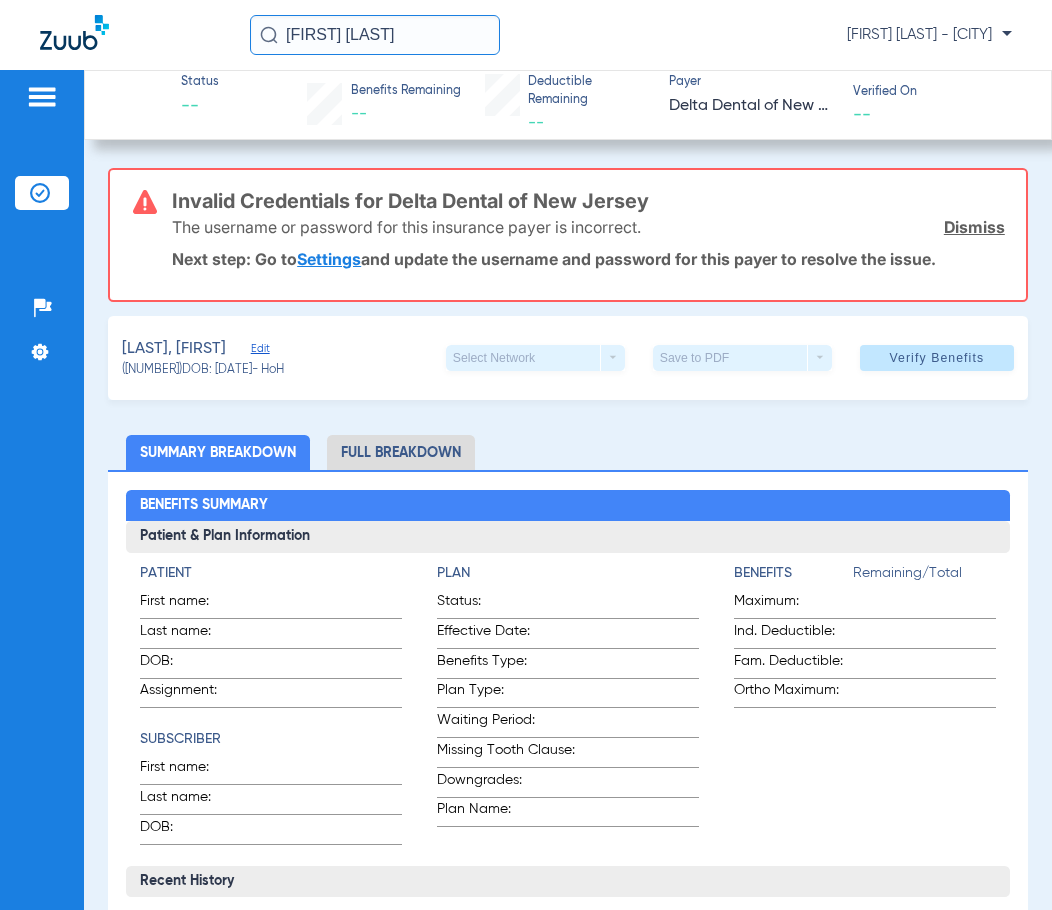 drag, startPoint x: 445, startPoint y: 34, endPoint x: 15, endPoint y: 43, distance: 430.09418 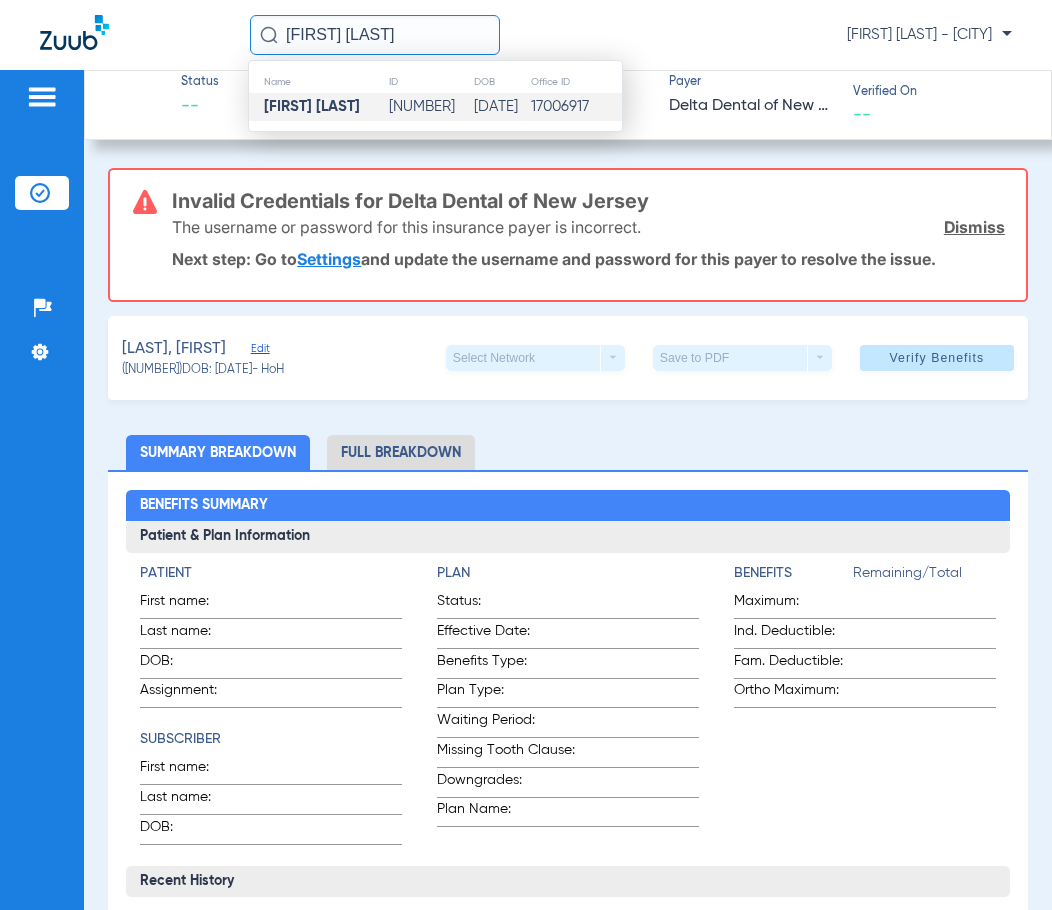 type on "[FIRST] [LAST]" 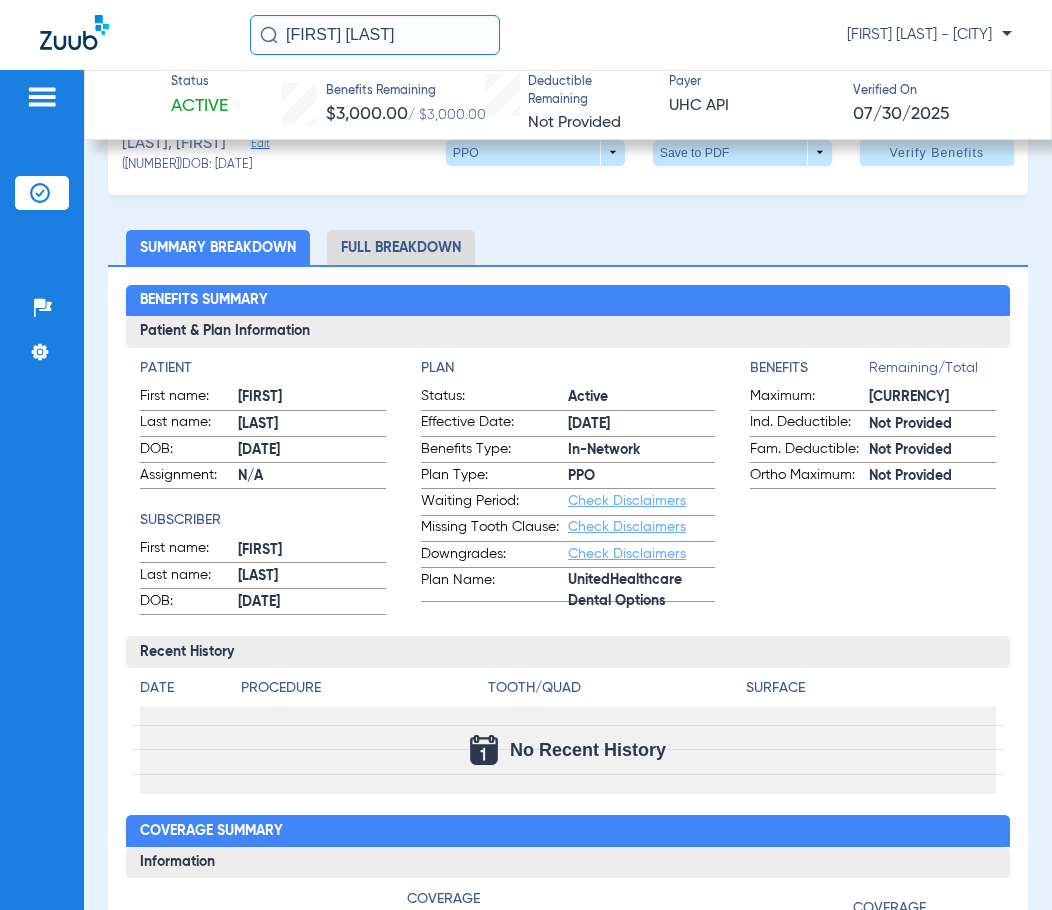 scroll, scrollTop: 0, scrollLeft: 0, axis: both 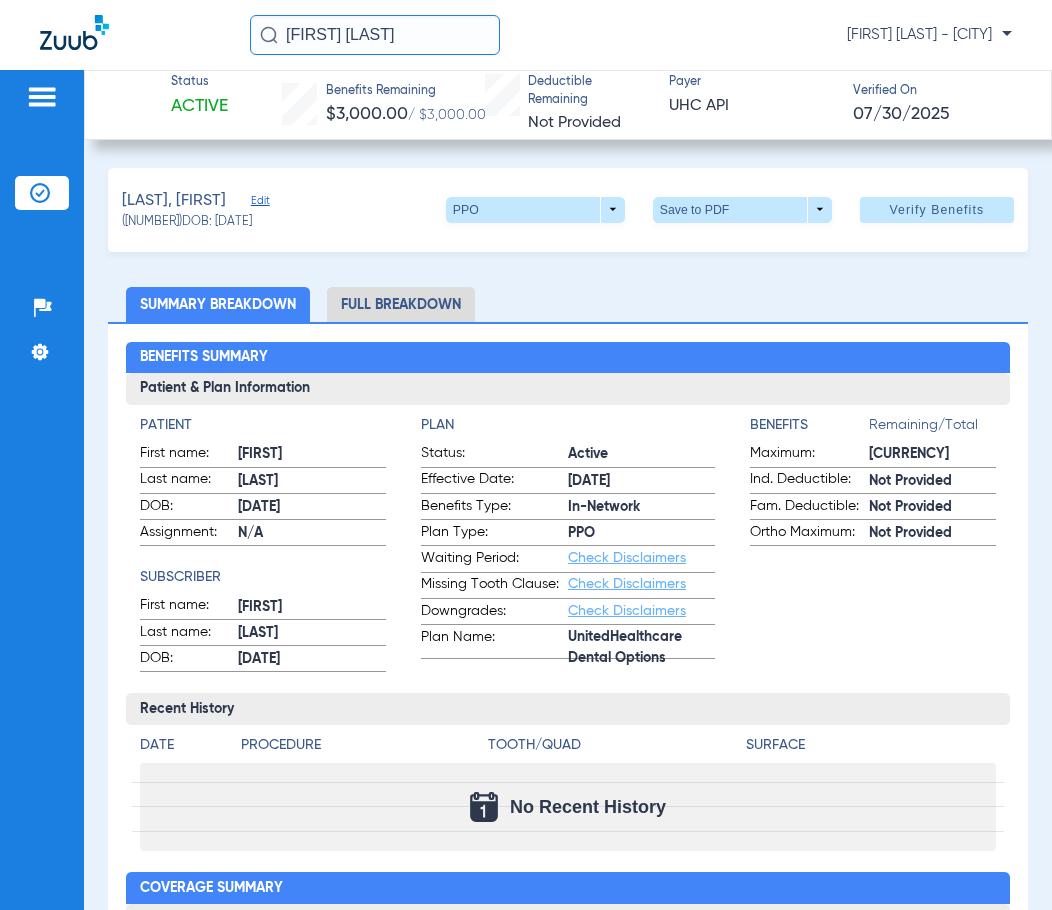 click on "Benefits Summary Patient & Plan Information Patient First name: [FIRST] Last name: PARRA DOB: [DATE] Assignment: N/A Subscriber First name: [FIRST] Last name: PARRA DOB: [DATE] Plan Status: Active Effective Date: [DATE] Benefits Type: In-Network Plan Type: PPO Waiting Period: Check Disclaimers Missing Tooth Clause: Check Disclaimers Downgrades: Check Disclaimers Plan Name: UnitedHealthcare Dental Options Benefits Remaining/Total Maximum: $3,000/$3,000 Ind. Deductible: Not Provided Fam. Deductible: Not Provided Ortho Maximum: Not Provided Recent History Date Procedure Tooth/Quad Surface No Recent History Coverage Summary Information Category Procedure Coverage % | Copay $ Deductible Applies Exams: D0120 100% No Full Mouth X-rays: D0210 100% No Bitewing X-rays: D0274 100% No Cleanings: D1110 100% No Fluoride: D1208 100% No Sealants: D1351 100% No Space Maintainers: D1510 0% No Basic Restorative, Fillings: D2150 100%" 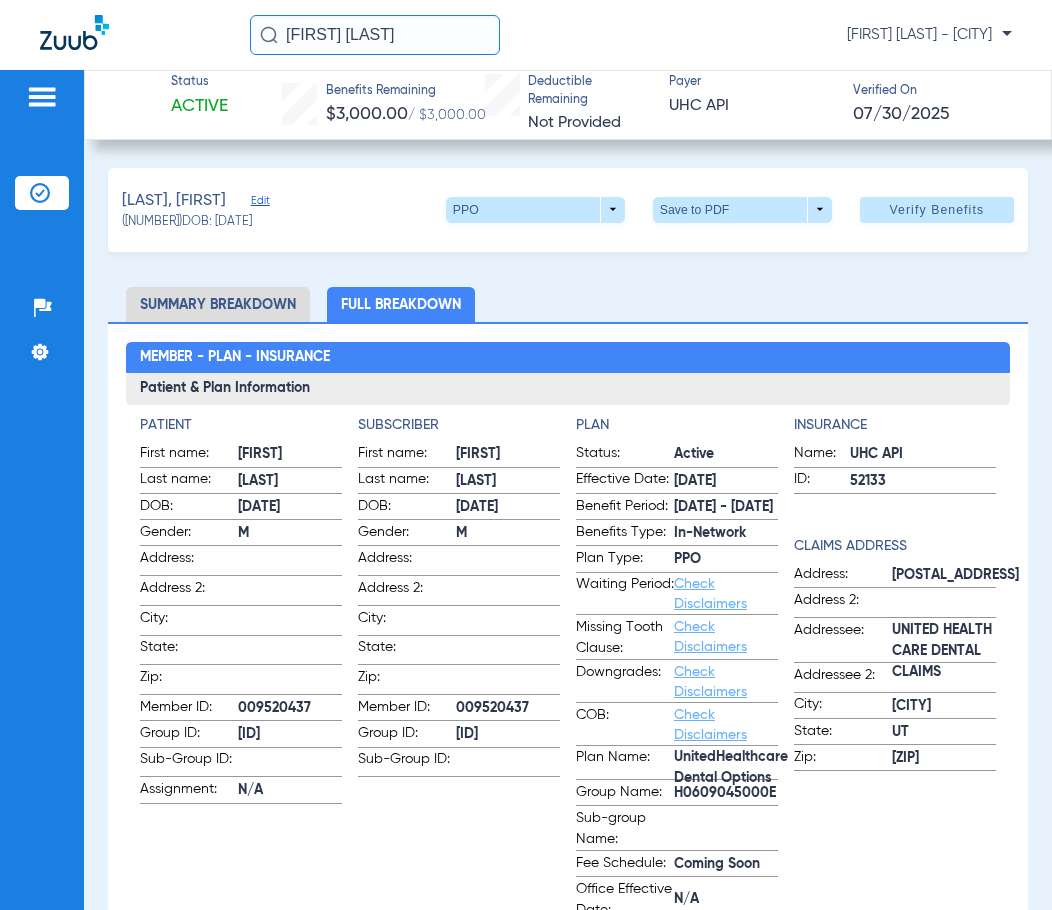 click on "[ID]" 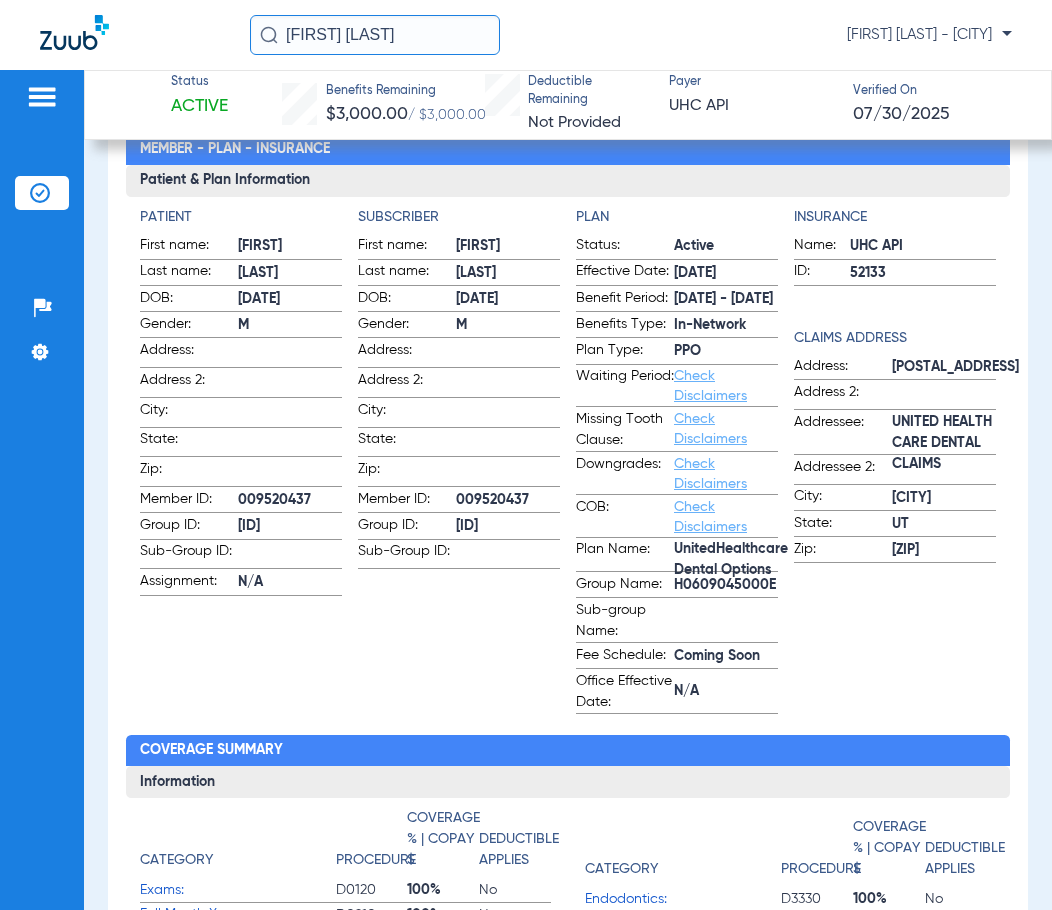 scroll, scrollTop: 200, scrollLeft: 0, axis: vertical 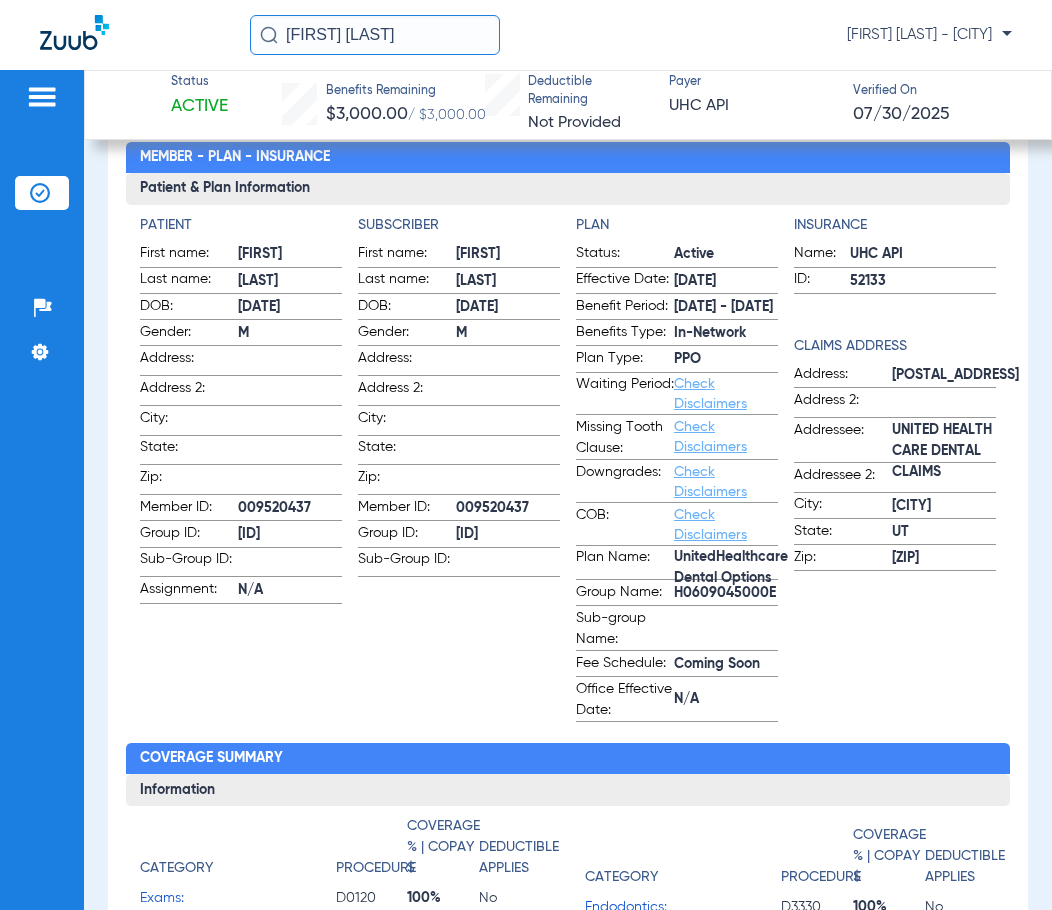 click on "009520437" 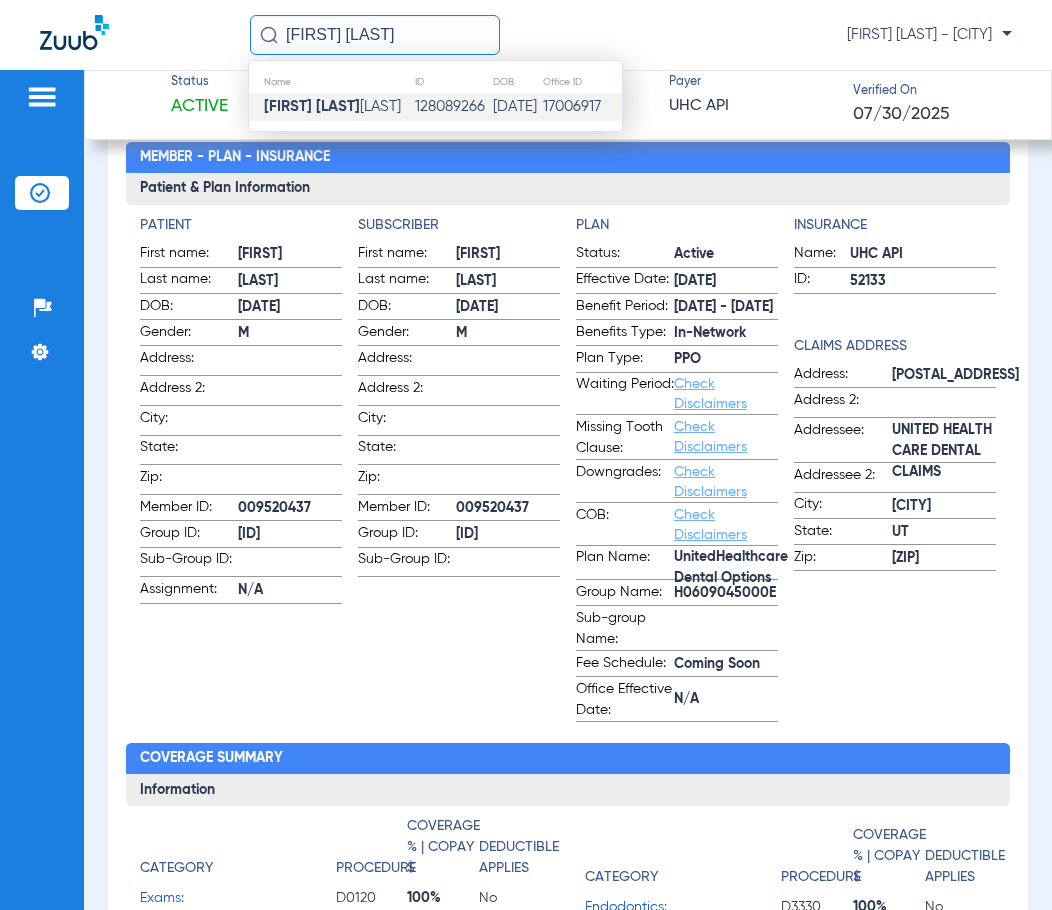 type on "[FIRST] [LAST]" 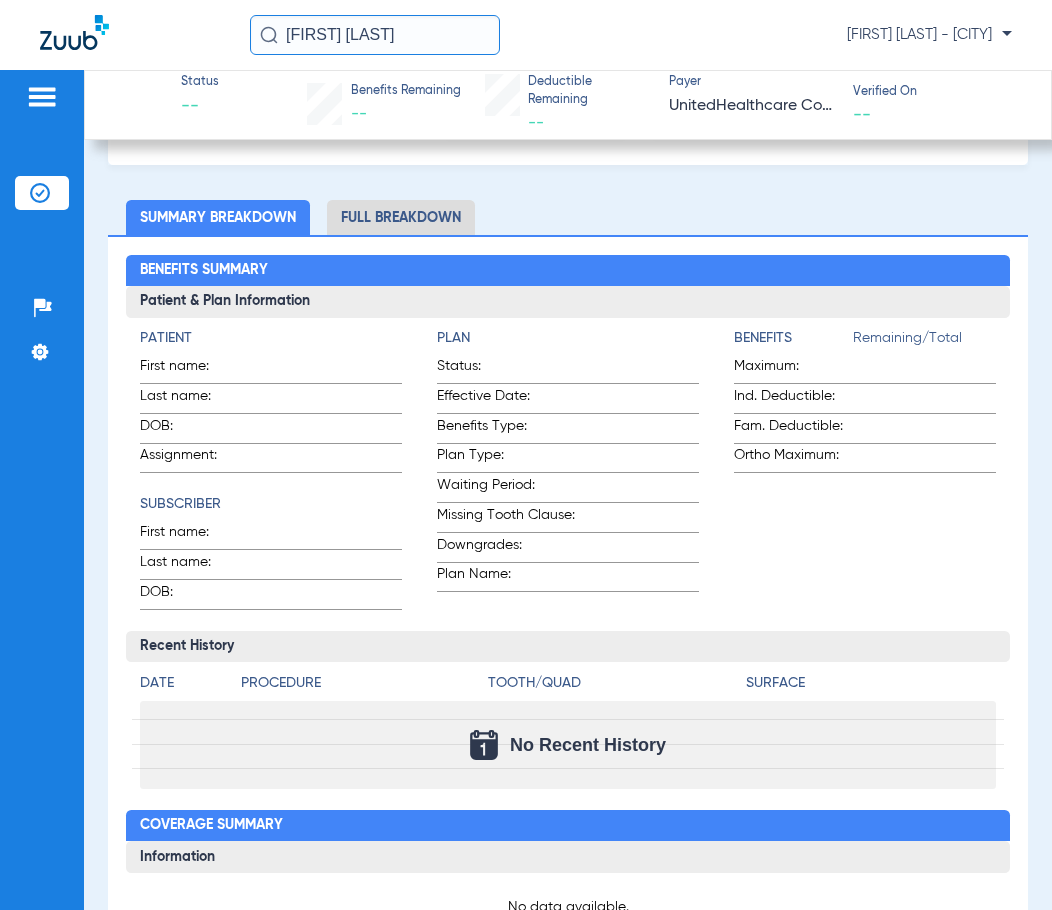 scroll, scrollTop: 0, scrollLeft: 0, axis: both 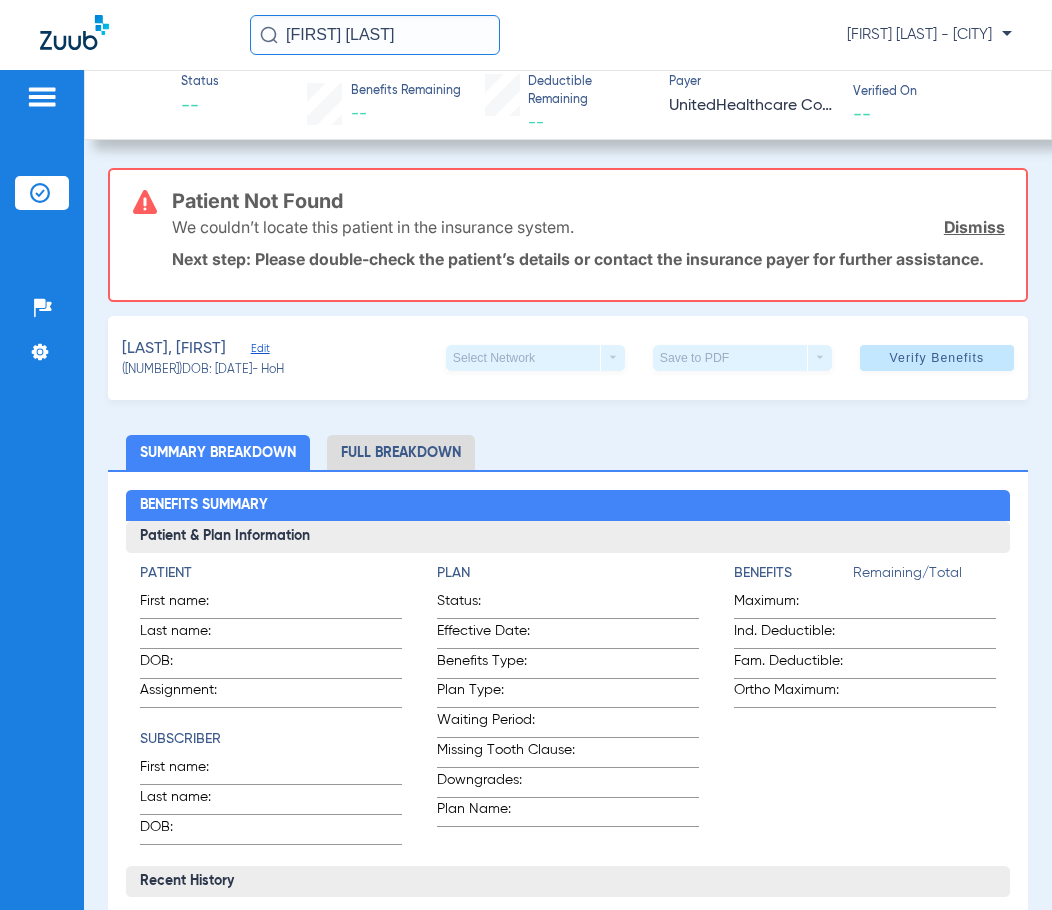 click on "Dismiss" 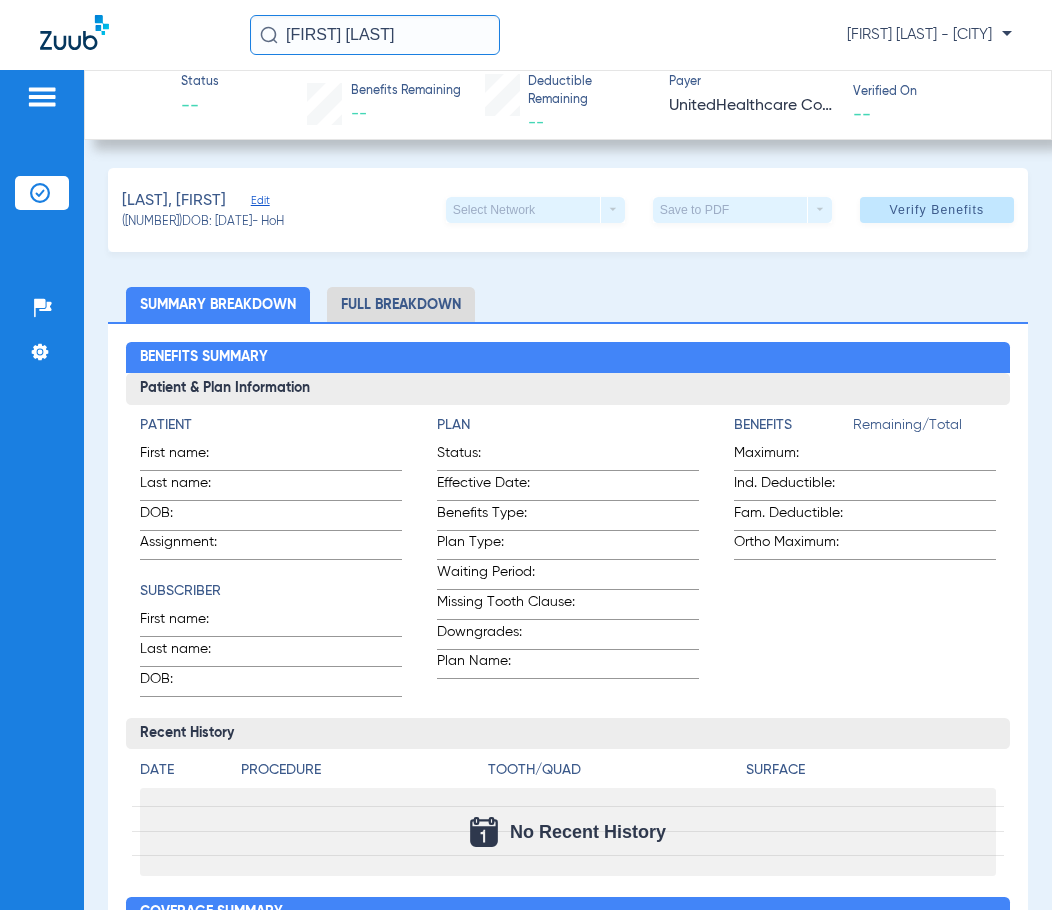 click on "[LAST], [FIRST]   Edit" 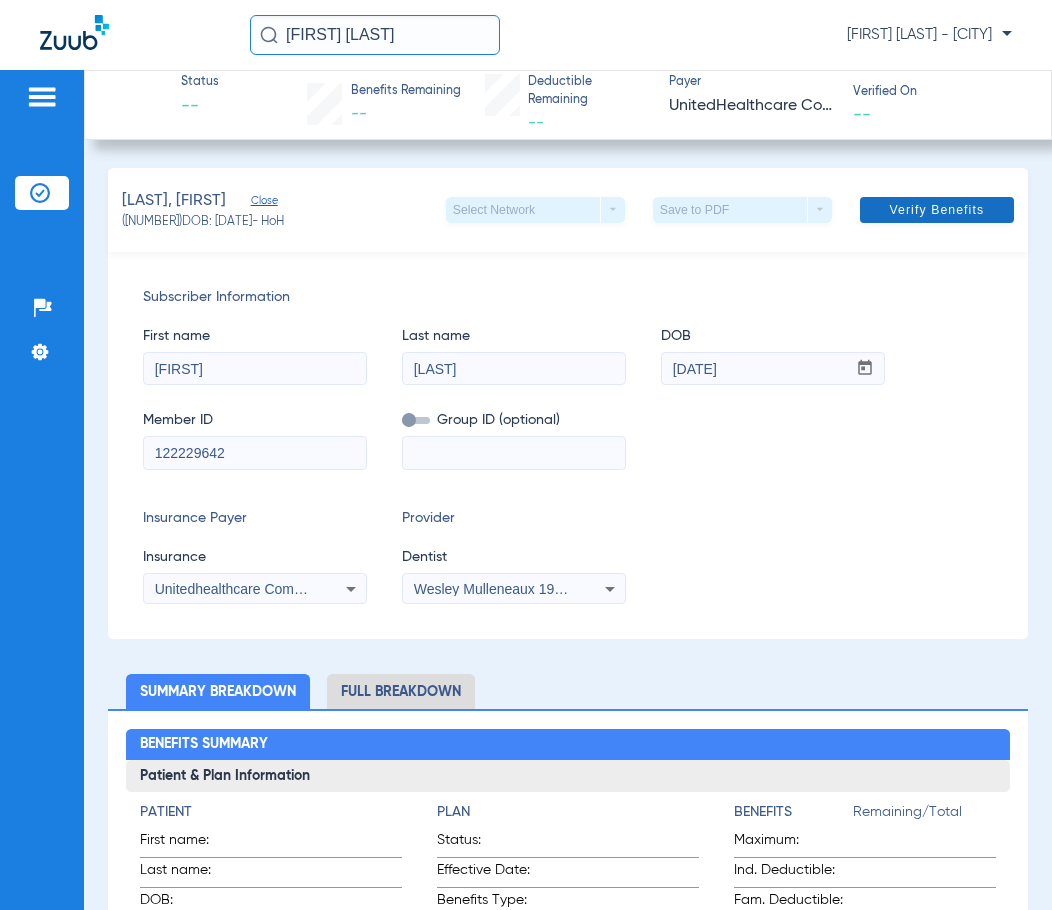 click on "Verify Benefits" 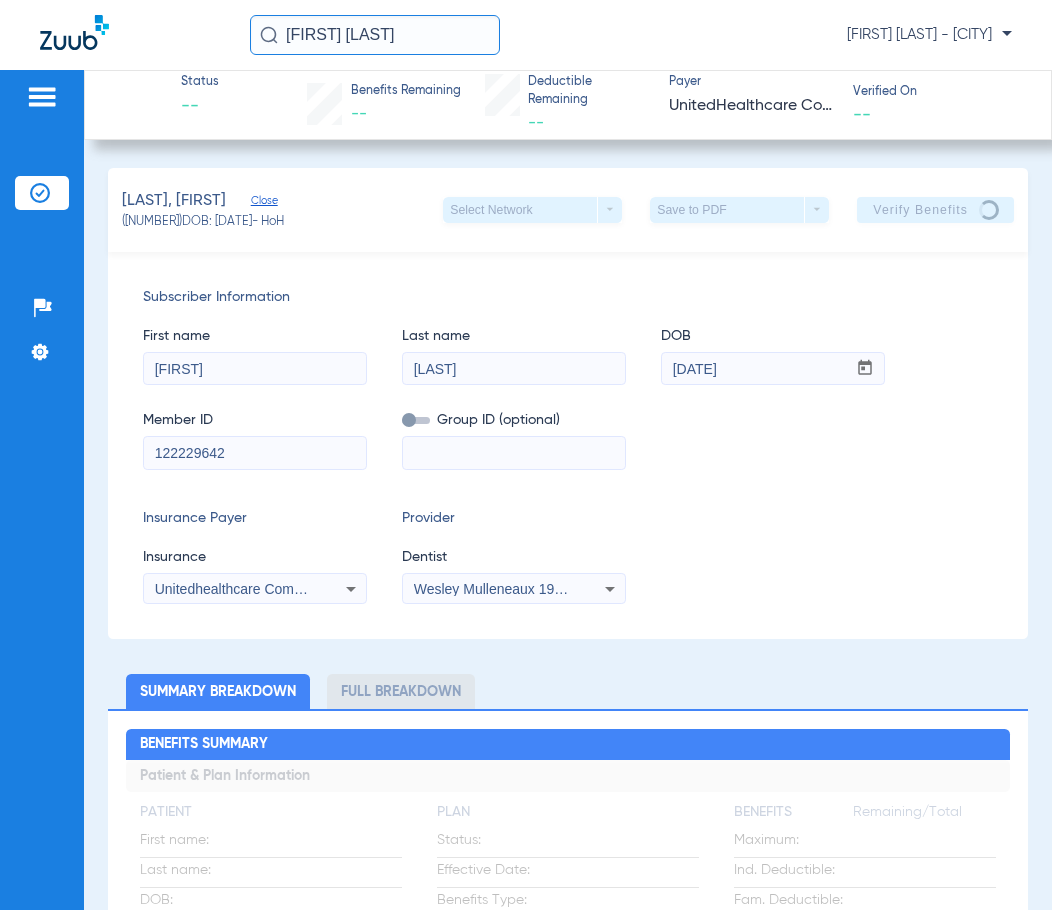 drag, startPoint x: 420, startPoint y: 49, endPoint x: 202, endPoint y: 49, distance: 218 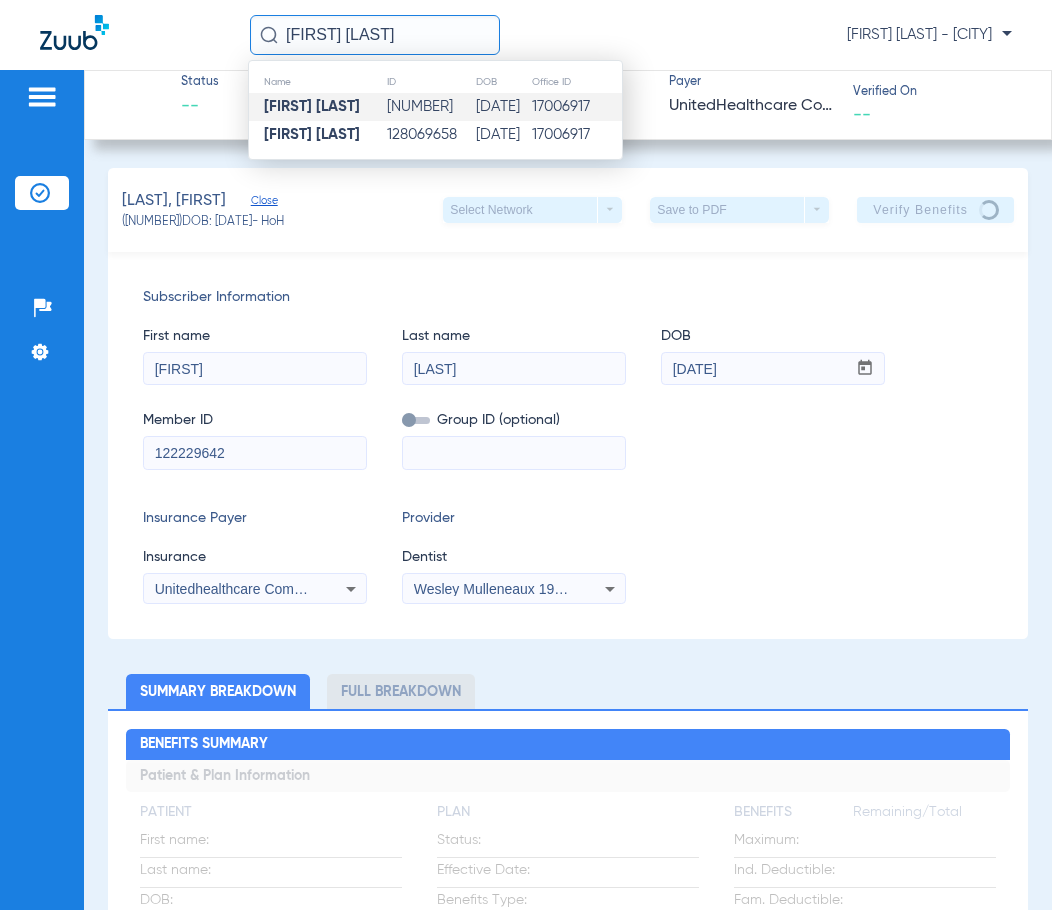 type on "[FIRST] [LAST]" 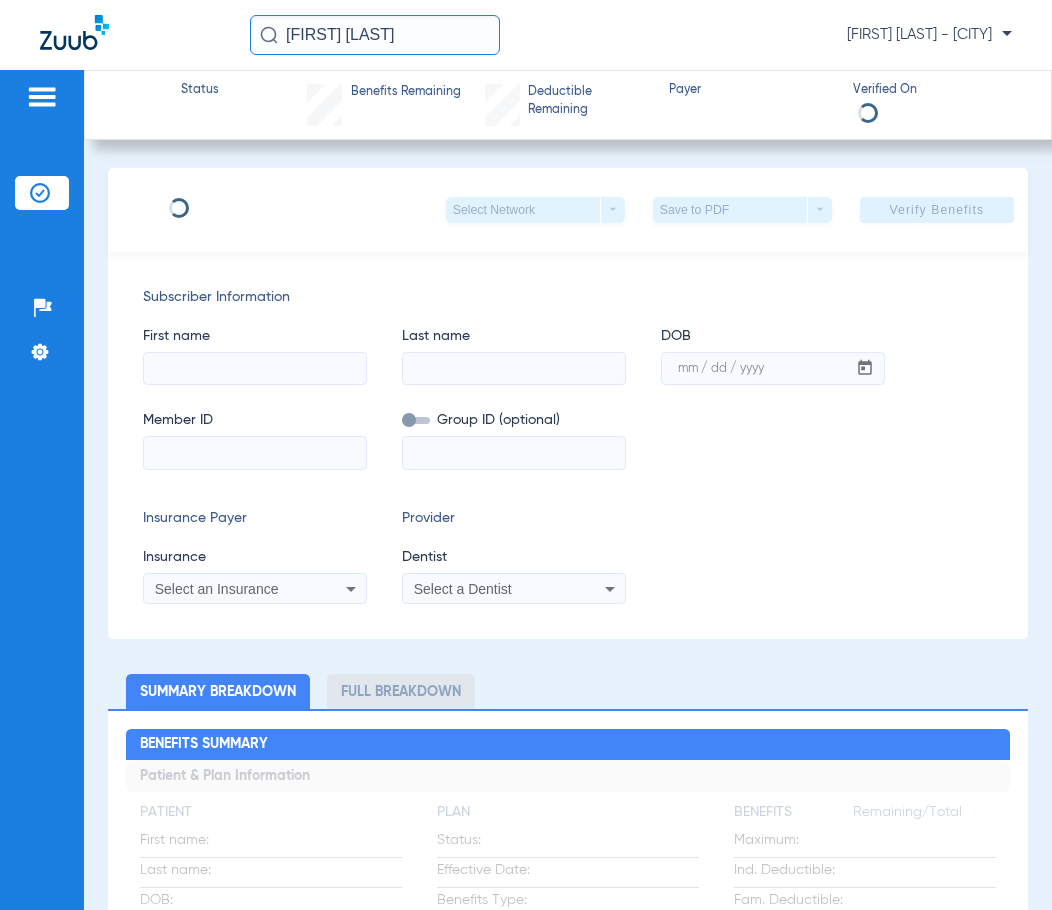 type on "[FIRST]" 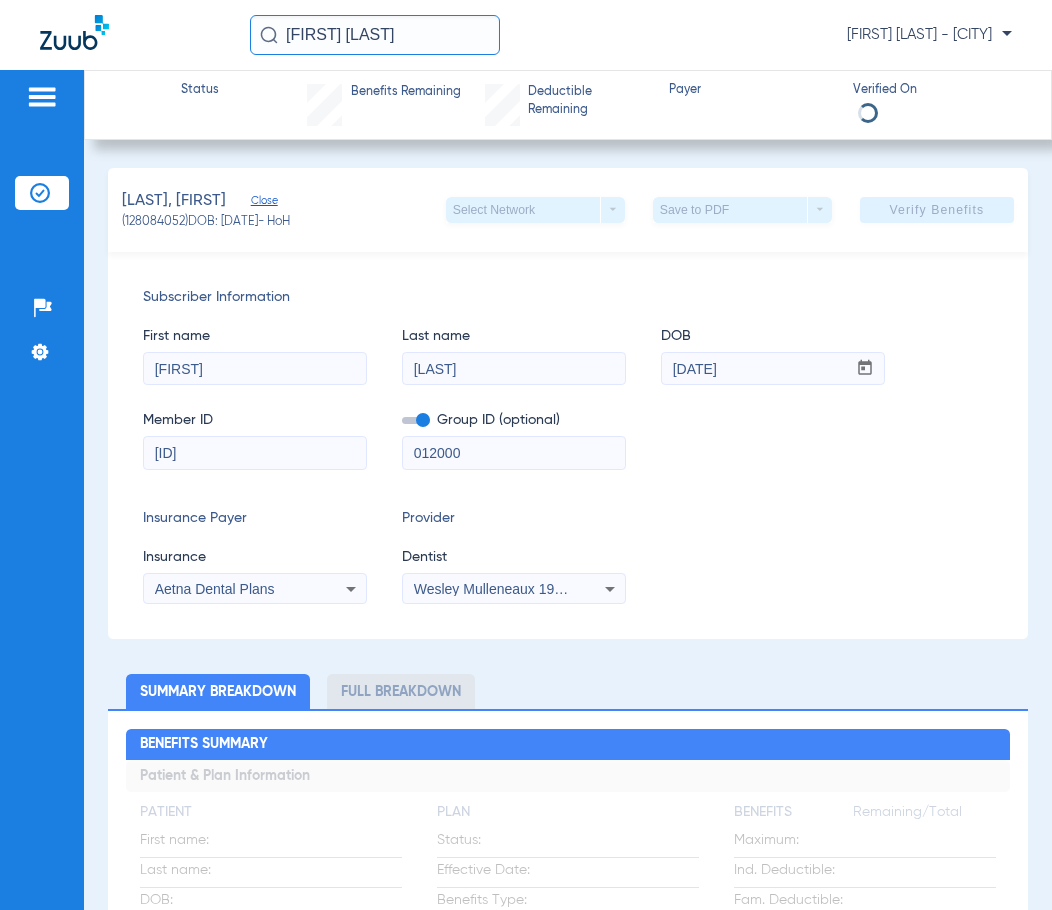drag, startPoint x: 389, startPoint y: 41, endPoint x: 24, endPoint y: 39, distance: 365.0055 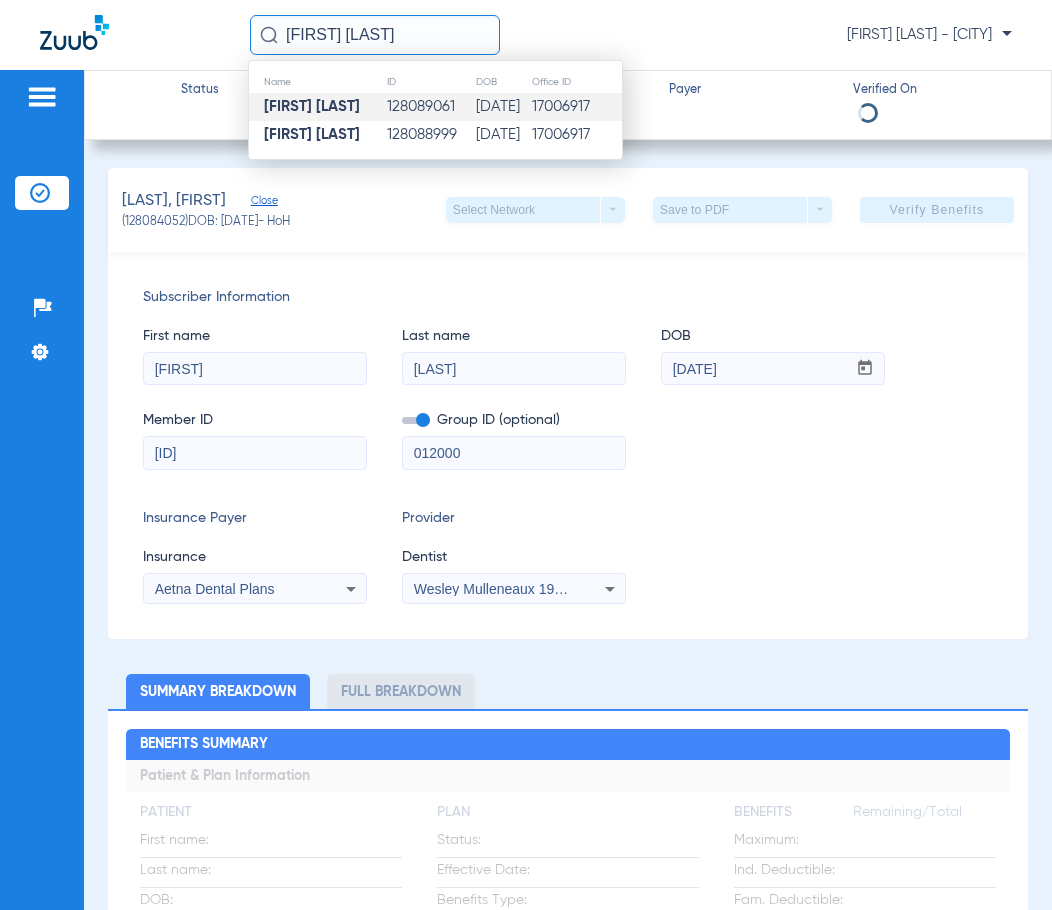 type on "[FIRST] [LAST]" 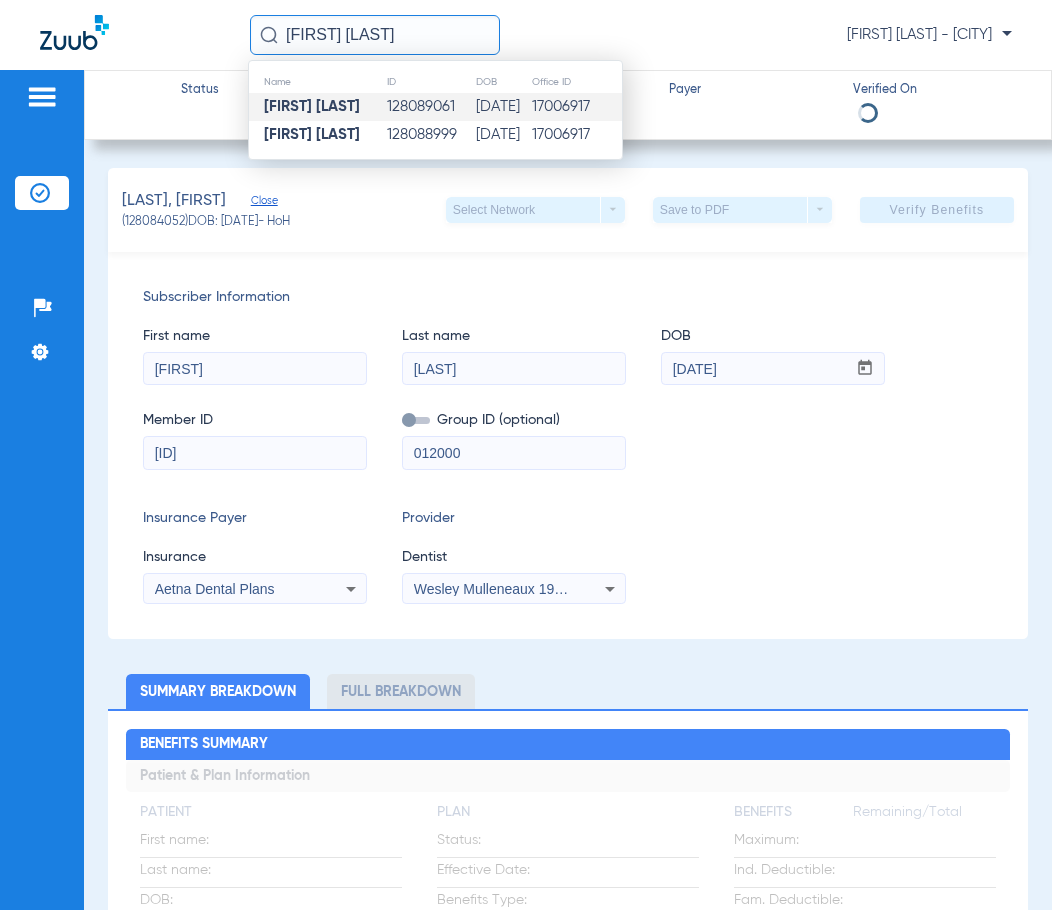 type 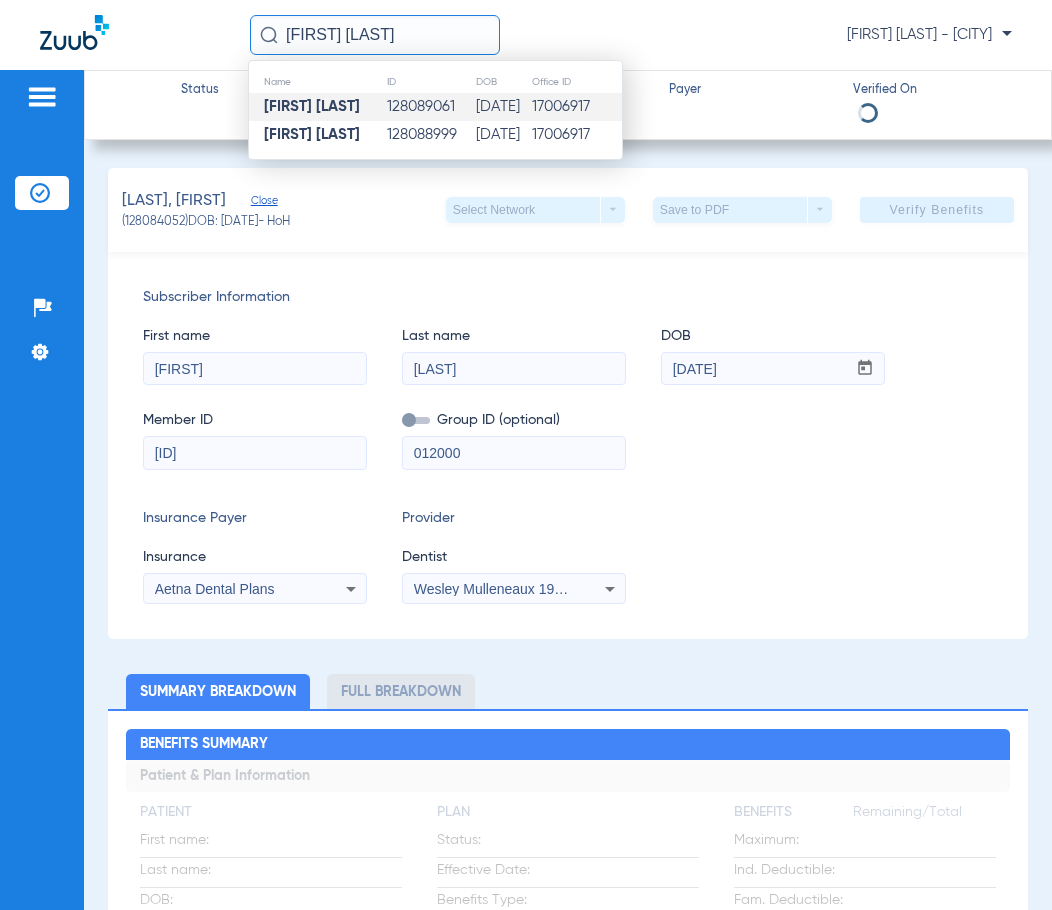type 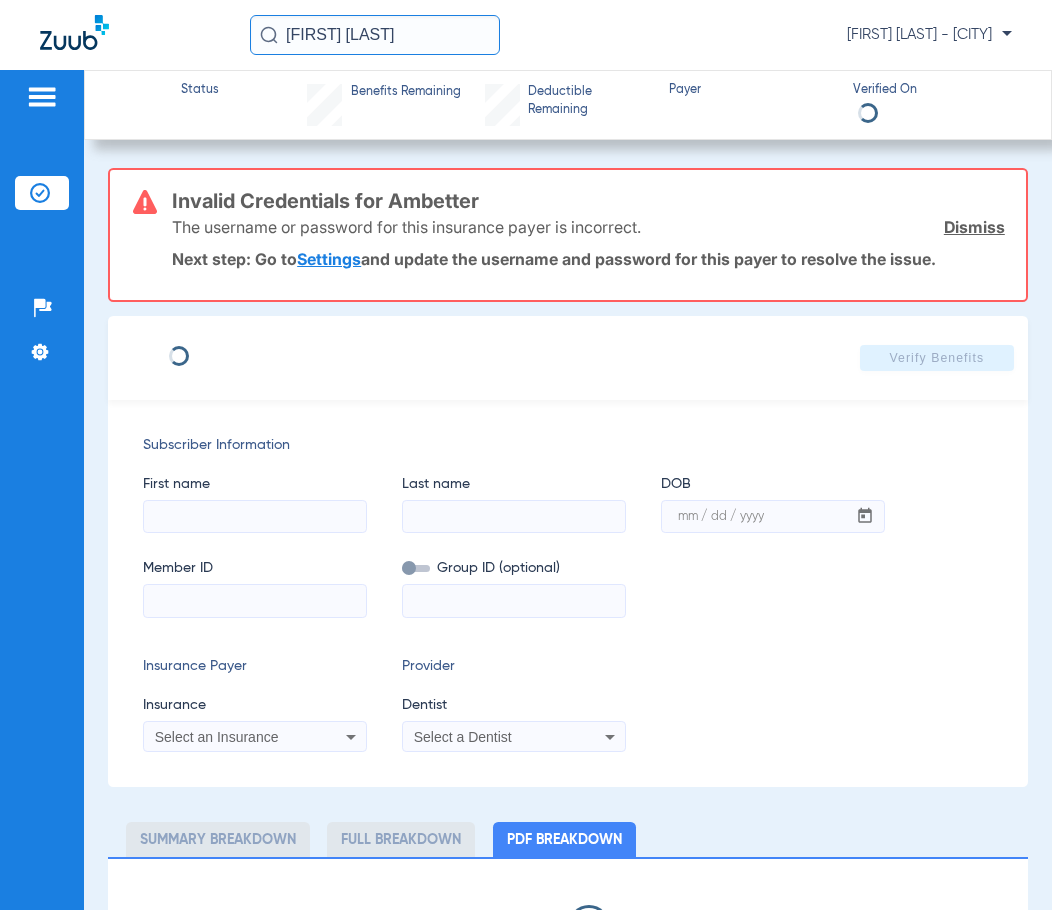 type on "[FIRST]" 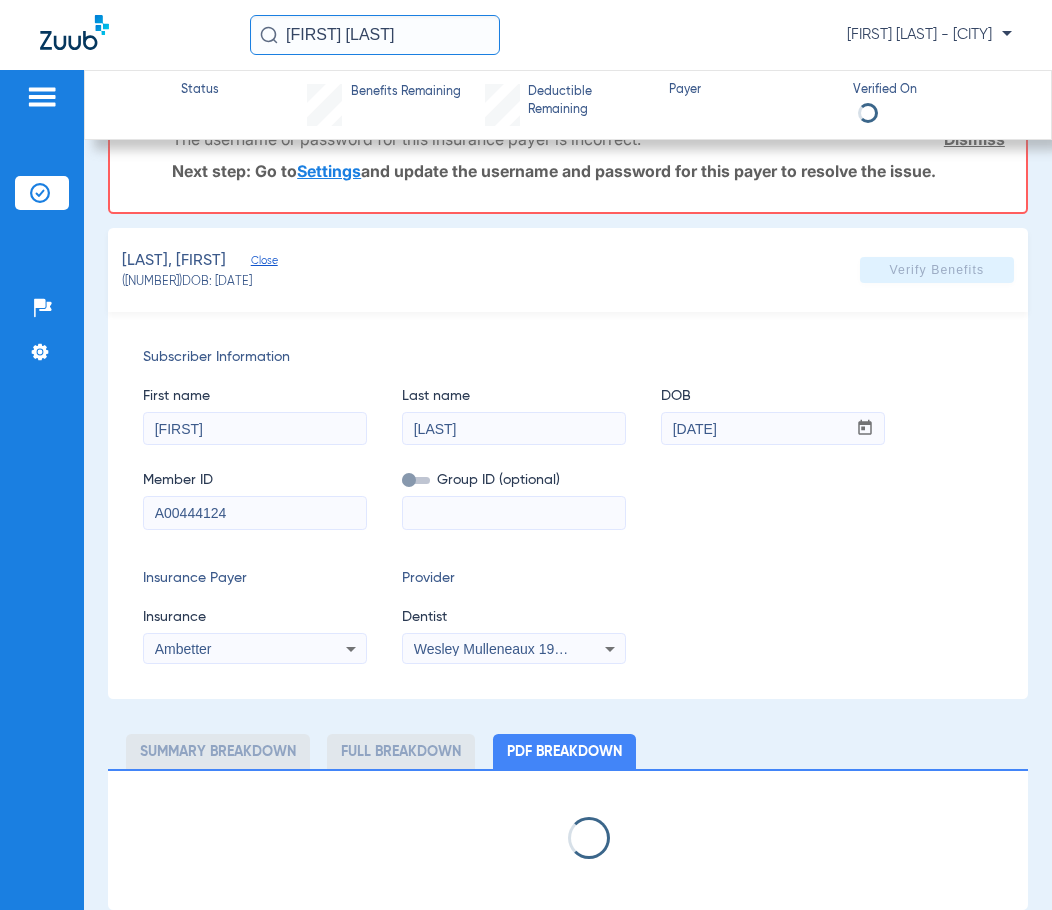 select on "page-width" 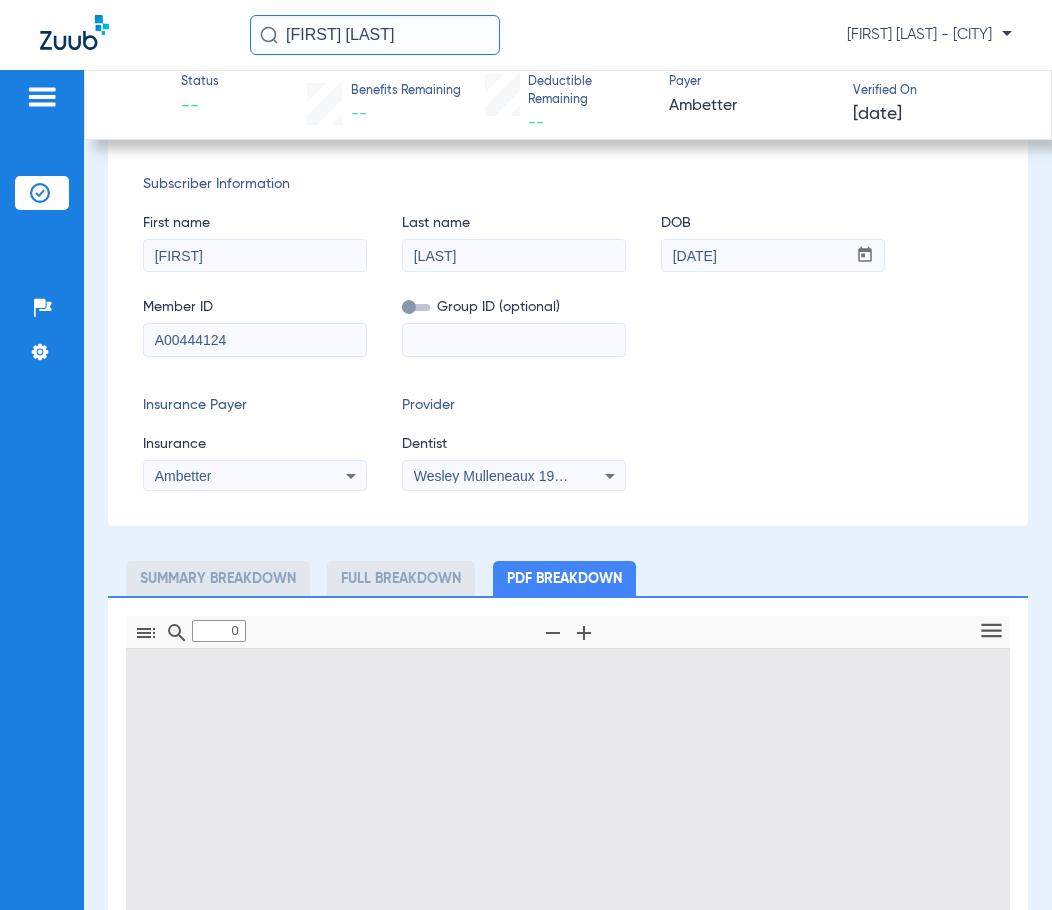 type on "1" 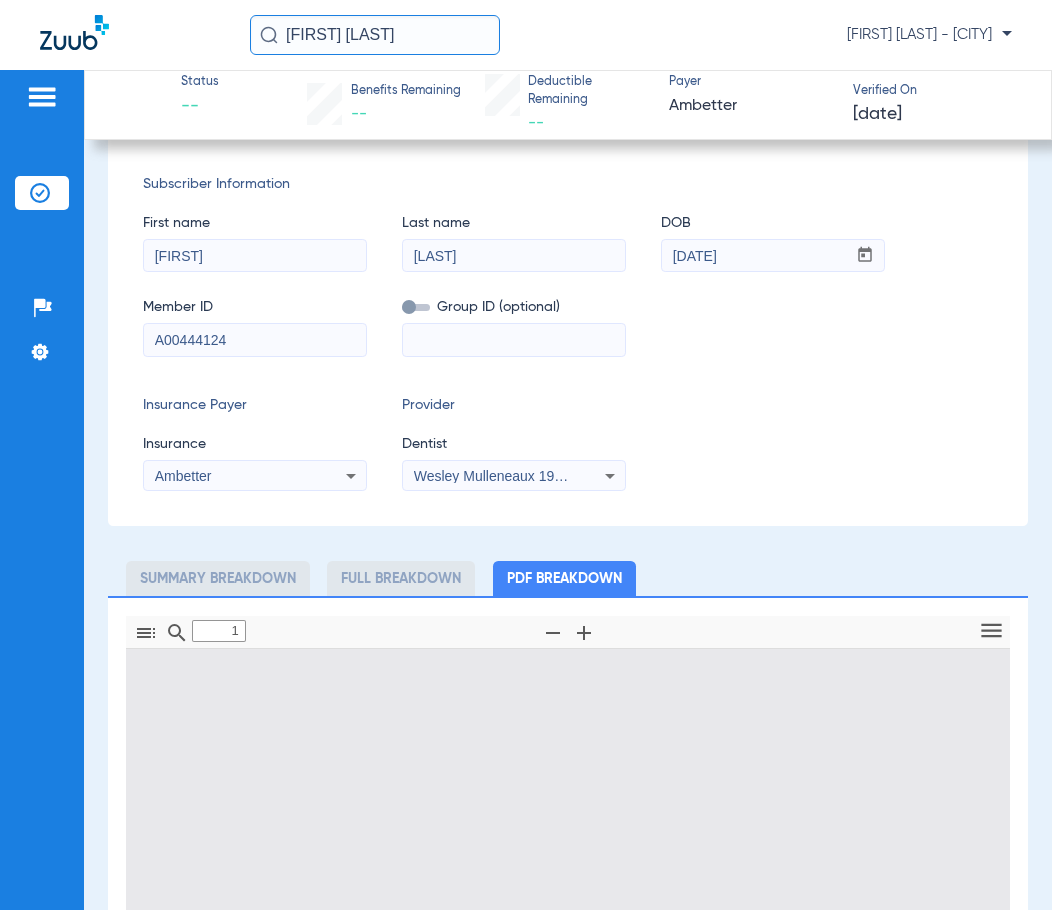 scroll, scrollTop: 287, scrollLeft: 0, axis: vertical 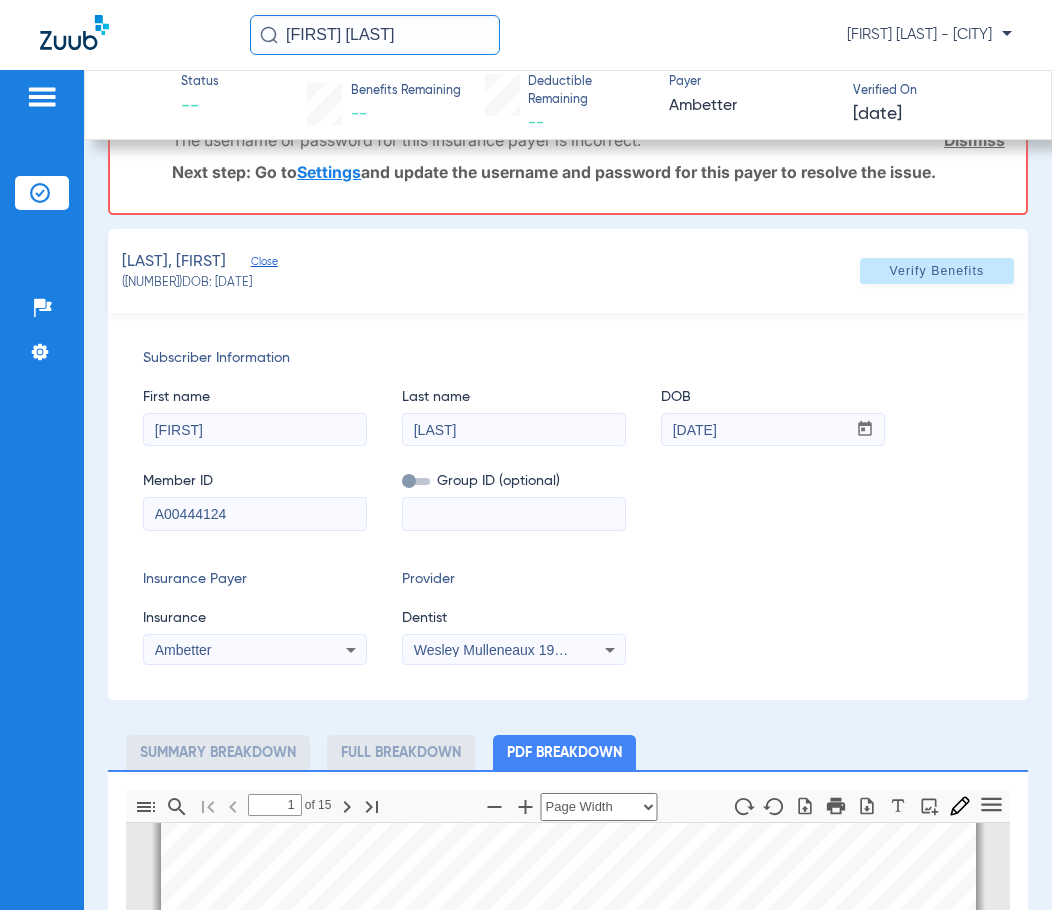 click on "Close" 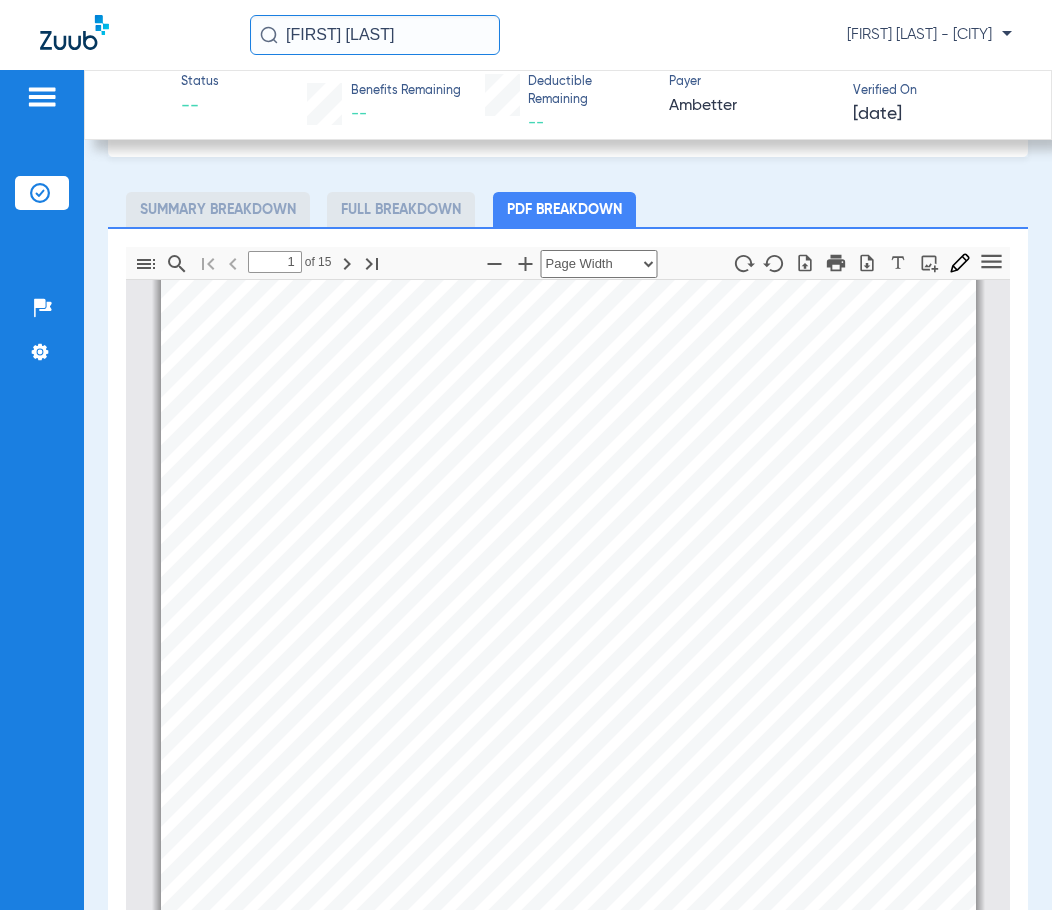 scroll, scrollTop: 300, scrollLeft: 0, axis: vertical 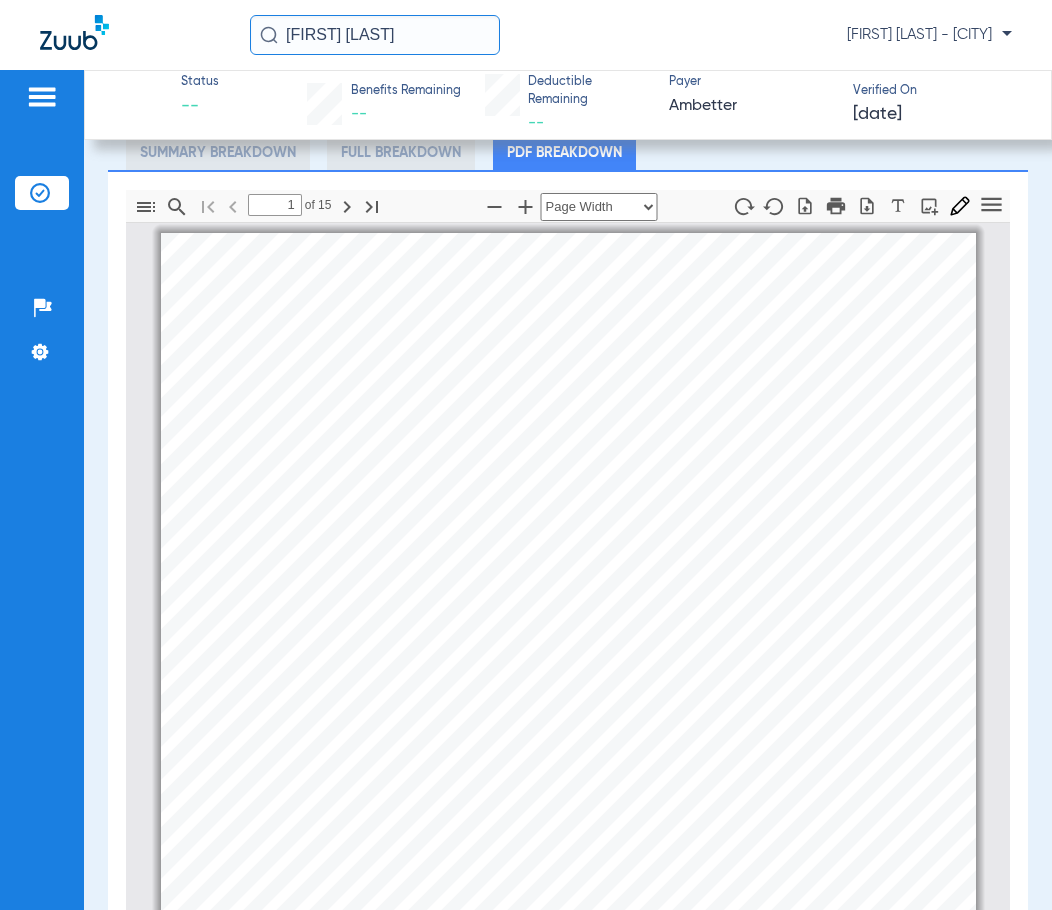 drag, startPoint x: 166, startPoint y: 17, endPoint x: 0, endPoint y: 17, distance: 166 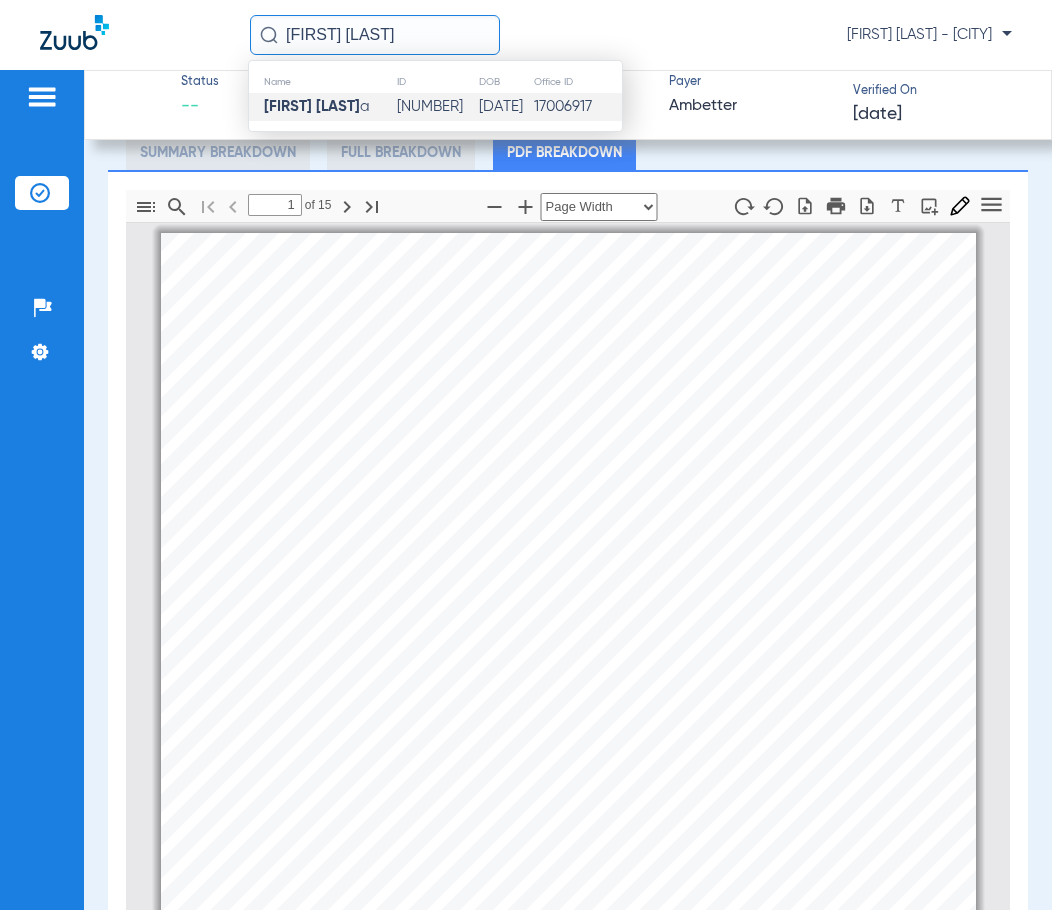 type on "[FIRST] [LAST]" 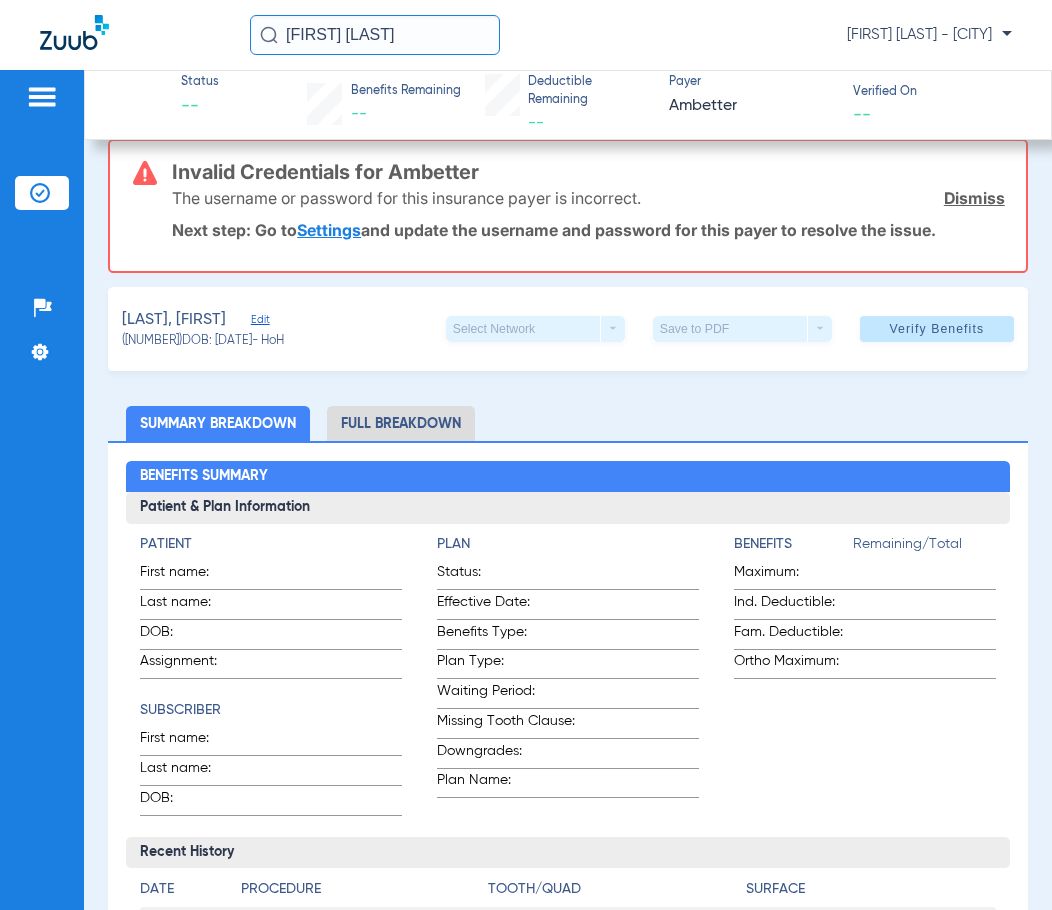 scroll, scrollTop: 0, scrollLeft: 0, axis: both 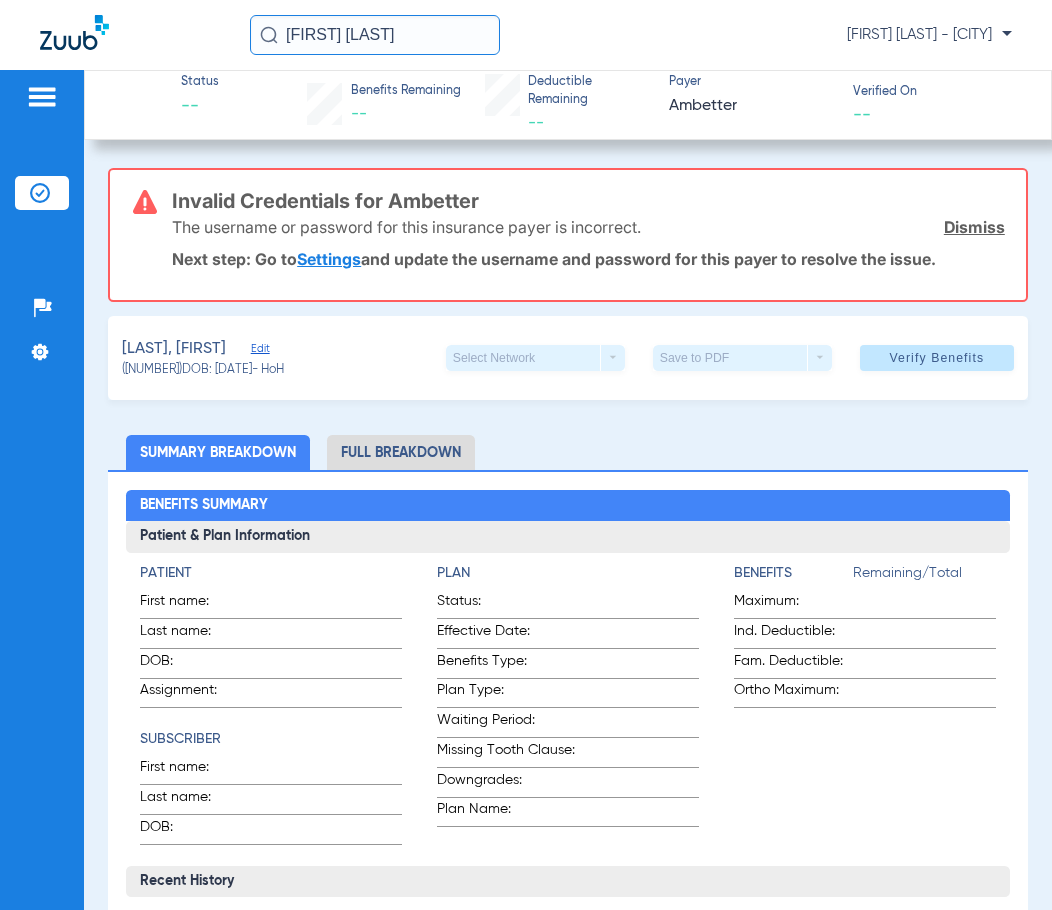 click on "Dismiss" 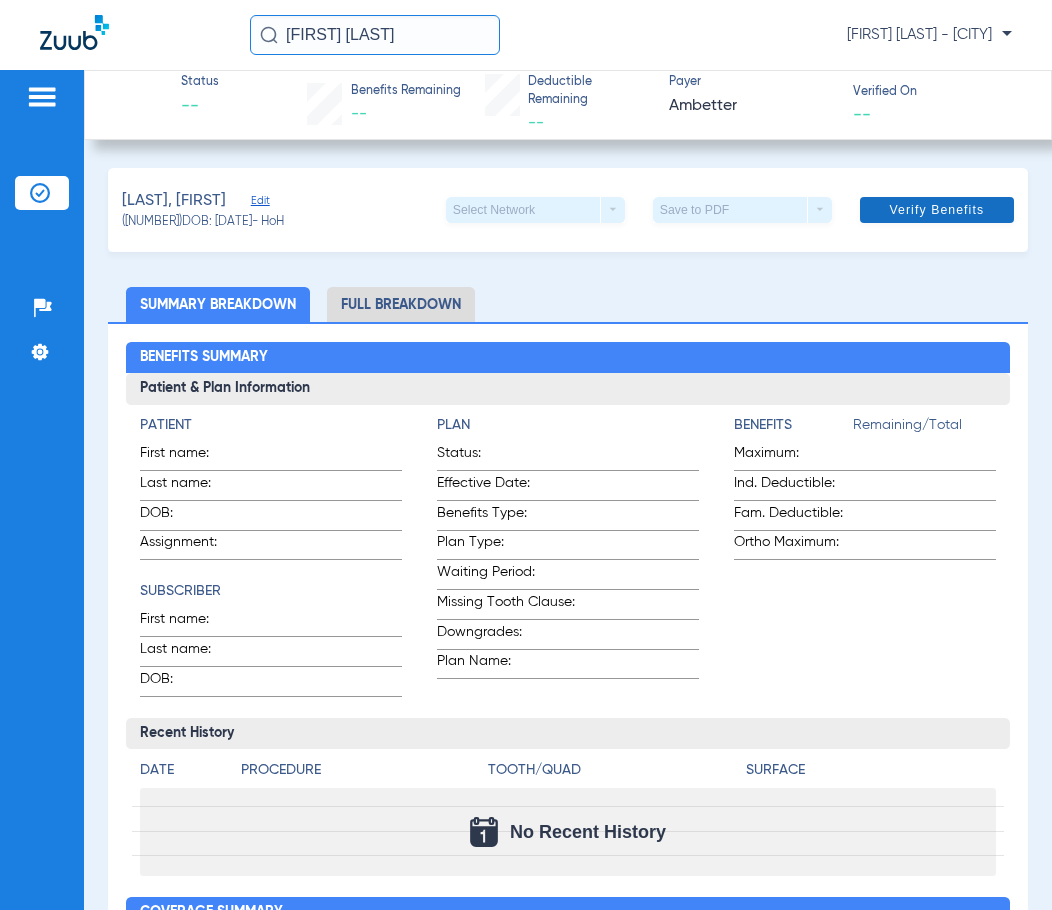 click on "Verify Benefits" 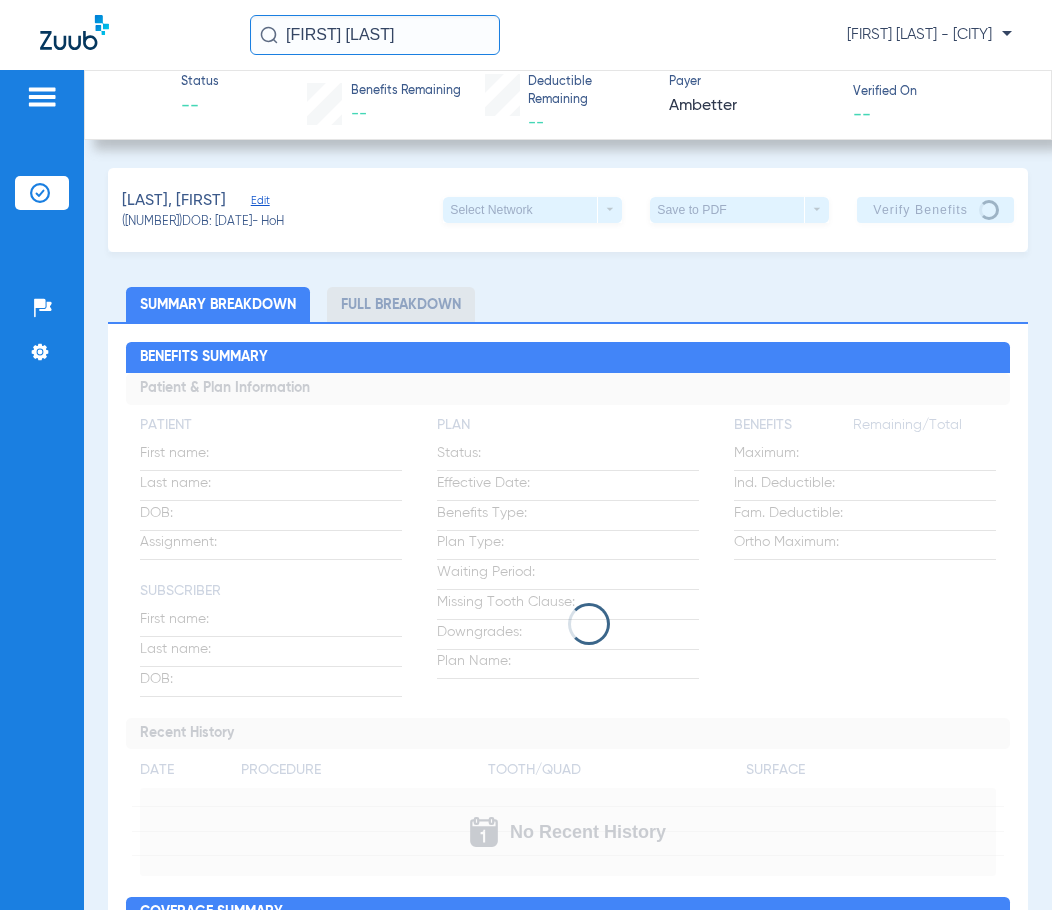 drag, startPoint x: -152, startPoint y: 31, endPoint x: -222, endPoint y: 31, distance: 70 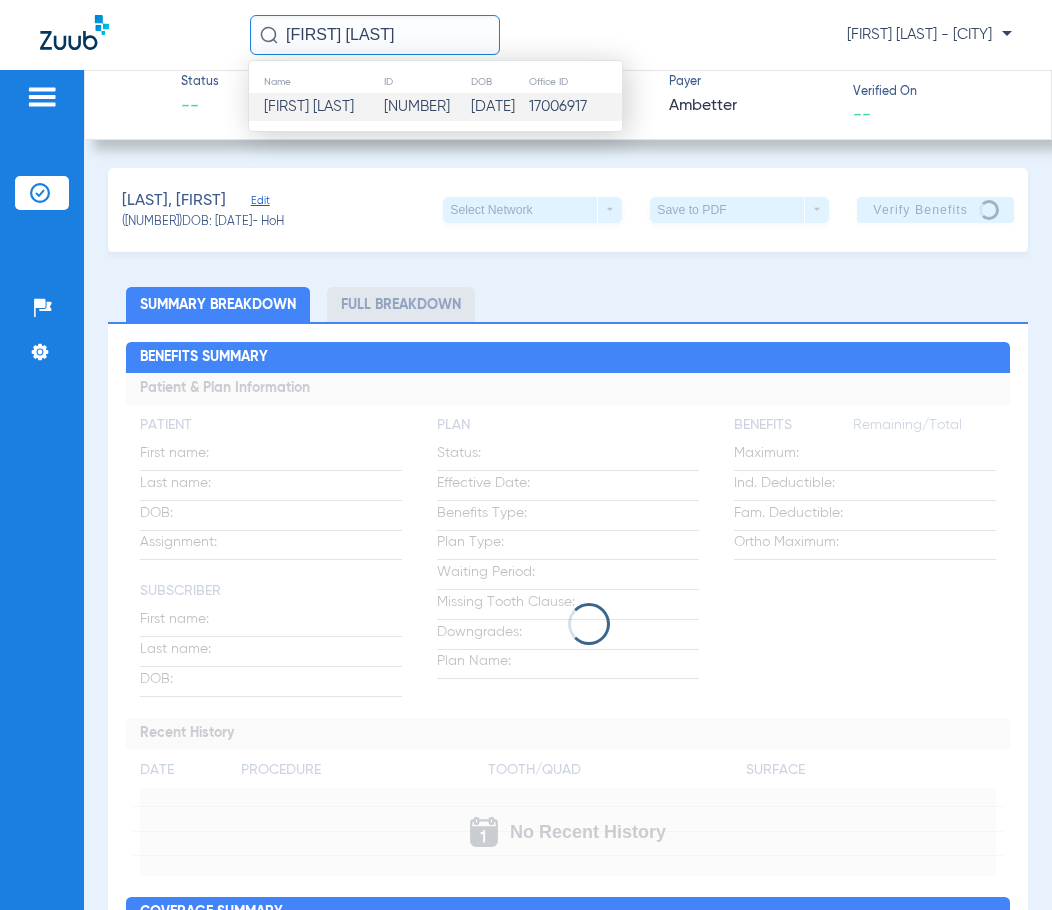 type on "[FIRST] [LAST]" 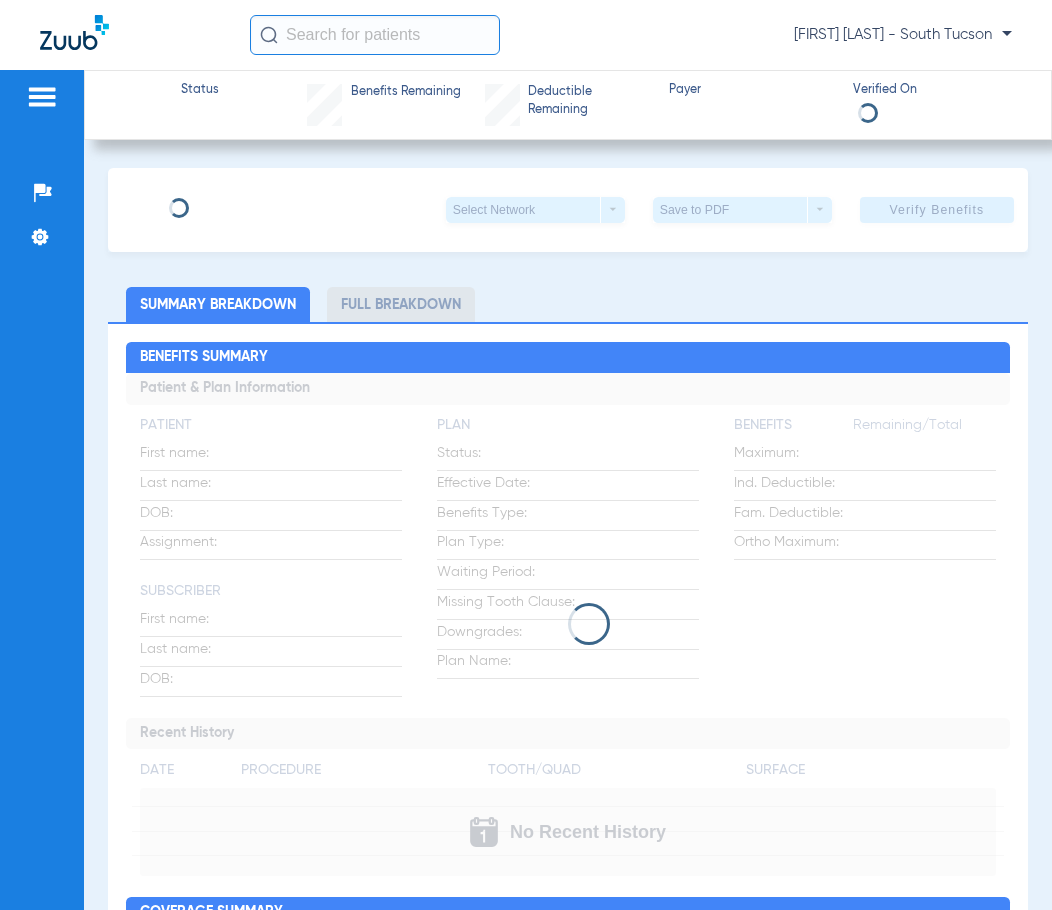 scroll, scrollTop: 0, scrollLeft: 0, axis: both 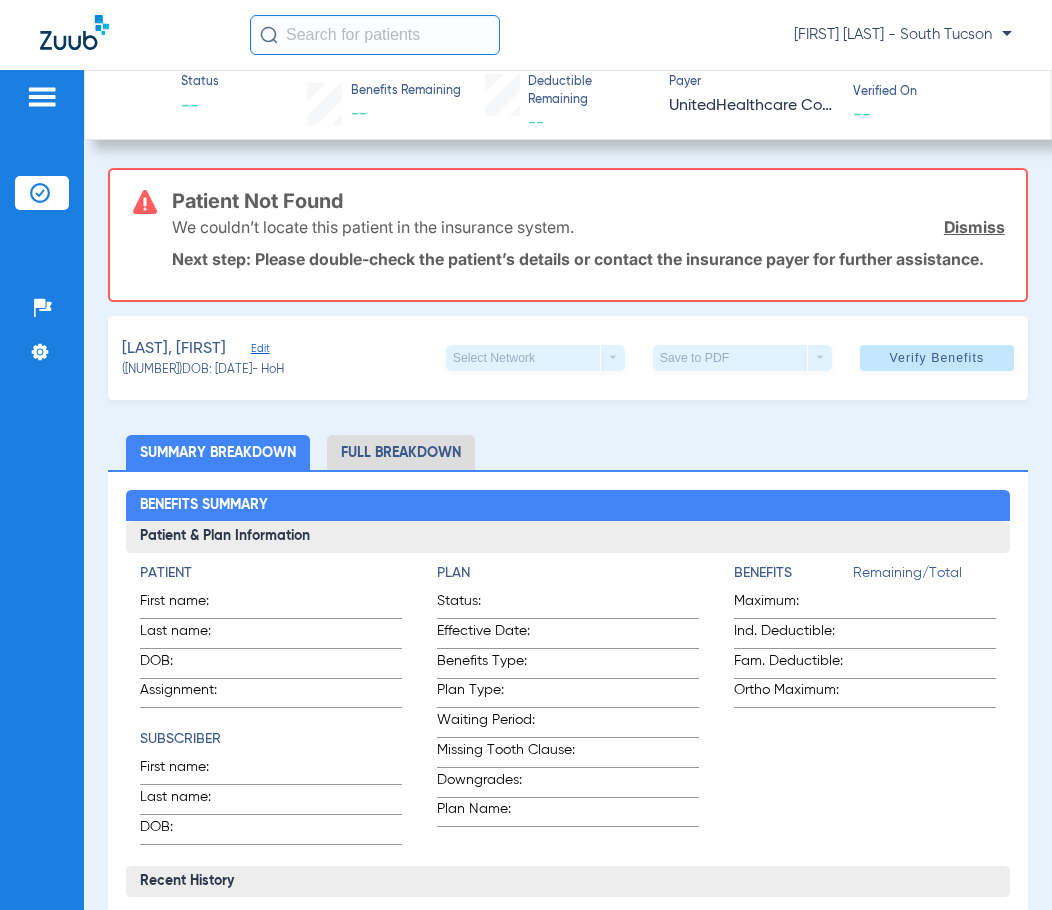 click on "Full Breakdown" 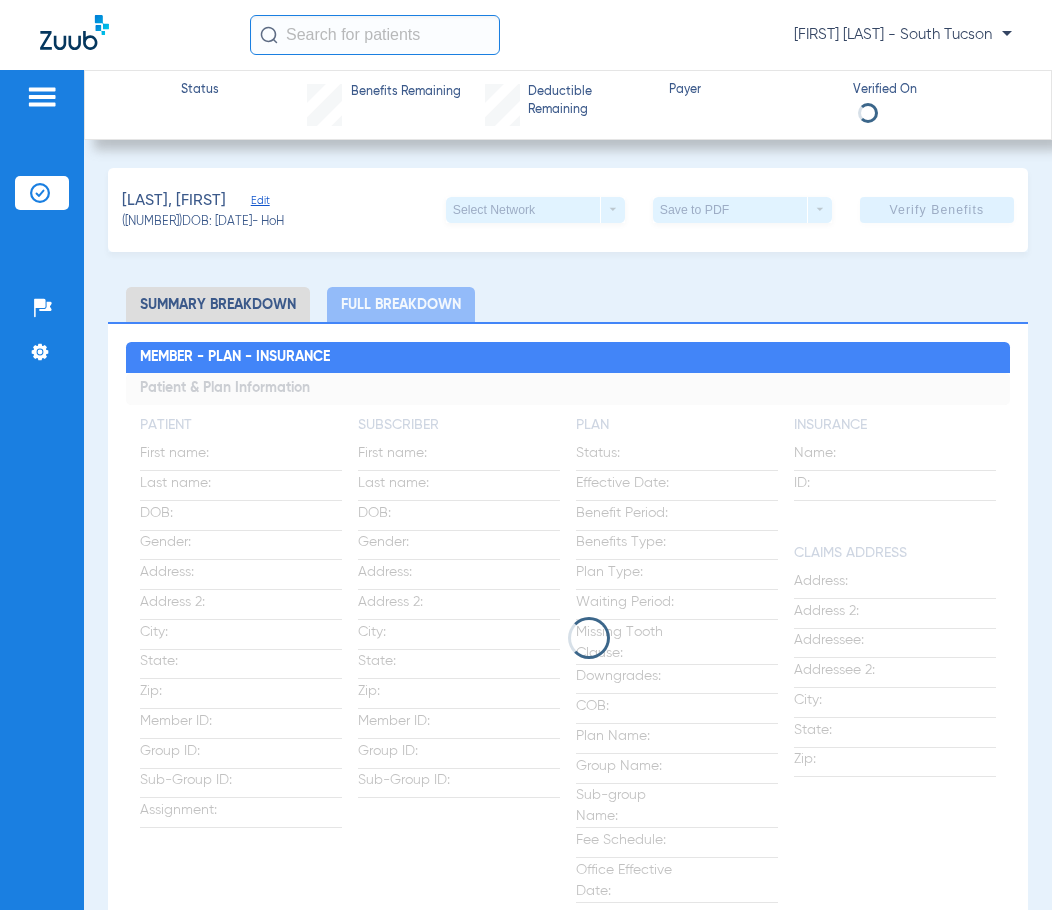 click 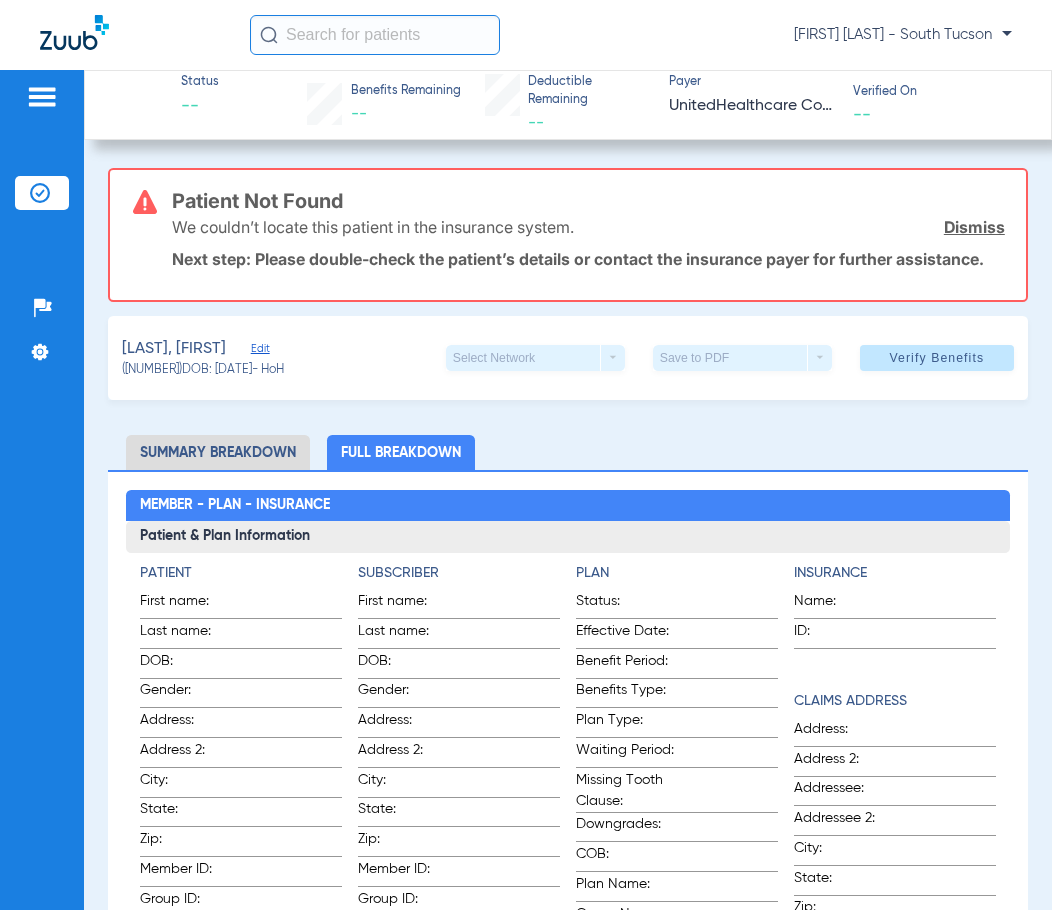 click on "Summary Breakdown" 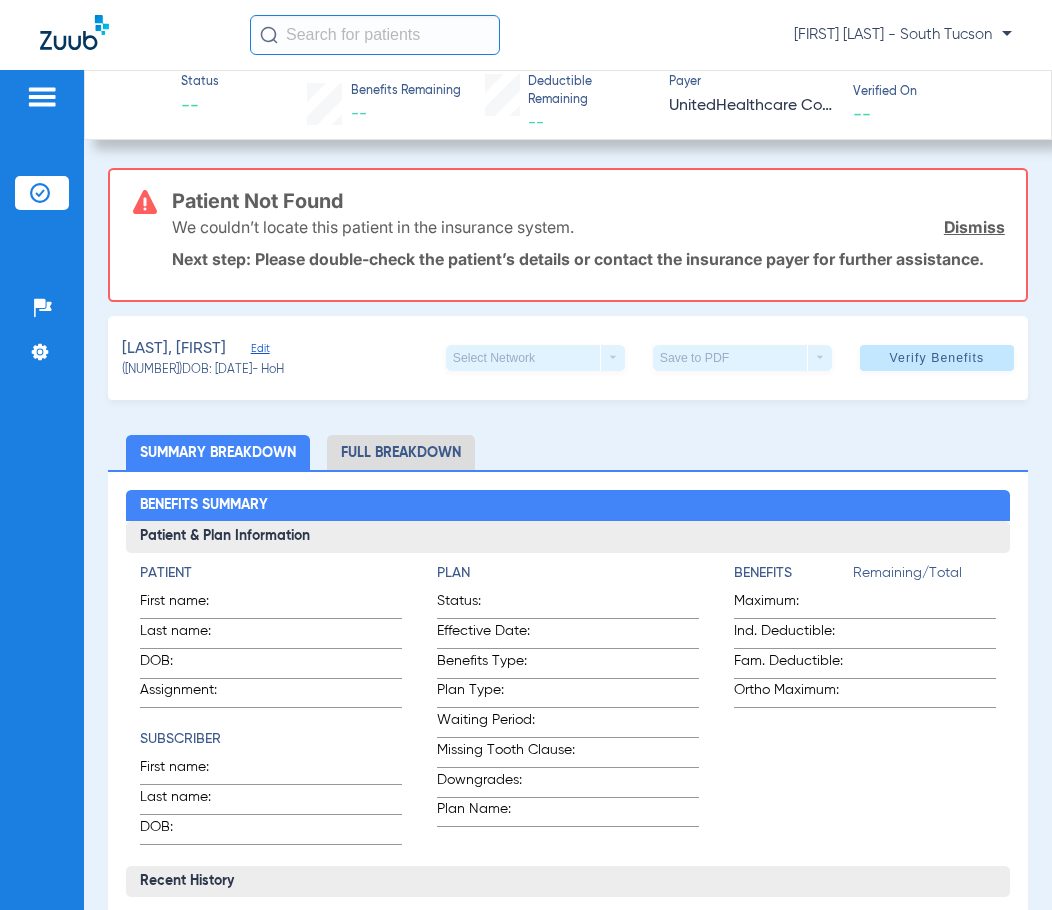 click on "Dismiss" 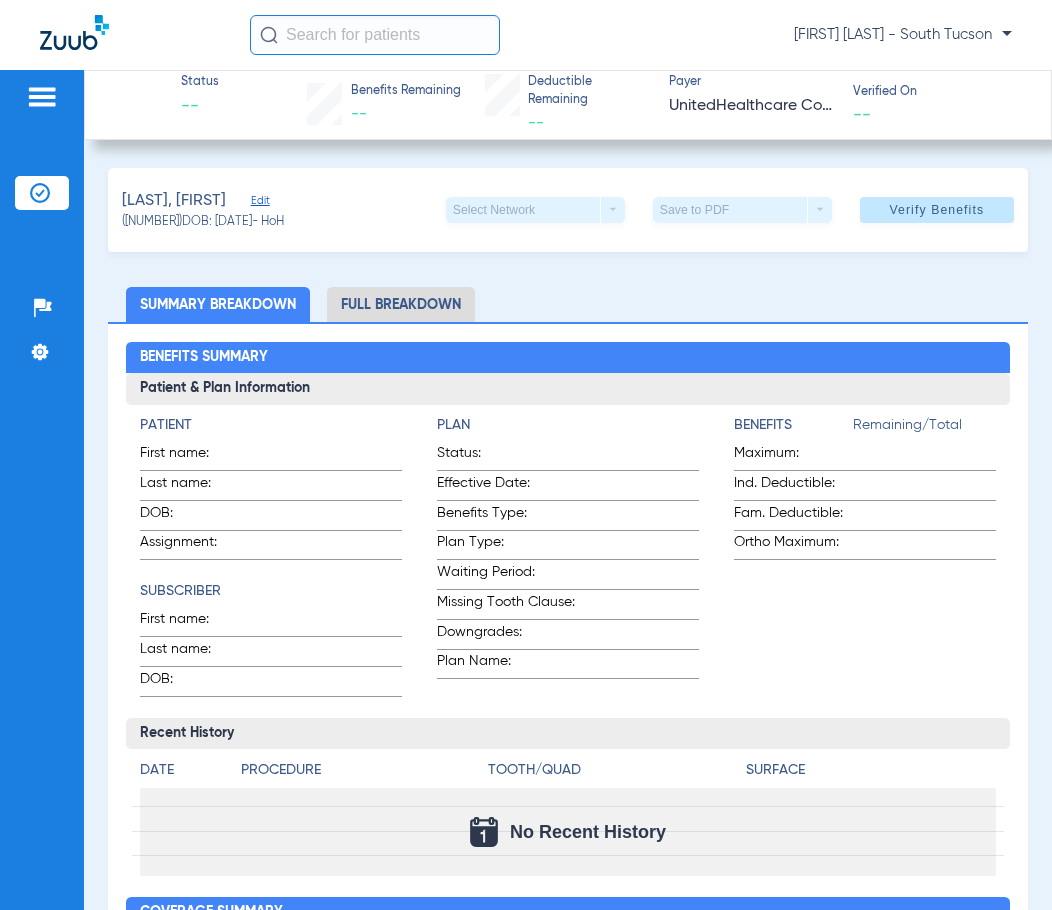 click 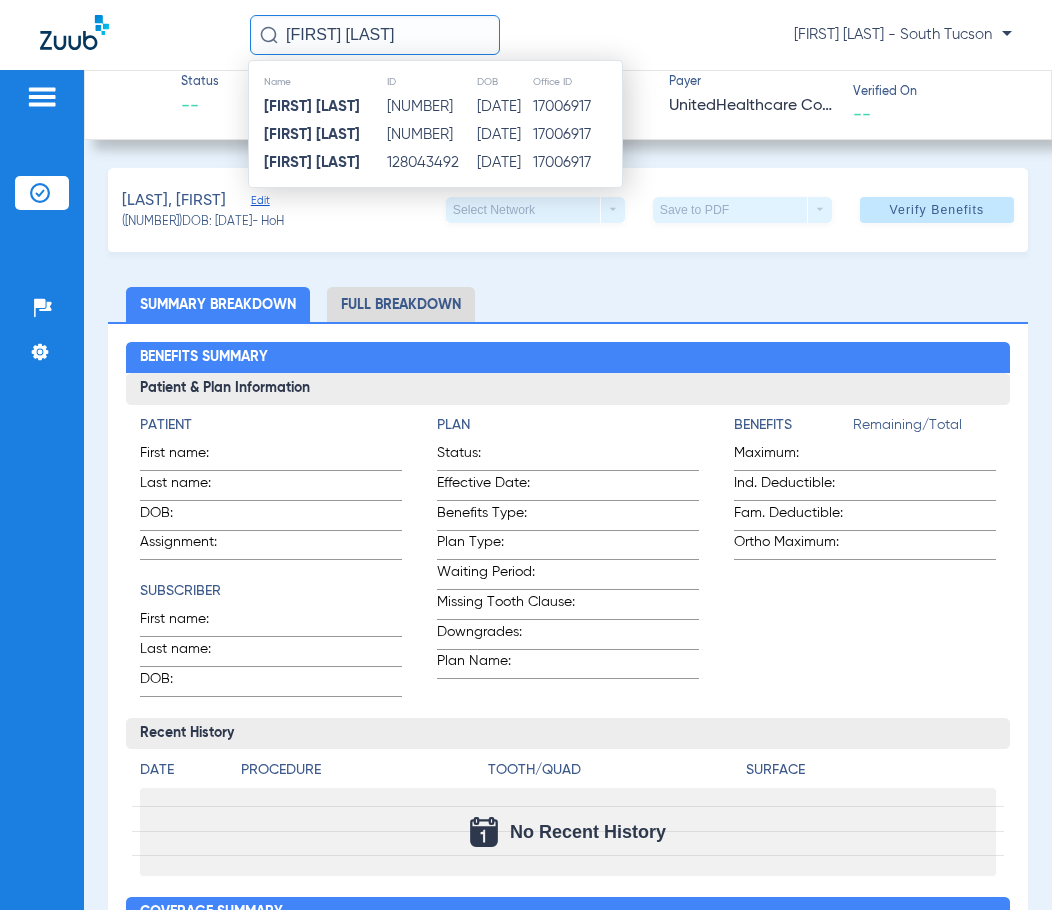 click on "FRANCISCO GONZALEZ" 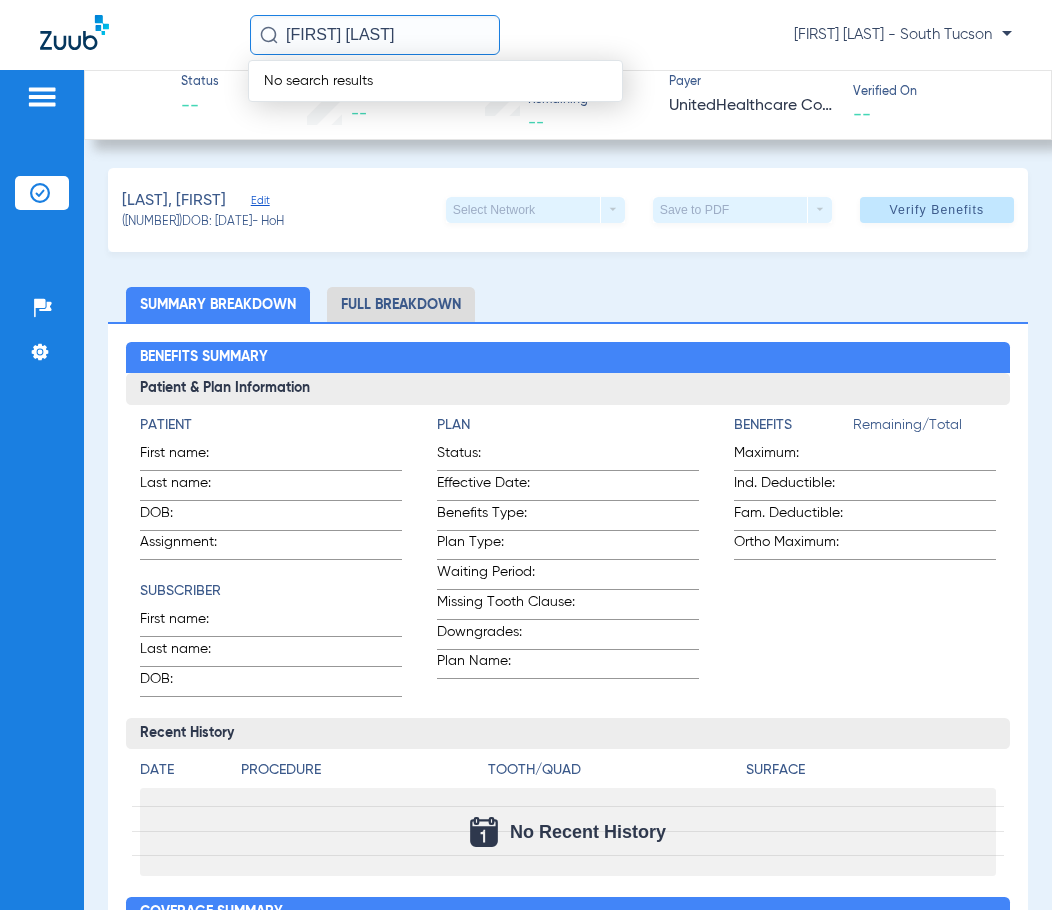 click on "FRANCISCA GONZALEZ" 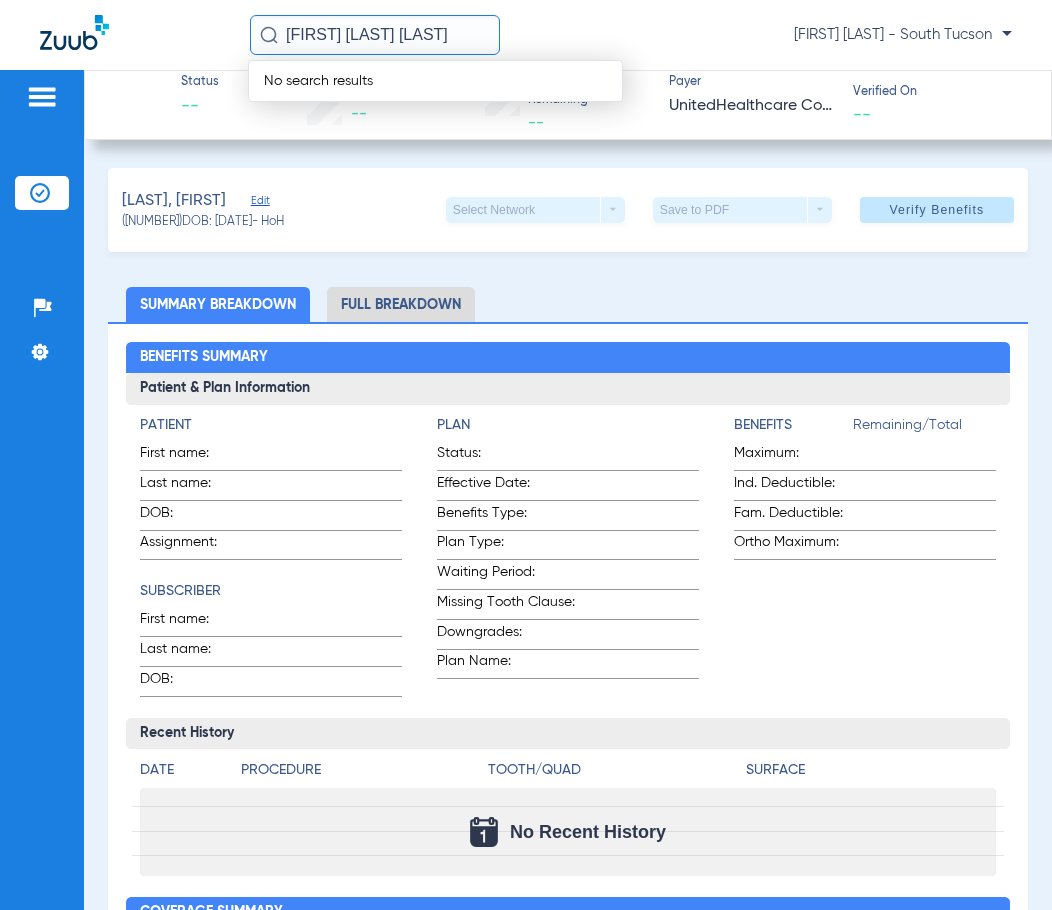 scroll, scrollTop: 0, scrollLeft: 0, axis: both 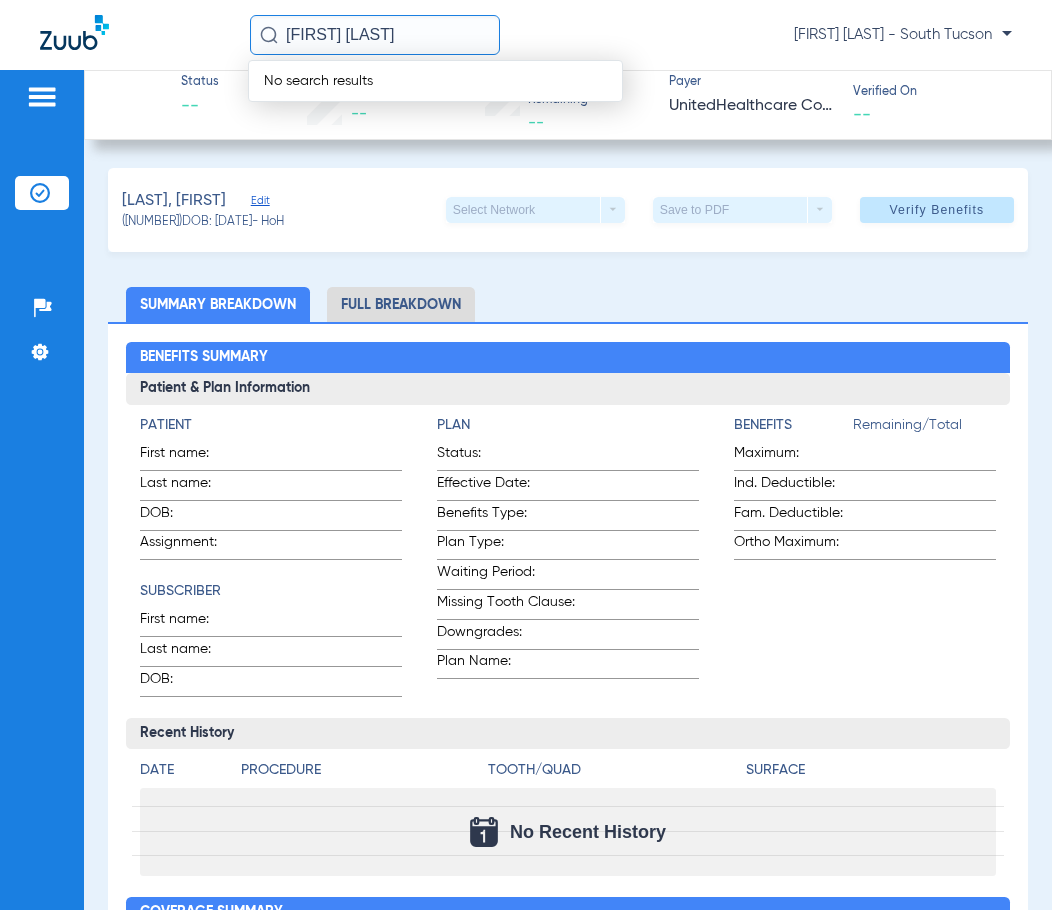 click on "FRANCISCA GONZALEZ" 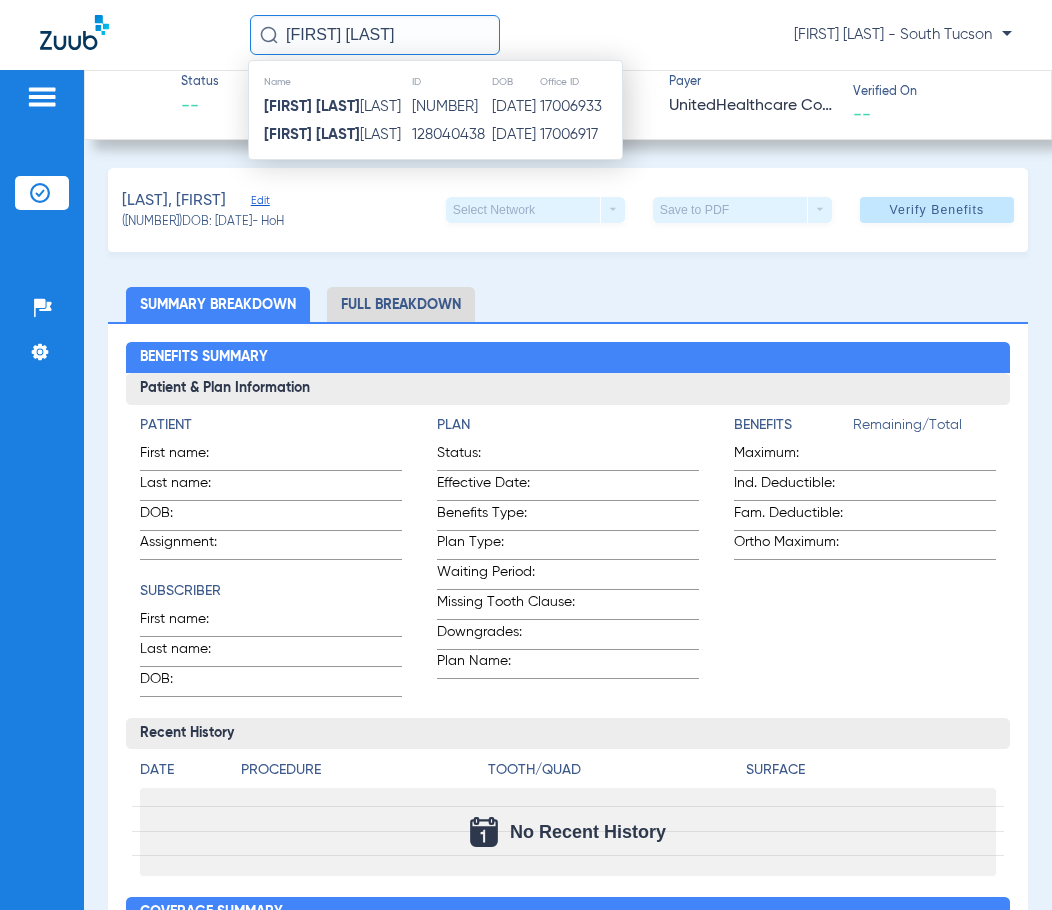 type on "FRANSISCA GONZALEZ" 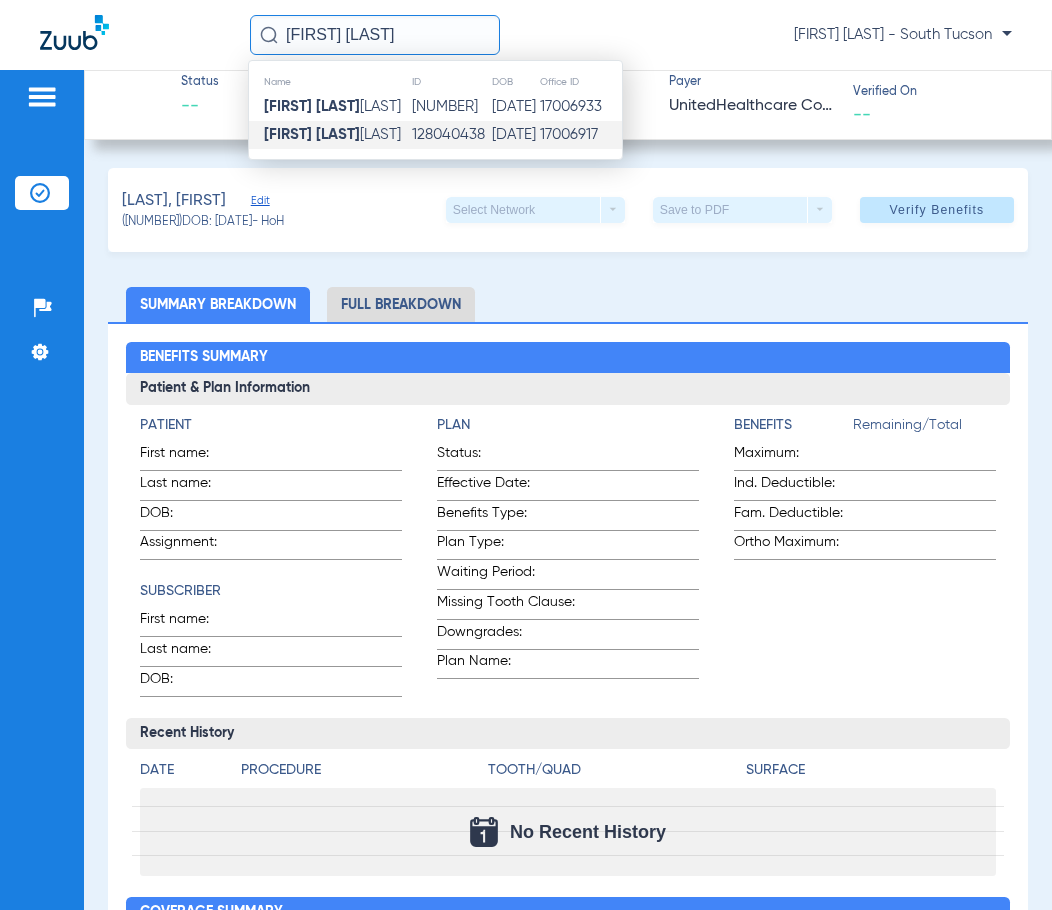 click on "Fransisca Gonzalez" 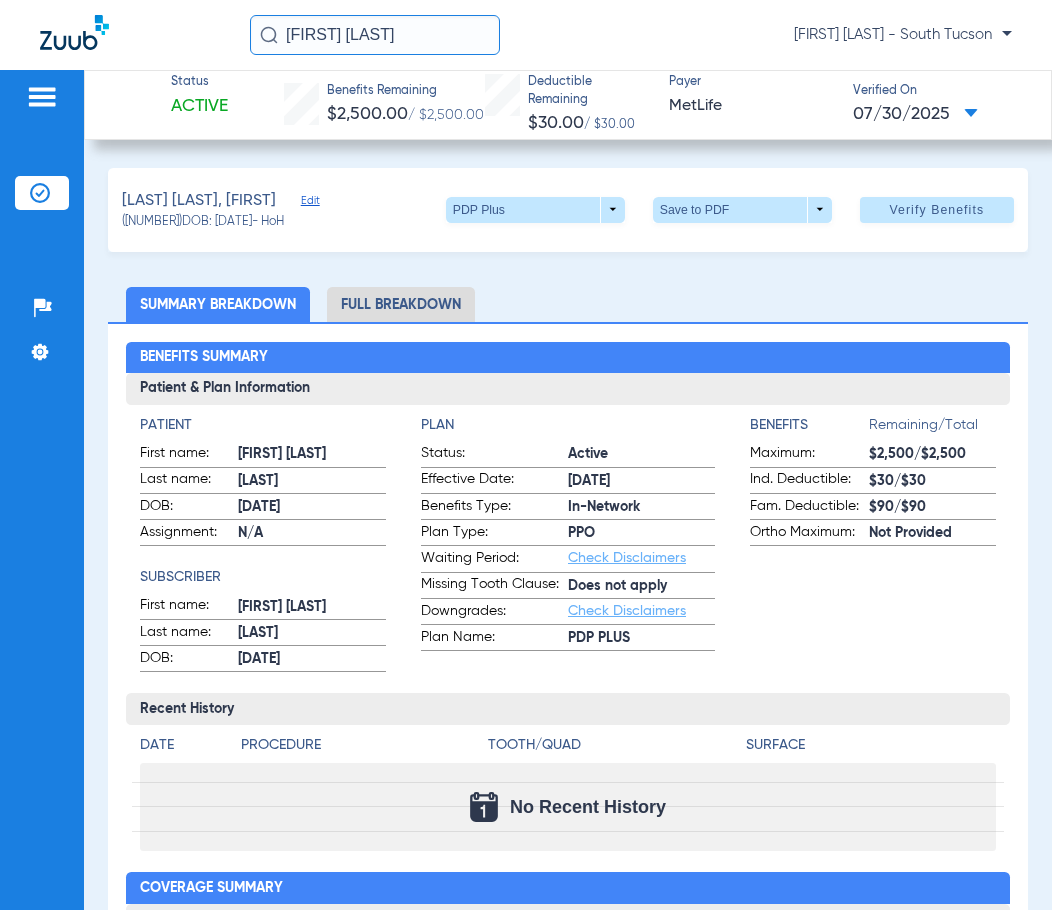 drag, startPoint x: 482, startPoint y: 43, endPoint x: 195, endPoint y: 87, distance: 290.35324 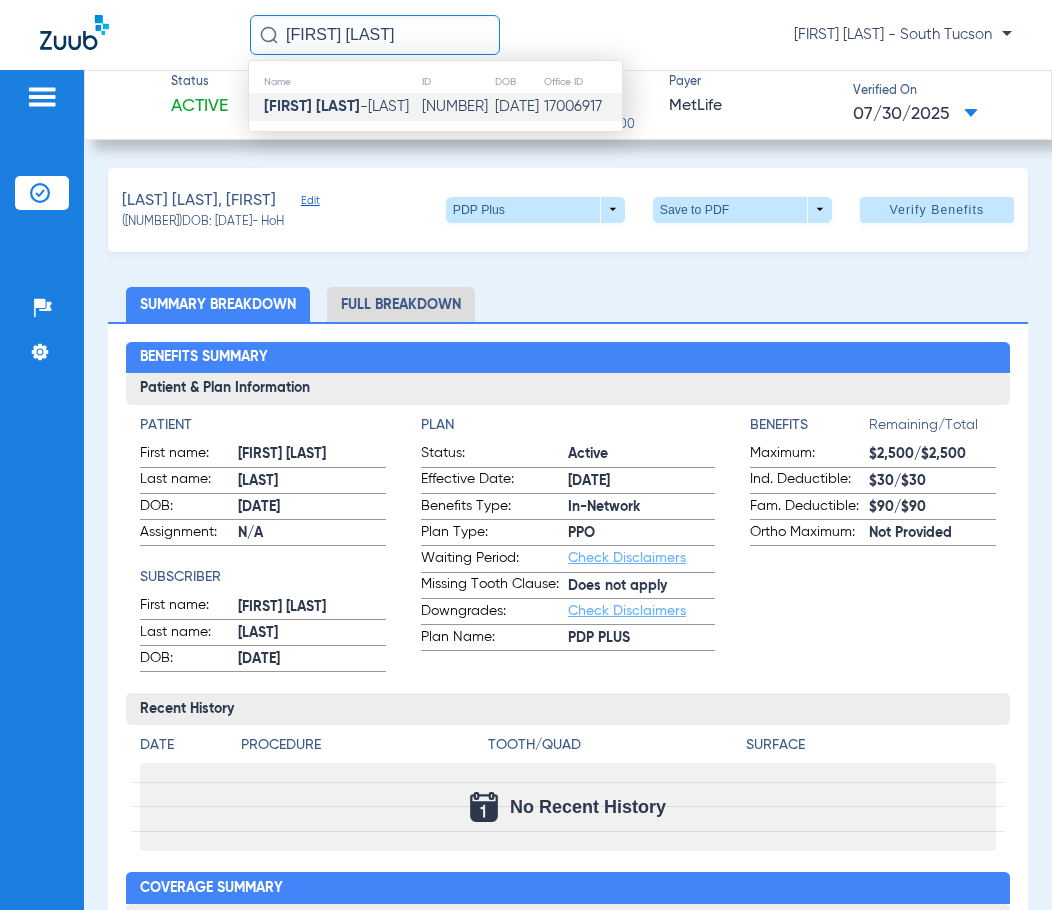 type on "GREGORY MEDINA" 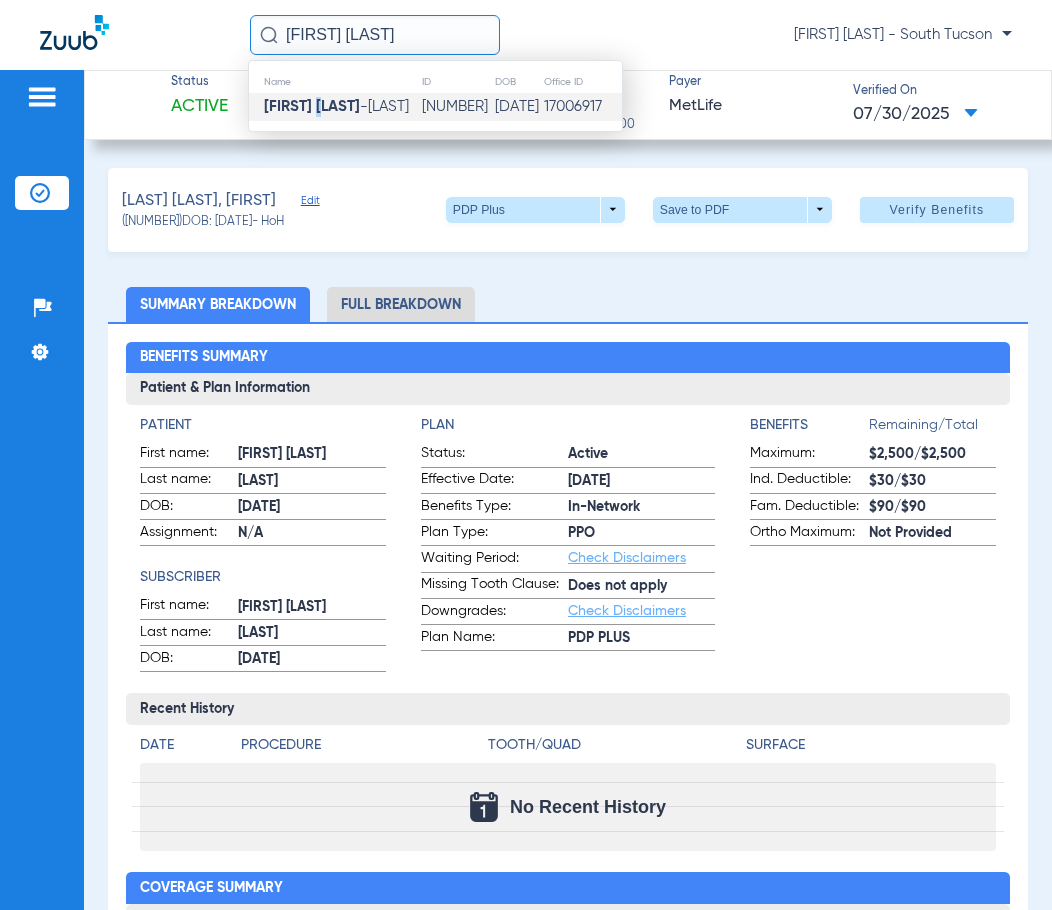 click on "Gregory Medina" 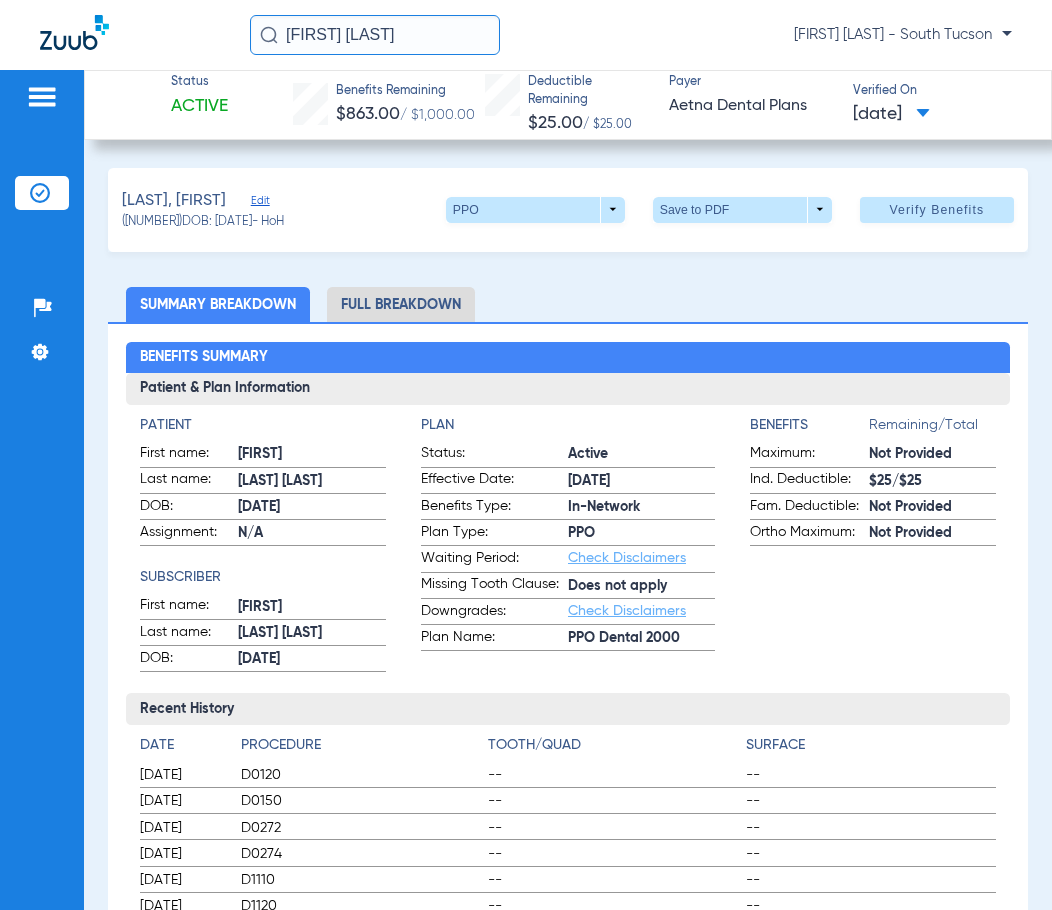 drag, startPoint x: 458, startPoint y: 42, endPoint x: -14, endPoint y: 40, distance: 472.00424 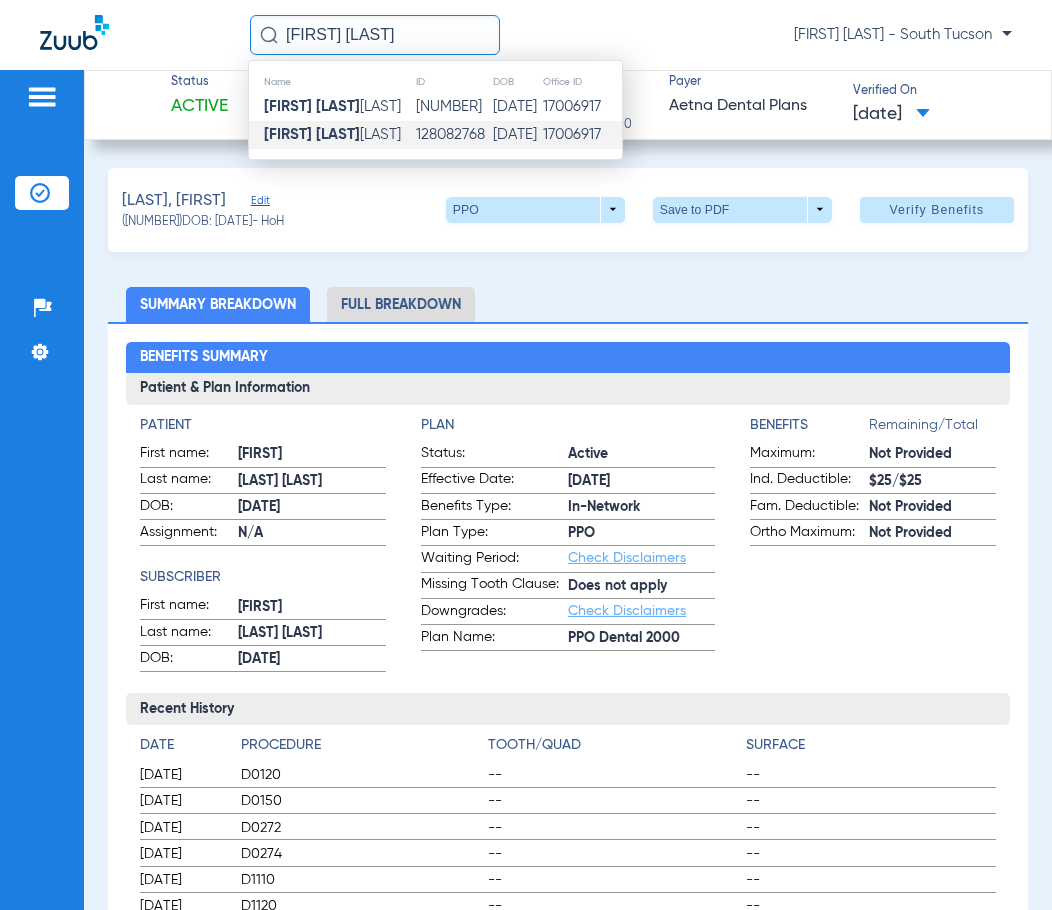type on "YOLANDA NUN" 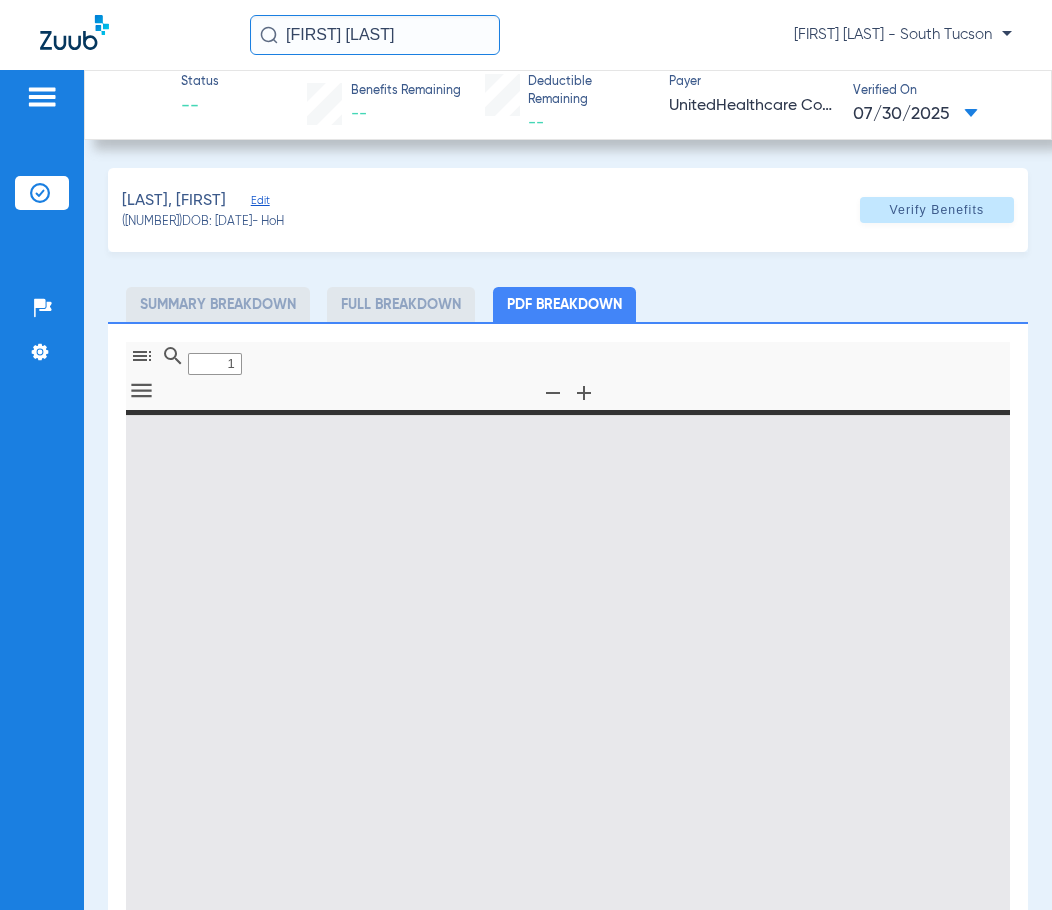 type on "0" 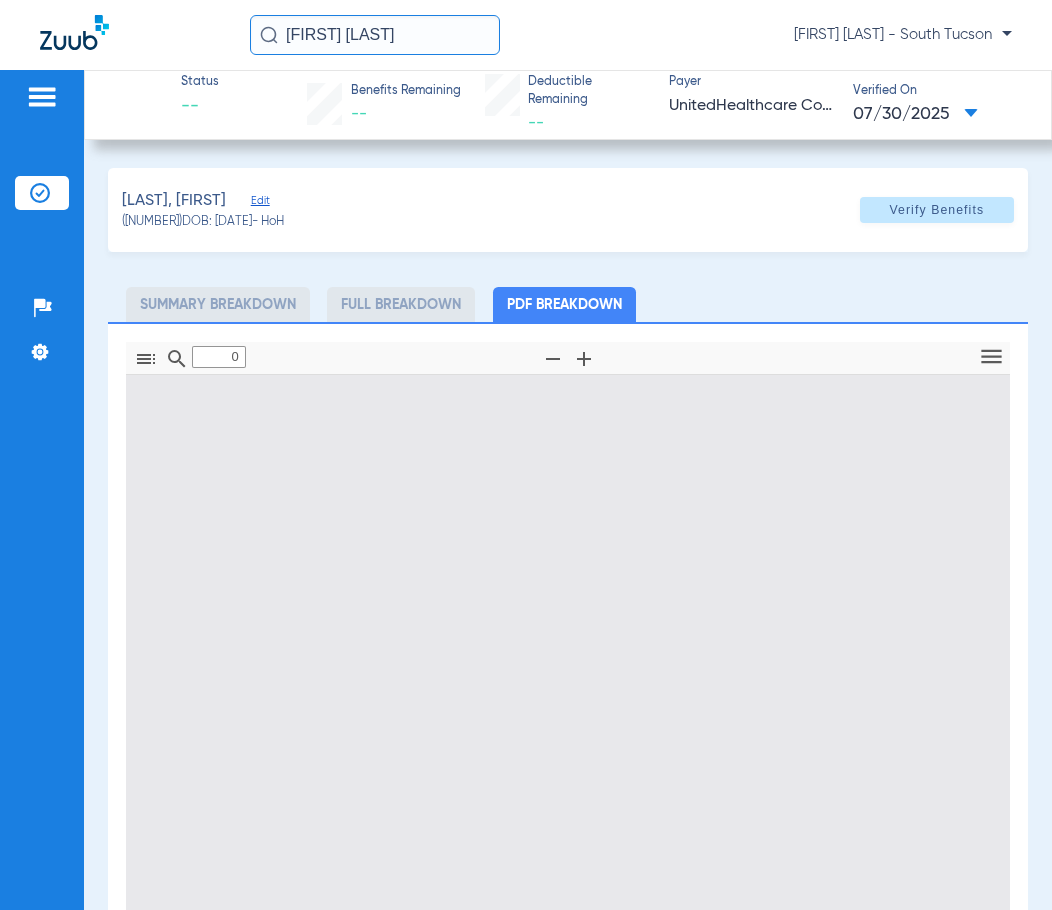 type on "1" 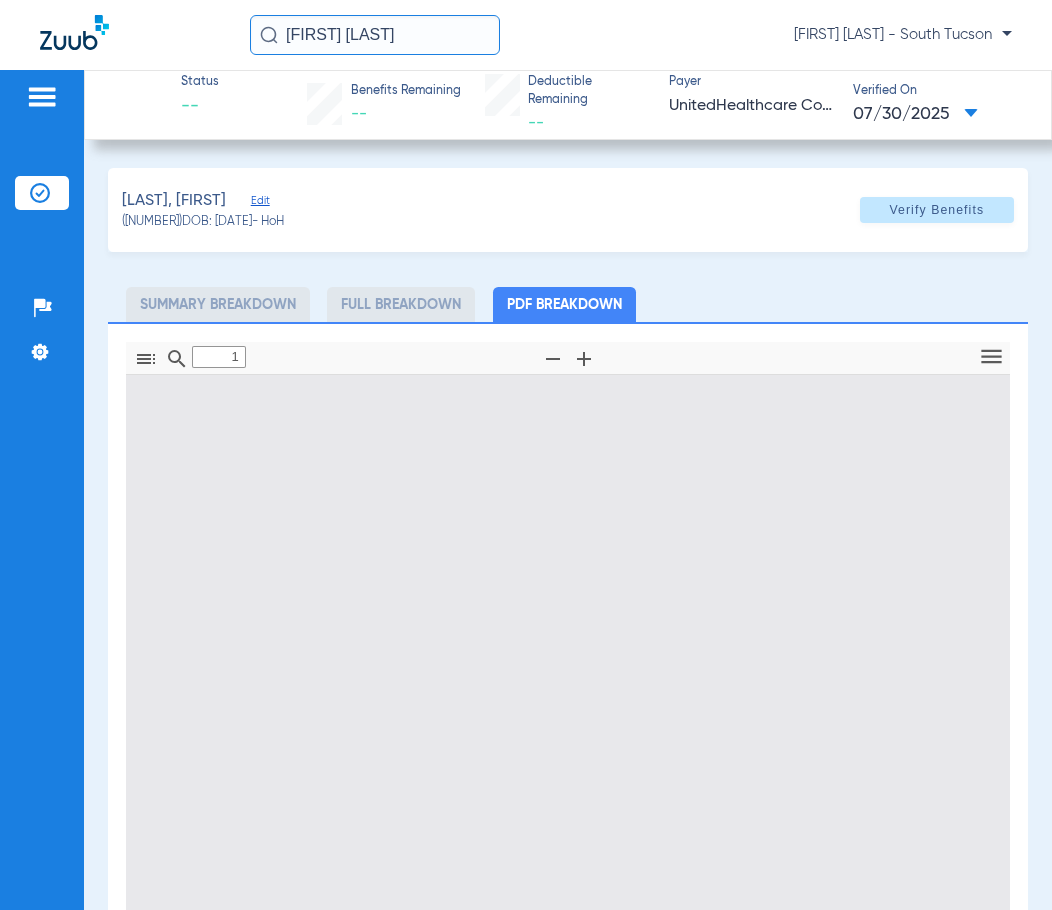 scroll, scrollTop: 10, scrollLeft: 0, axis: vertical 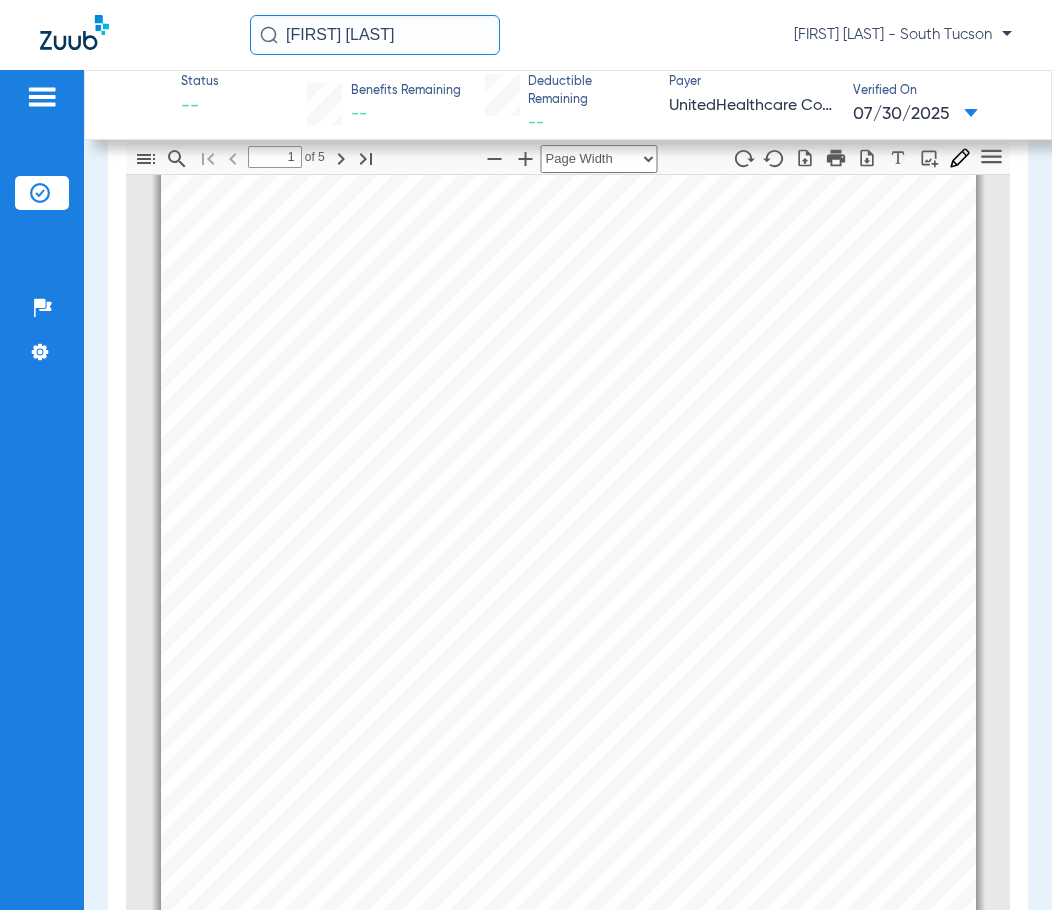 drag, startPoint x: 424, startPoint y: 41, endPoint x: 170, endPoint y: 33, distance: 254.12595 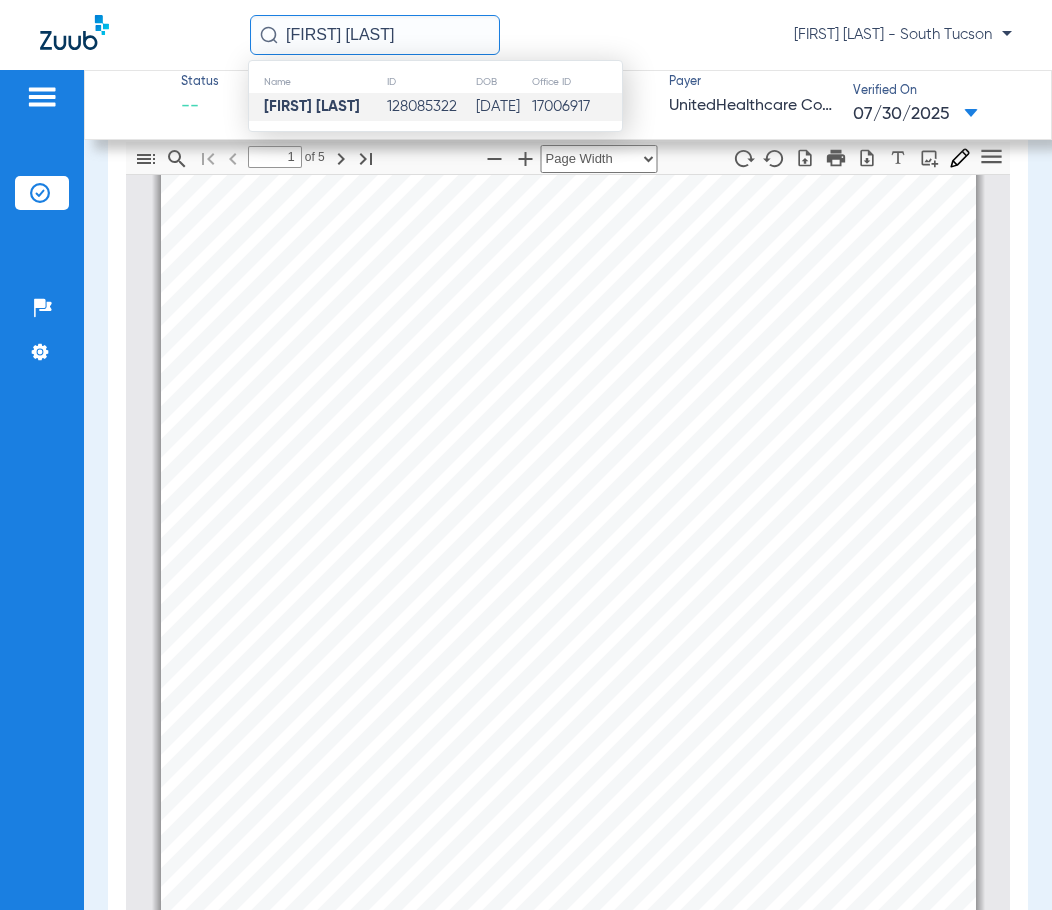type on "BEATRICE GARCIA" 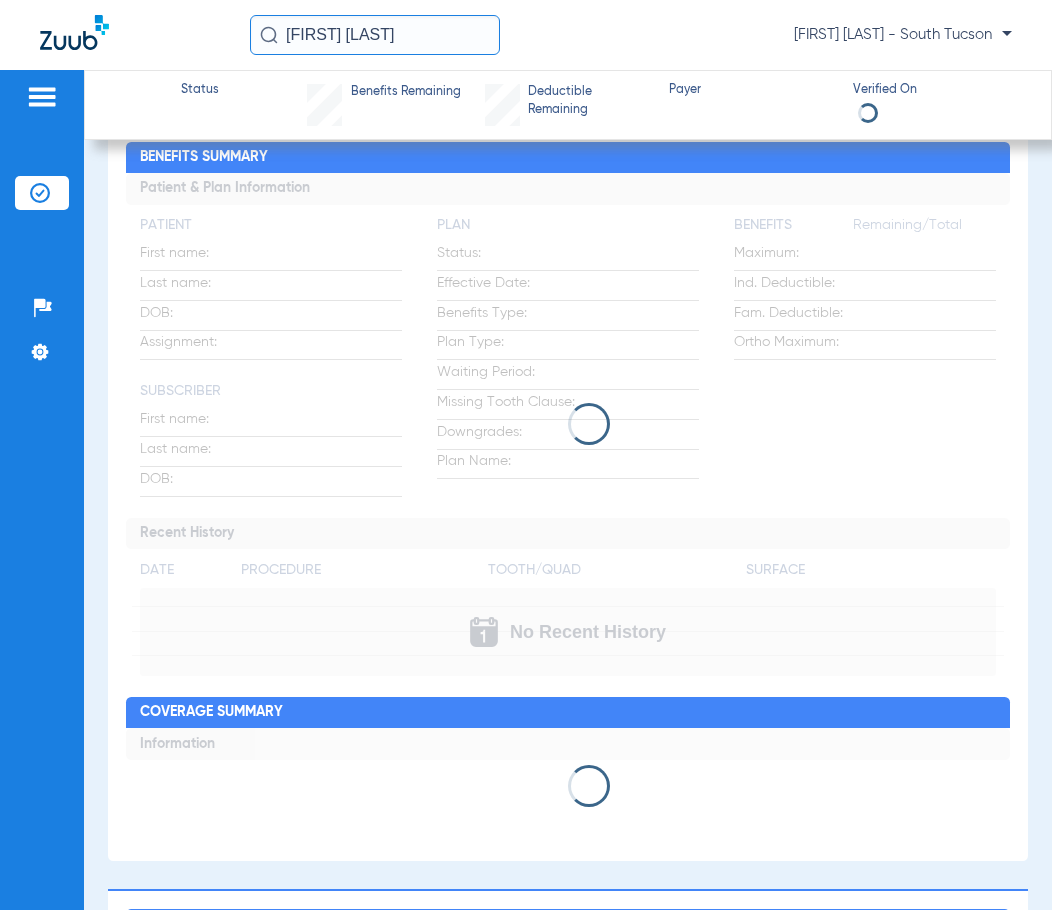 scroll, scrollTop: 0, scrollLeft: 0, axis: both 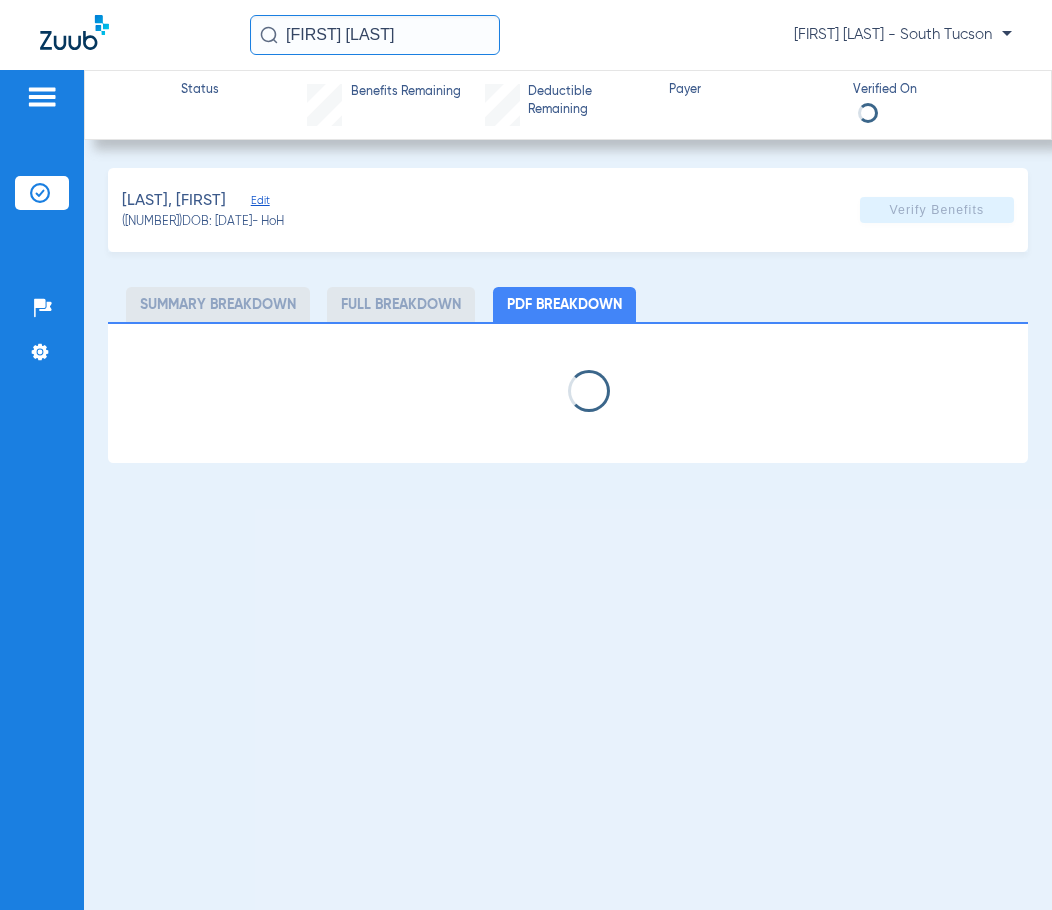select on "page-width" 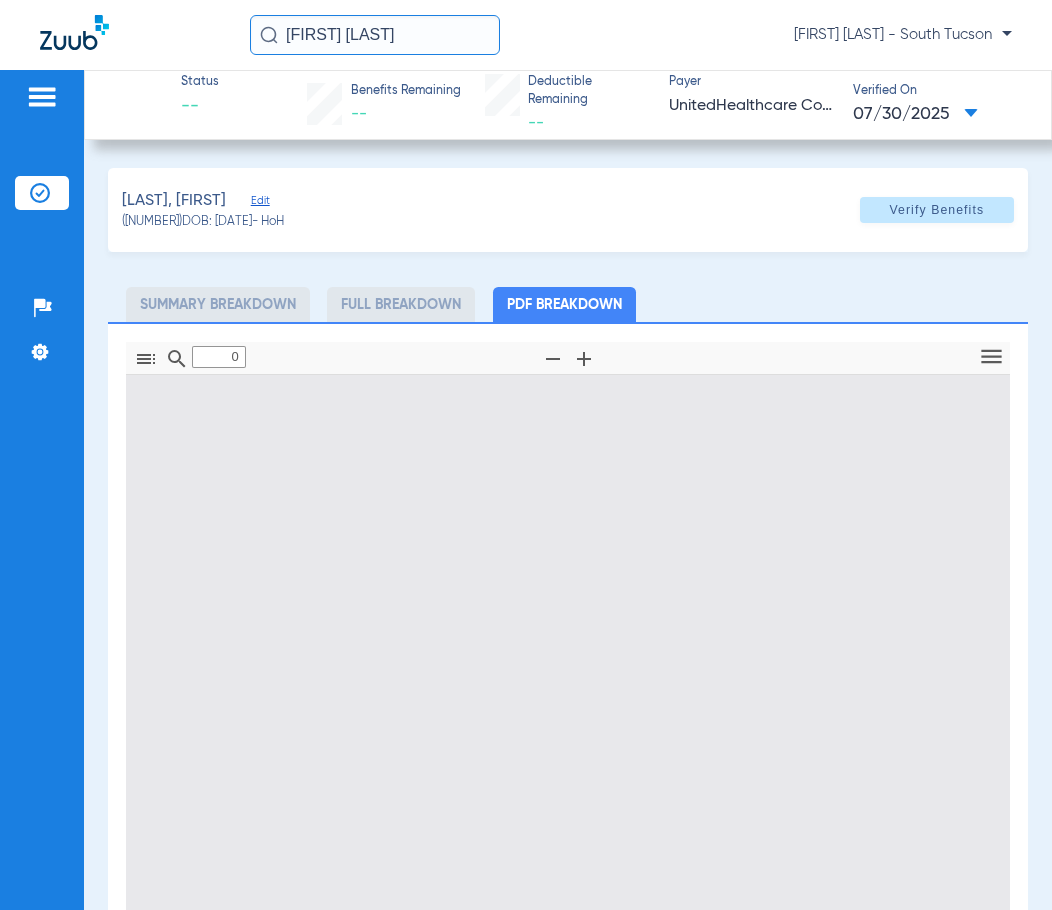 type on "1" 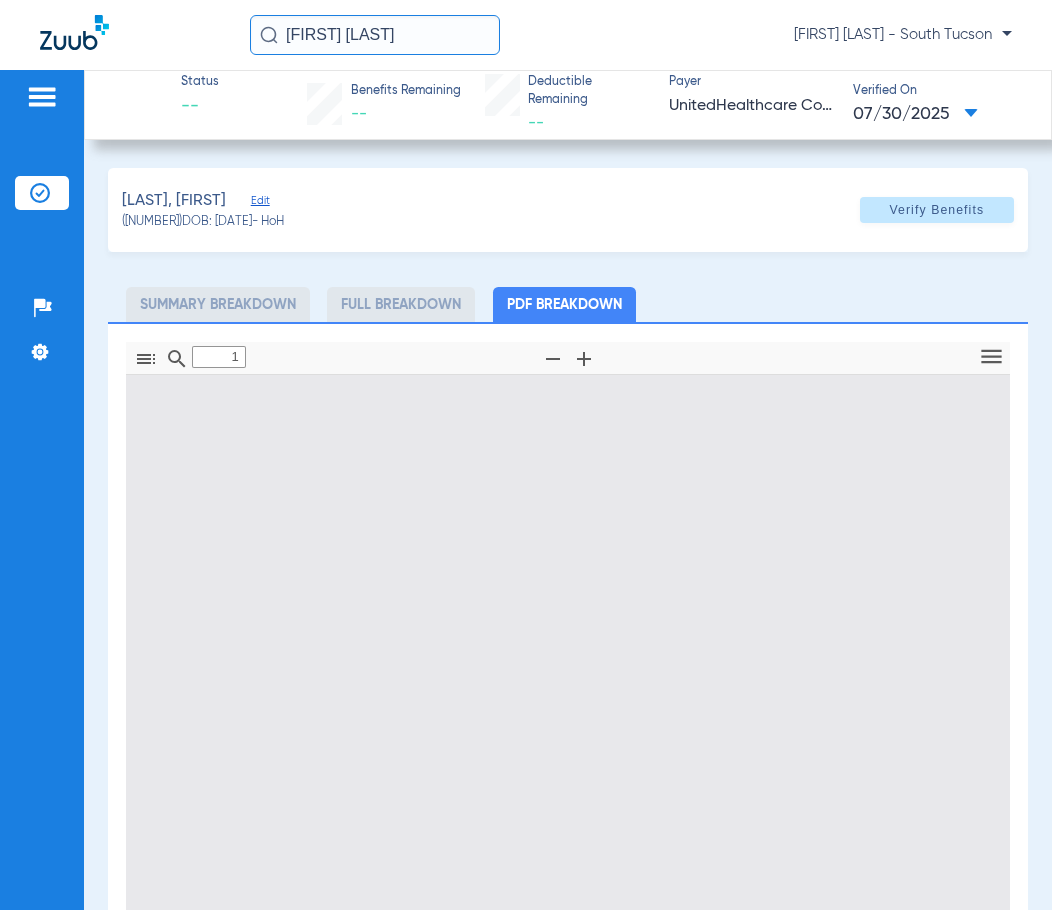 scroll, scrollTop: 10, scrollLeft: 0, axis: vertical 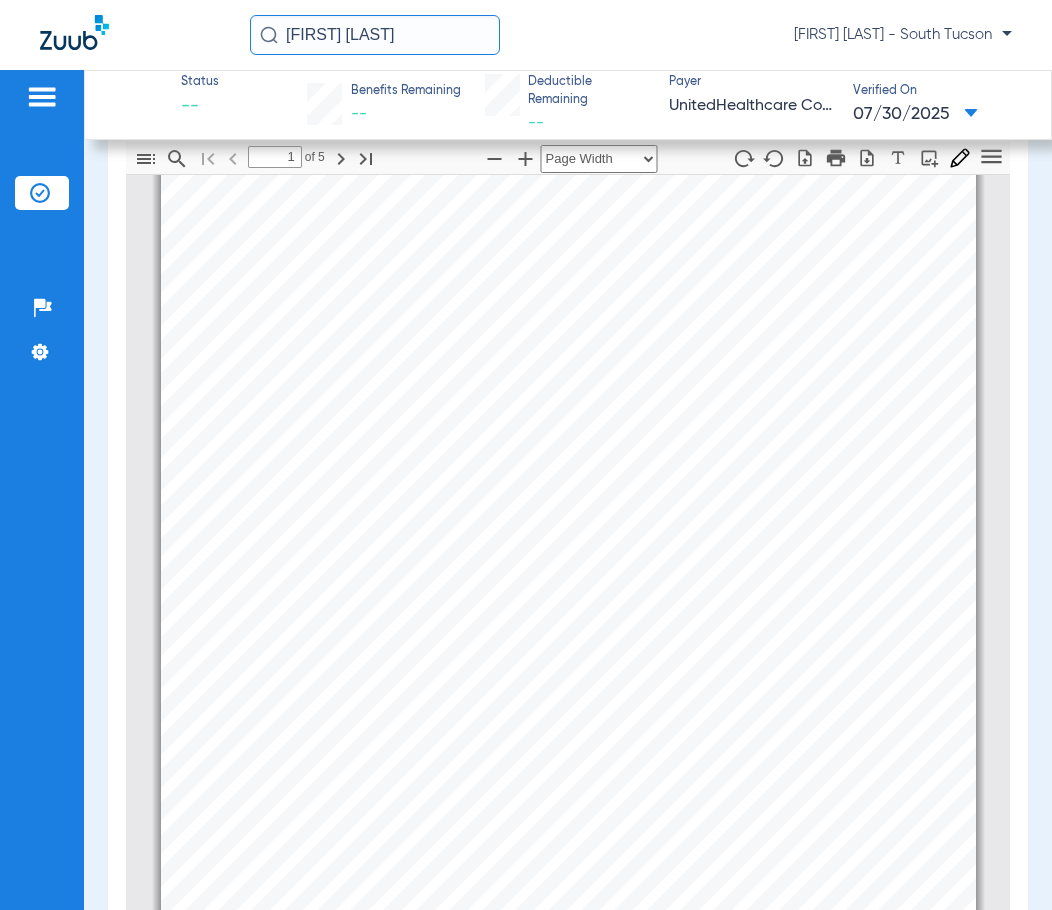drag, startPoint x: 490, startPoint y: 34, endPoint x: -46, endPoint y: 43, distance: 536.07556 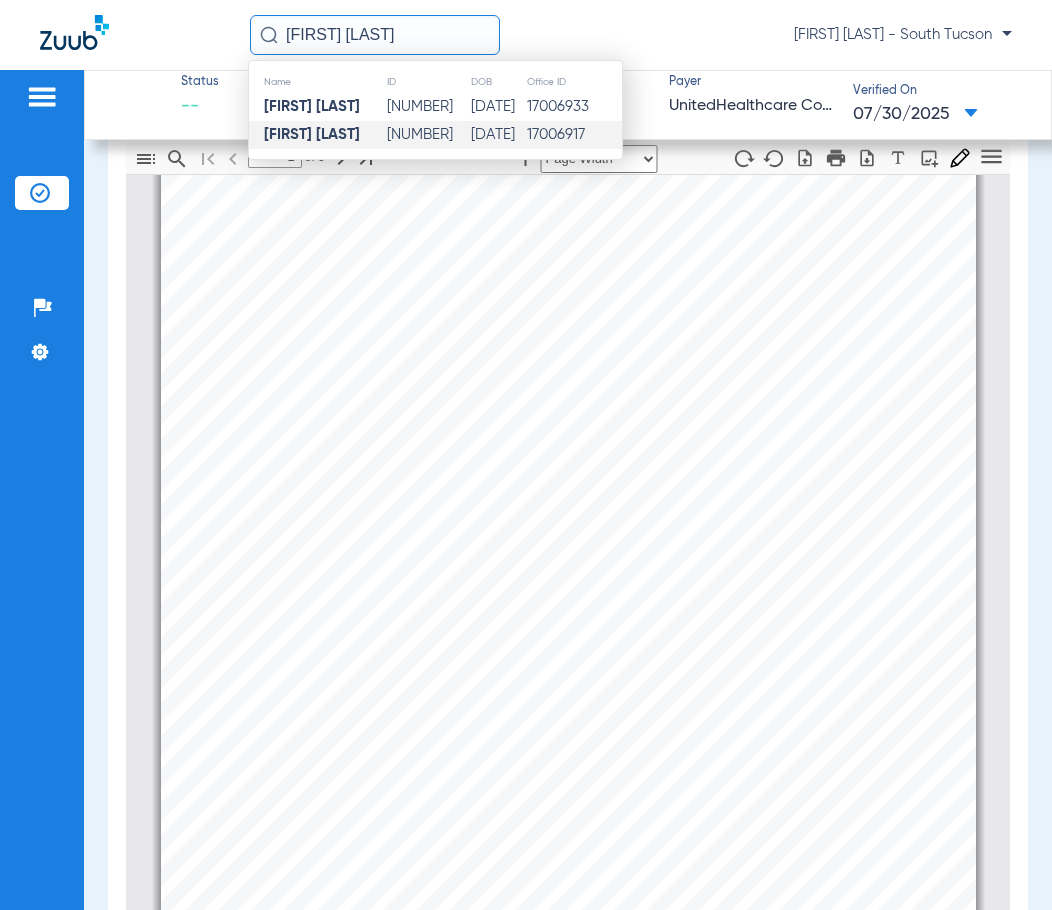 type on "SANDY ROMERO" 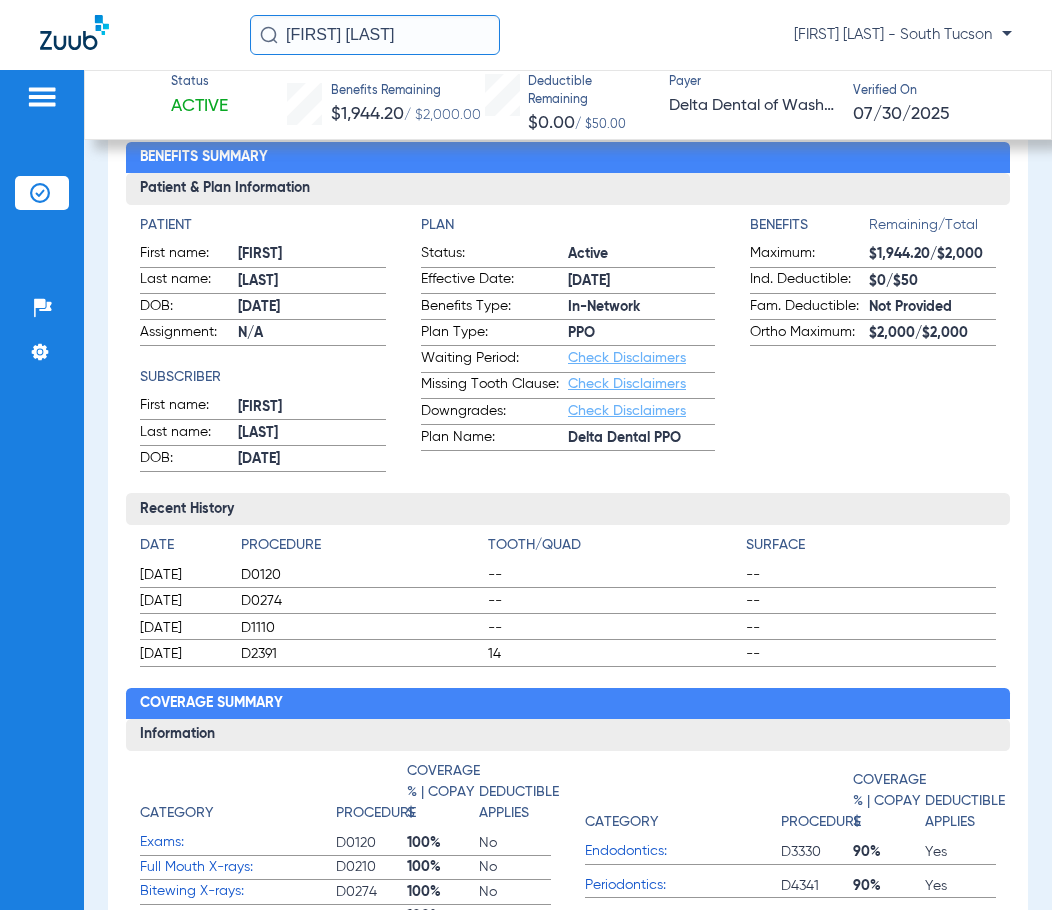 drag, startPoint x: 454, startPoint y: 27, endPoint x: -284, endPoint y: 72, distance: 739.37067 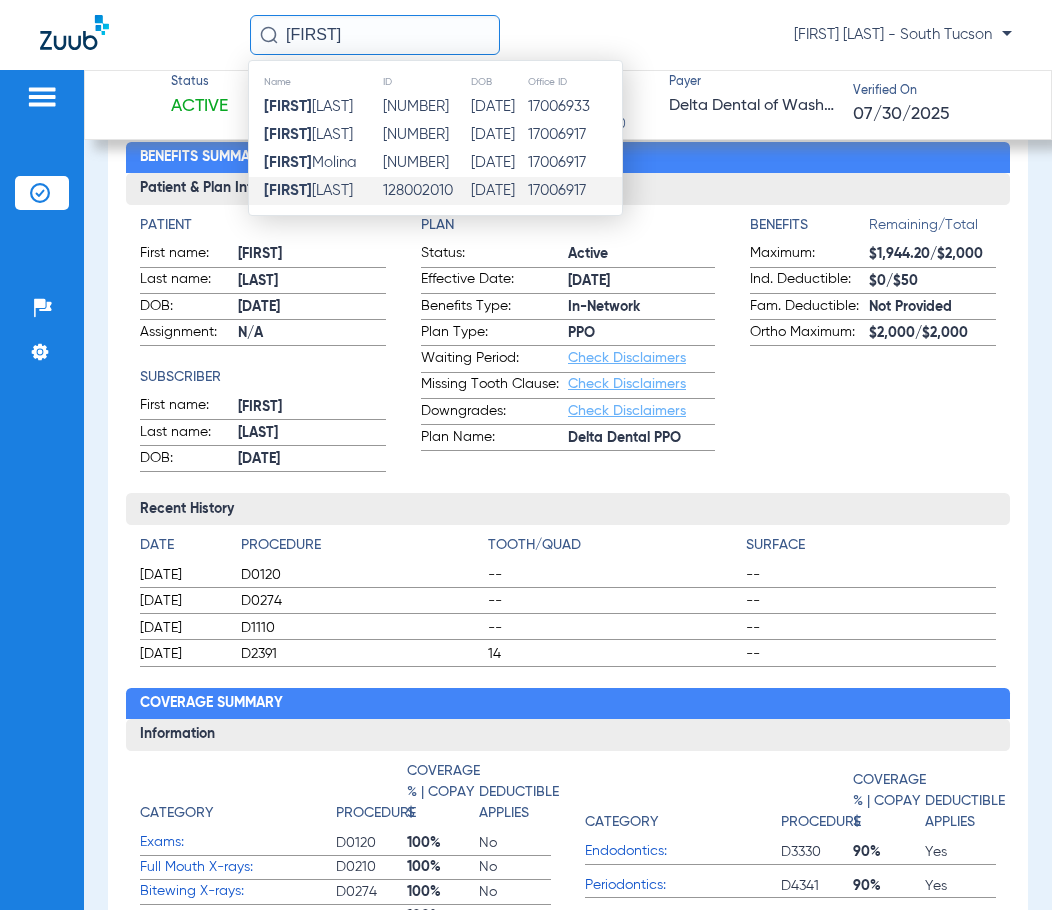 type on "ARTEMISA" 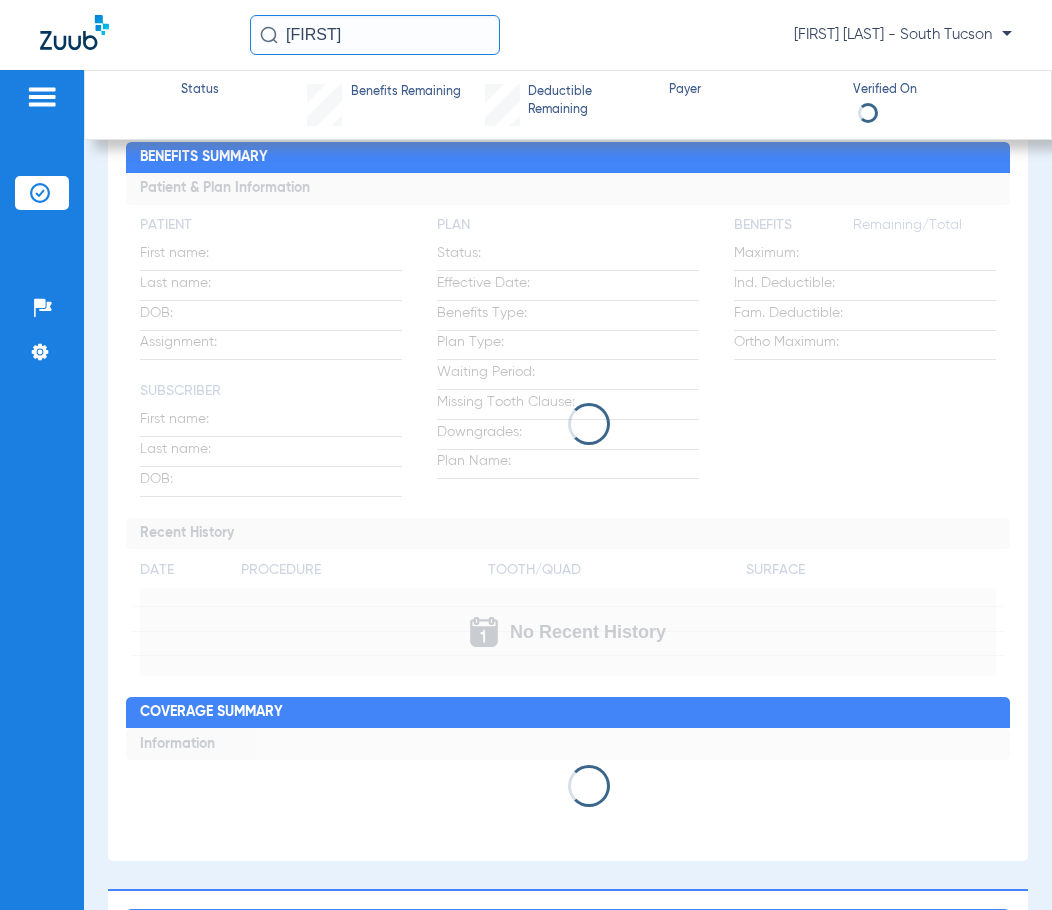 scroll, scrollTop: 0, scrollLeft: 0, axis: both 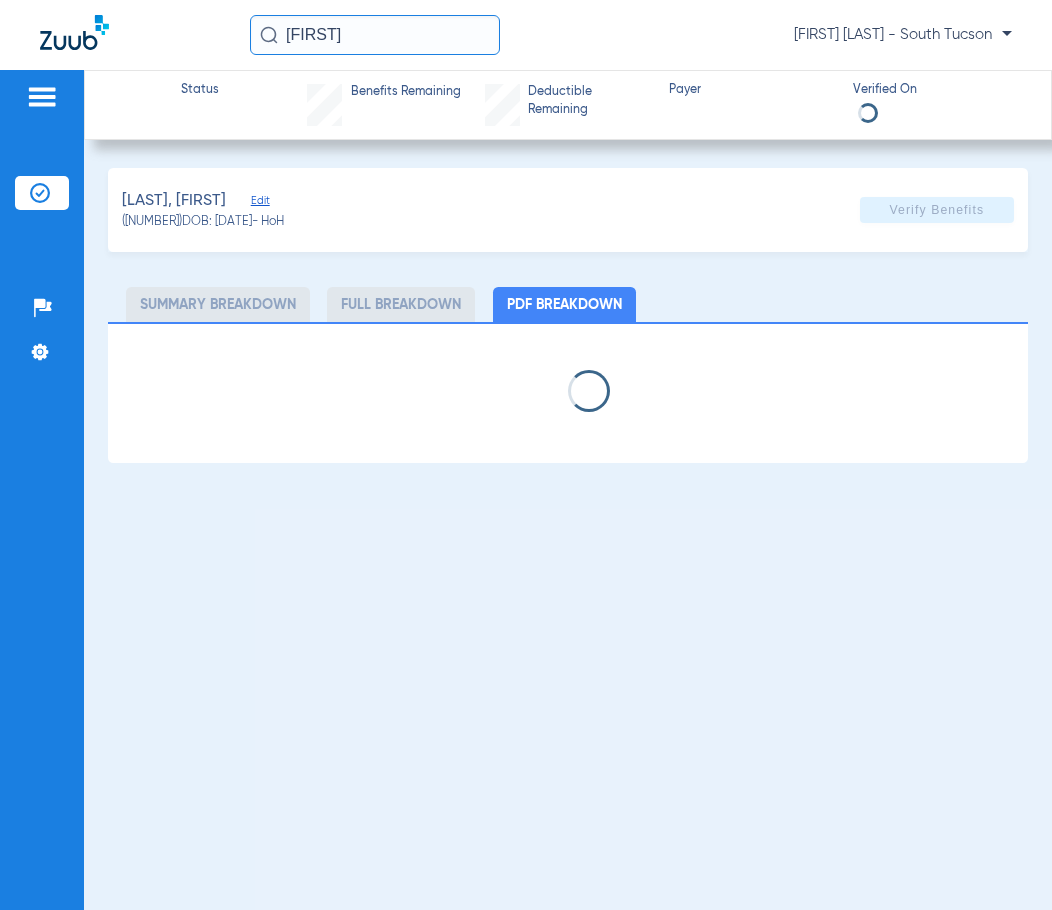 select on "page-width" 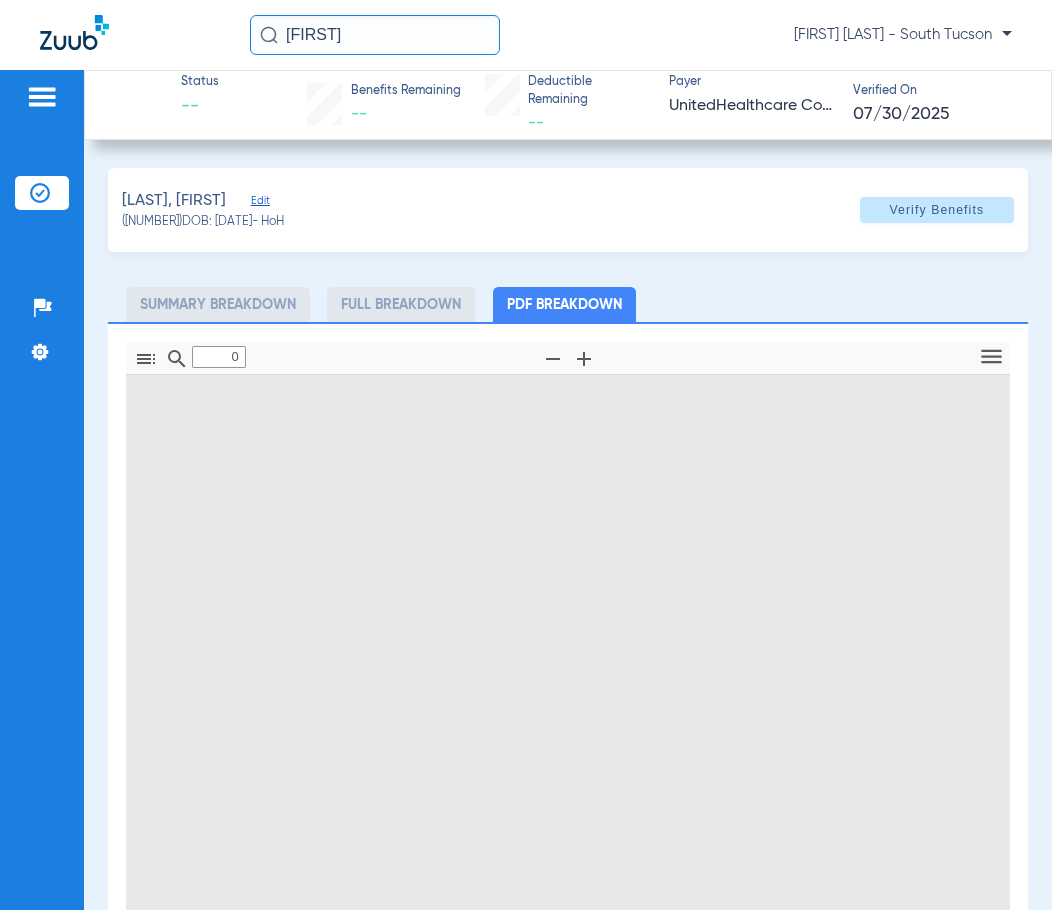 type on "1" 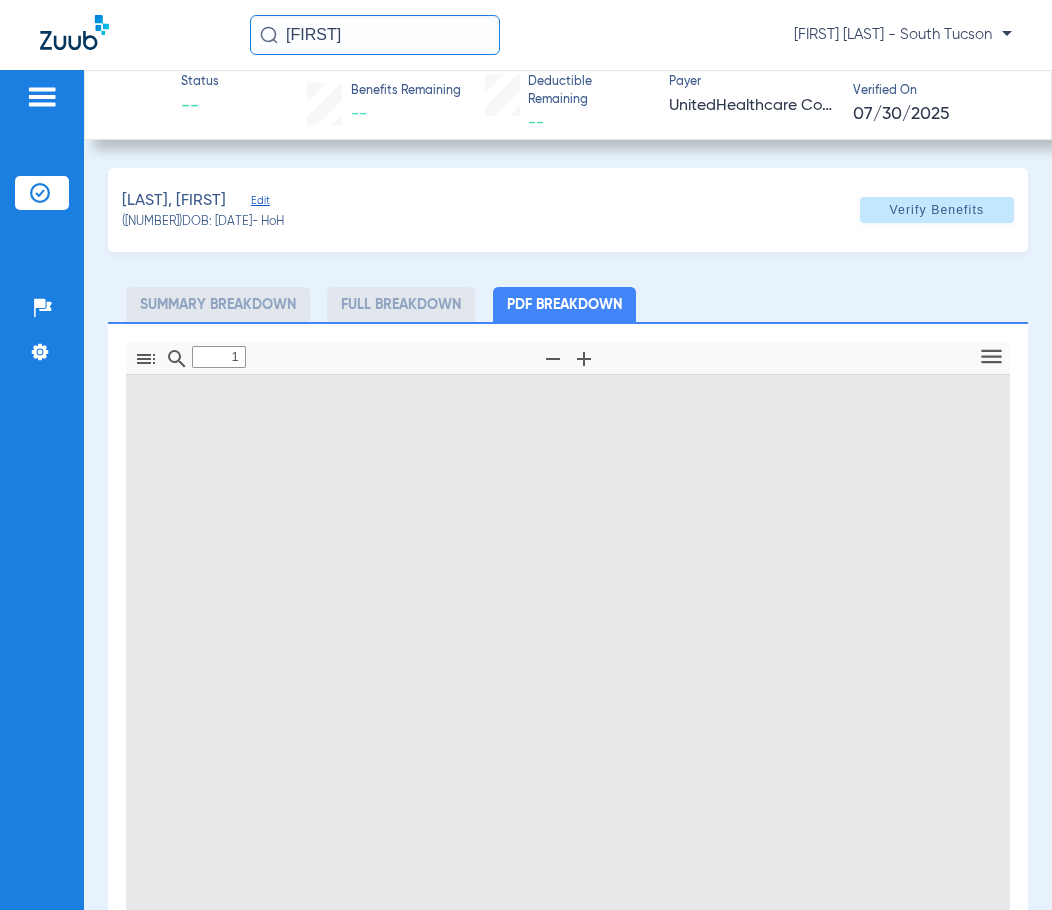 scroll, scrollTop: 10, scrollLeft: 0, axis: vertical 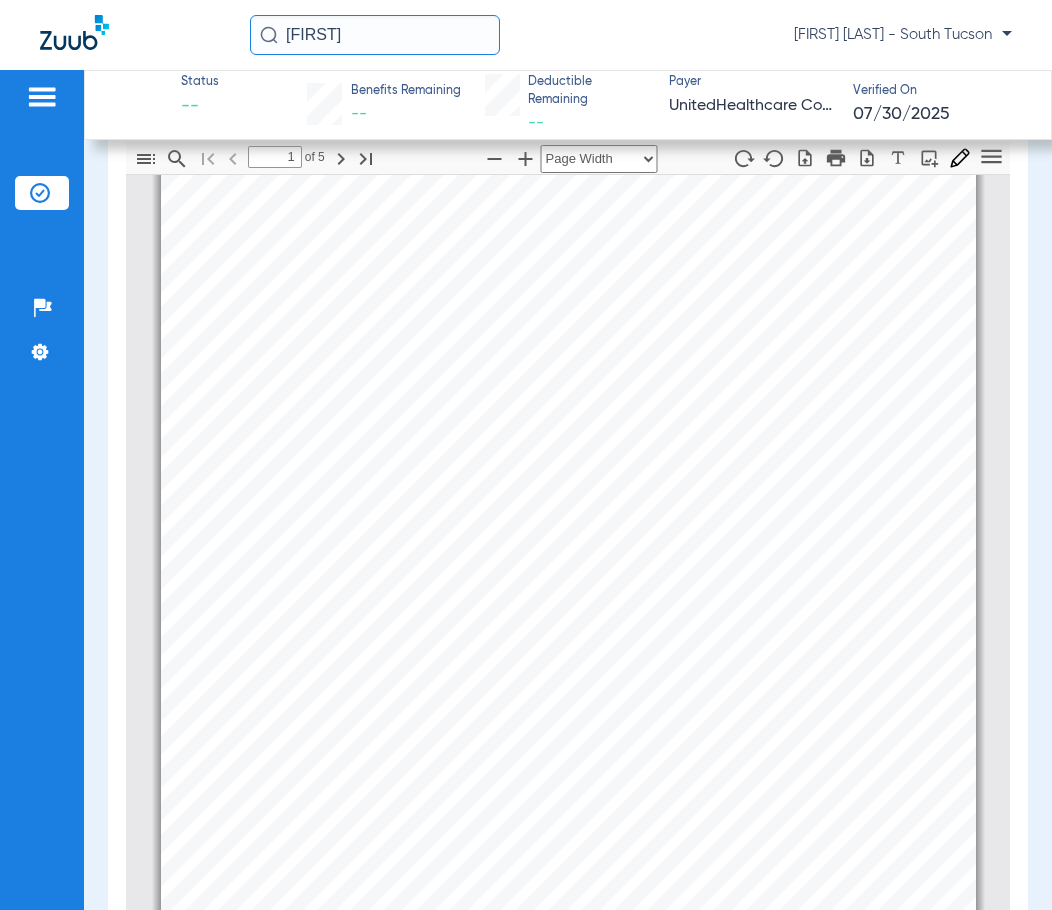 drag, startPoint x: 385, startPoint y: 41, endPoint x: -58, endPoint y: 70, distance: 443.94818 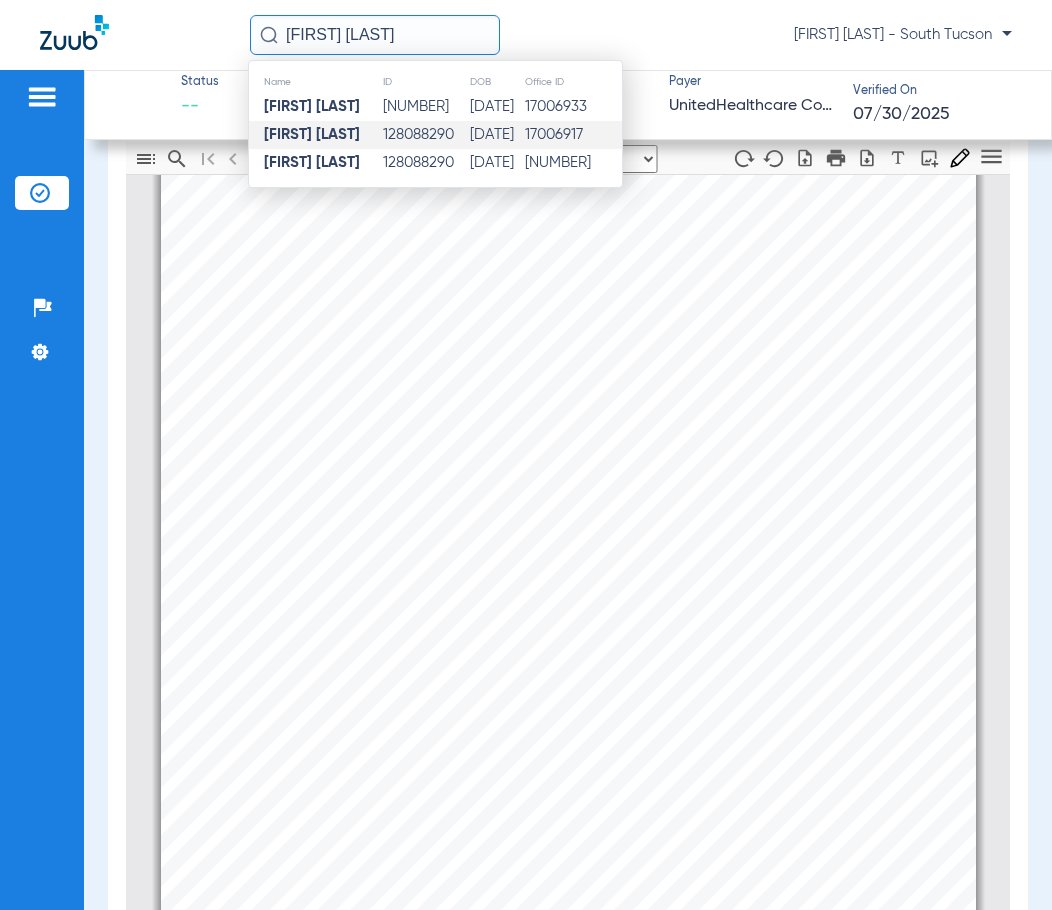 type on "YVETTE LOPEZ" 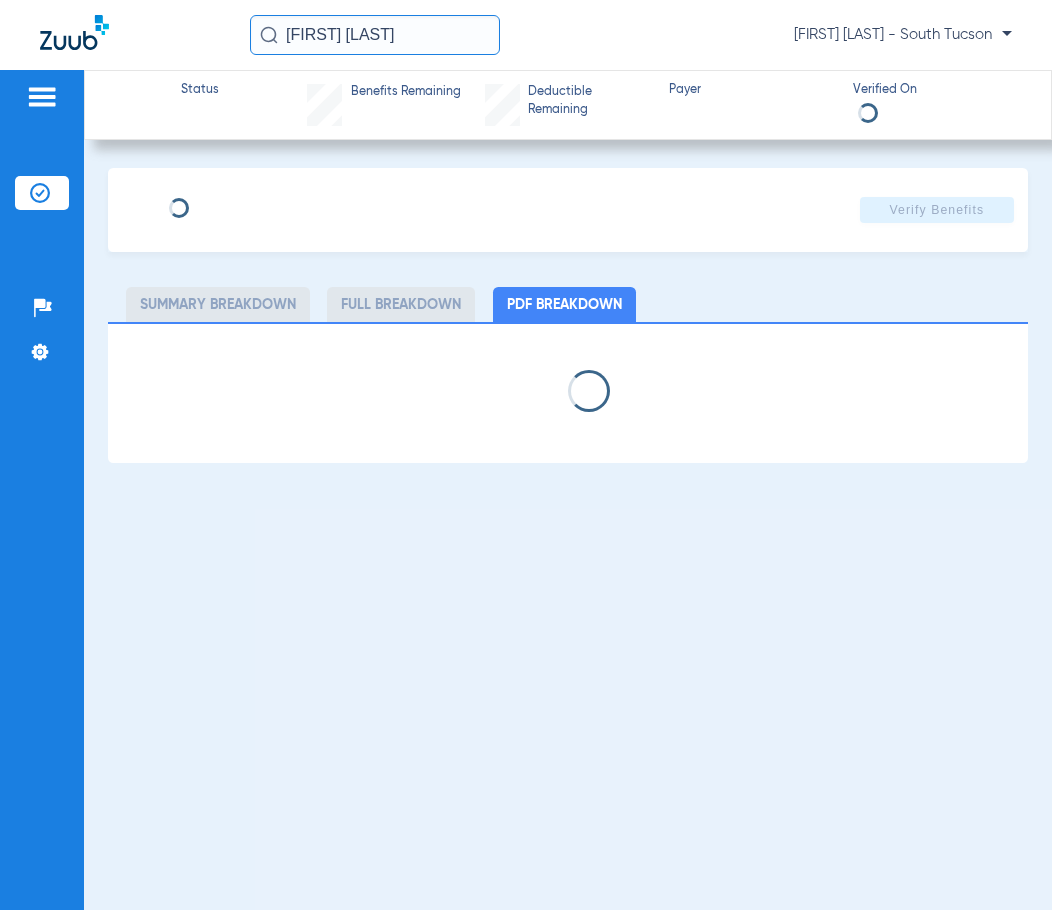 scroll, scrollTop: 0, scrollLeft: 0, axis: both 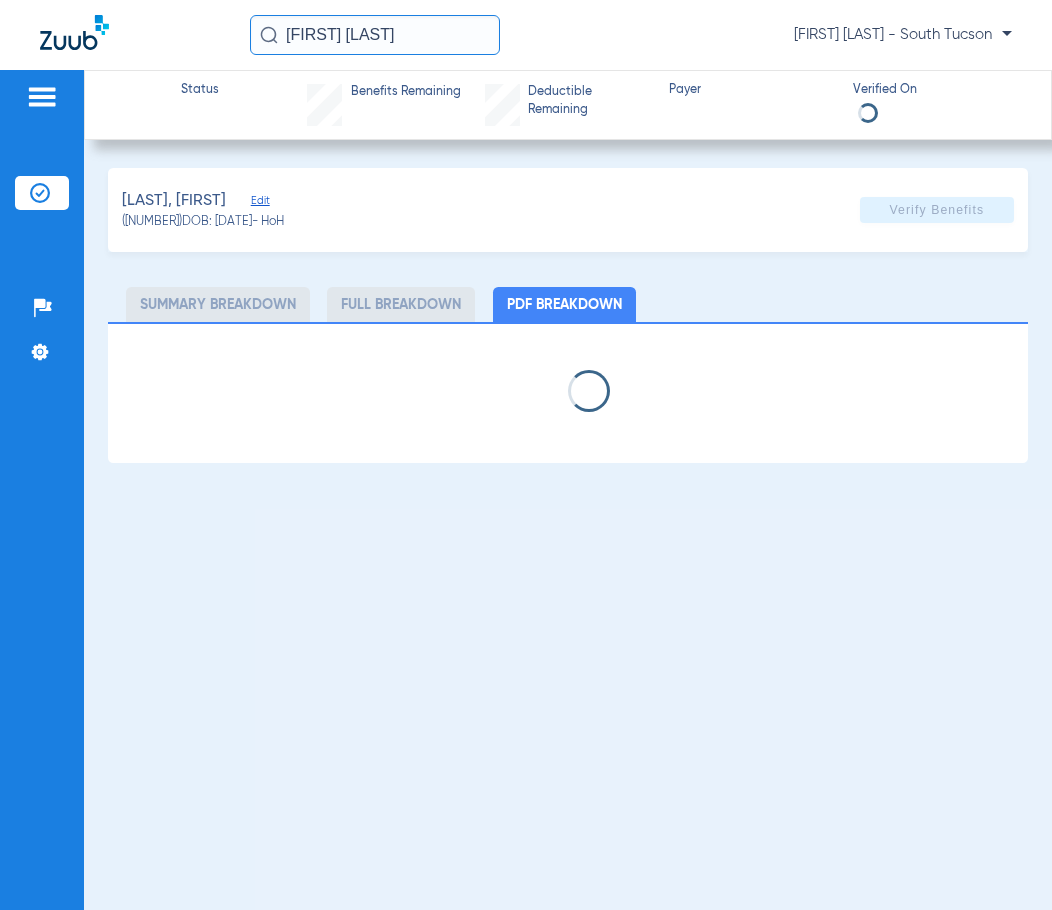 select on "page-width" 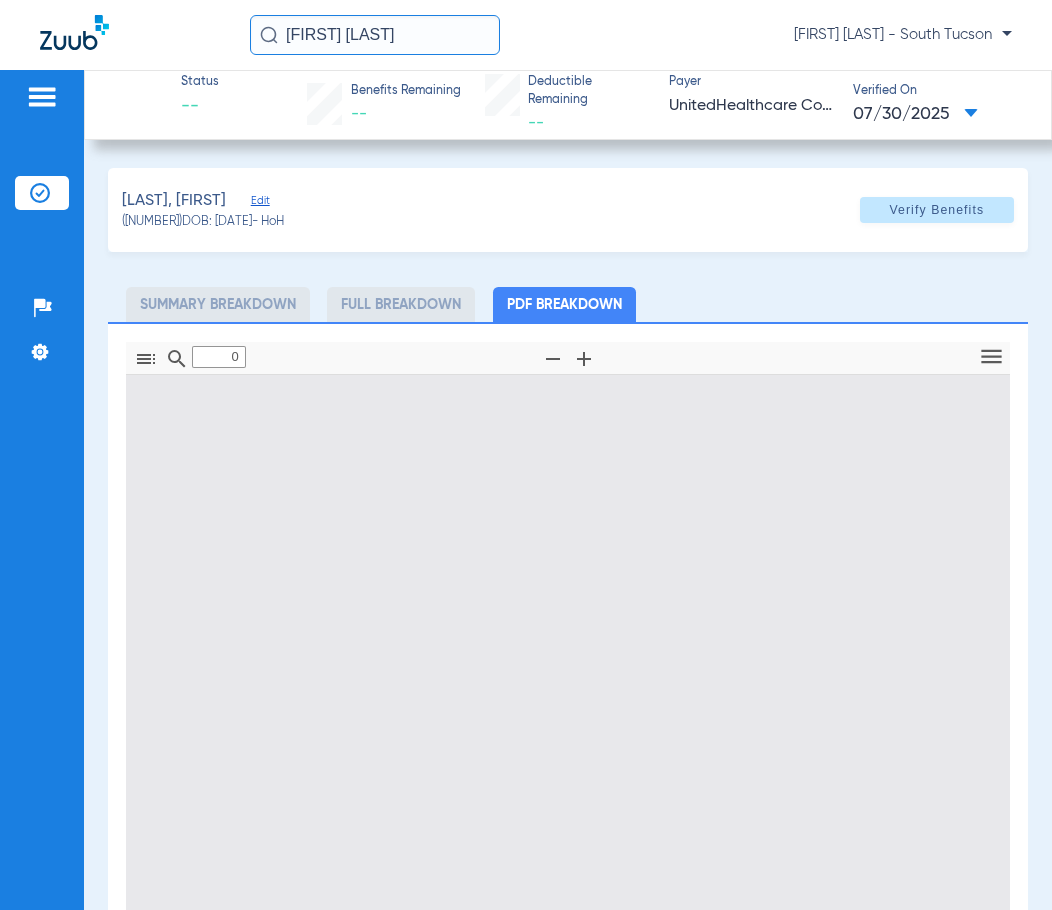type on "1" 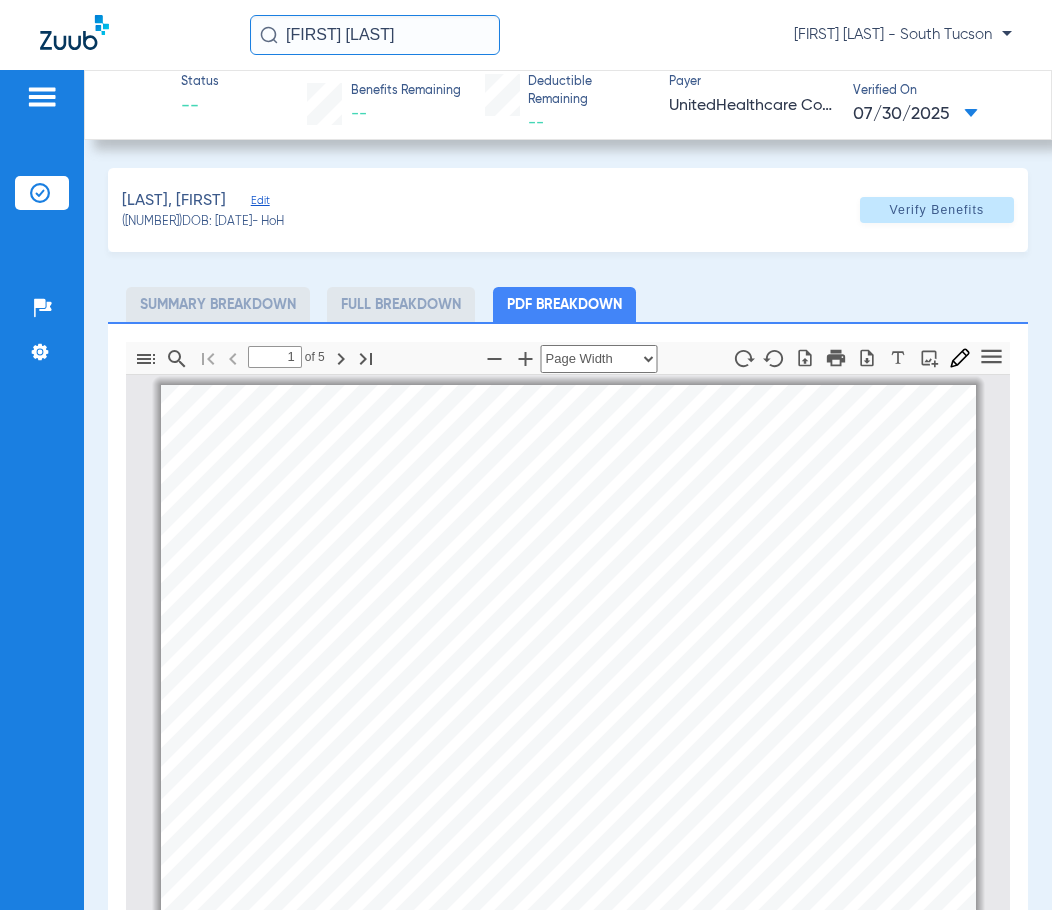 scroll, scrollTop: 10, scrollLeft: 0, axis: vertical 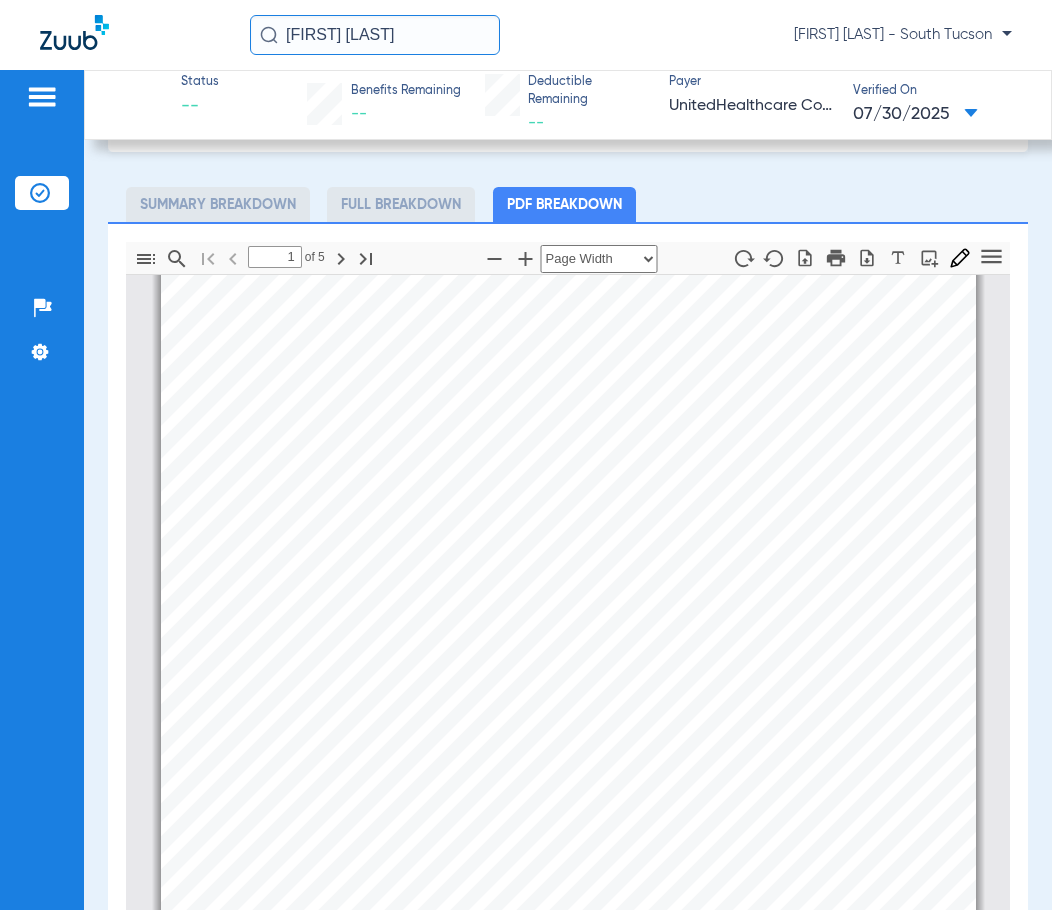 drag, startPoint x: 438, startPoint y: 33, endPoint x: 78, endPoint y: 50, distance: 360.40115 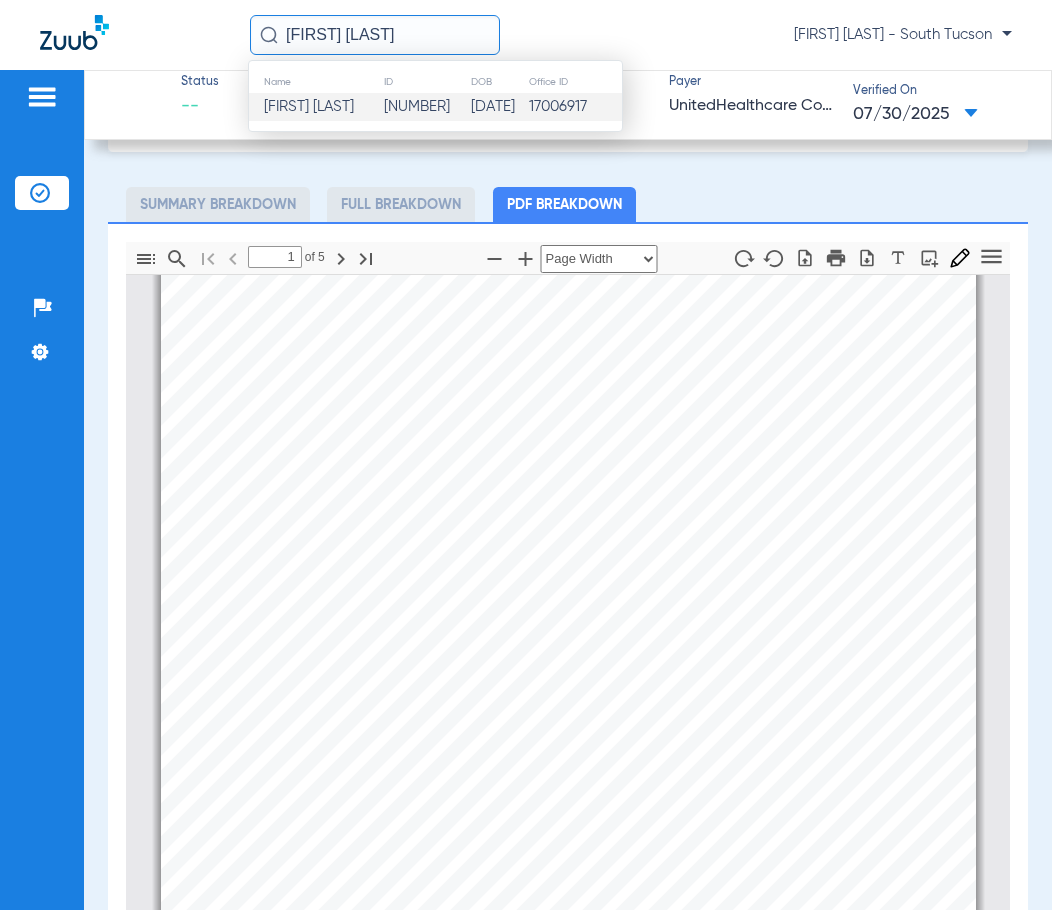 type on "JOHN TAPIA" 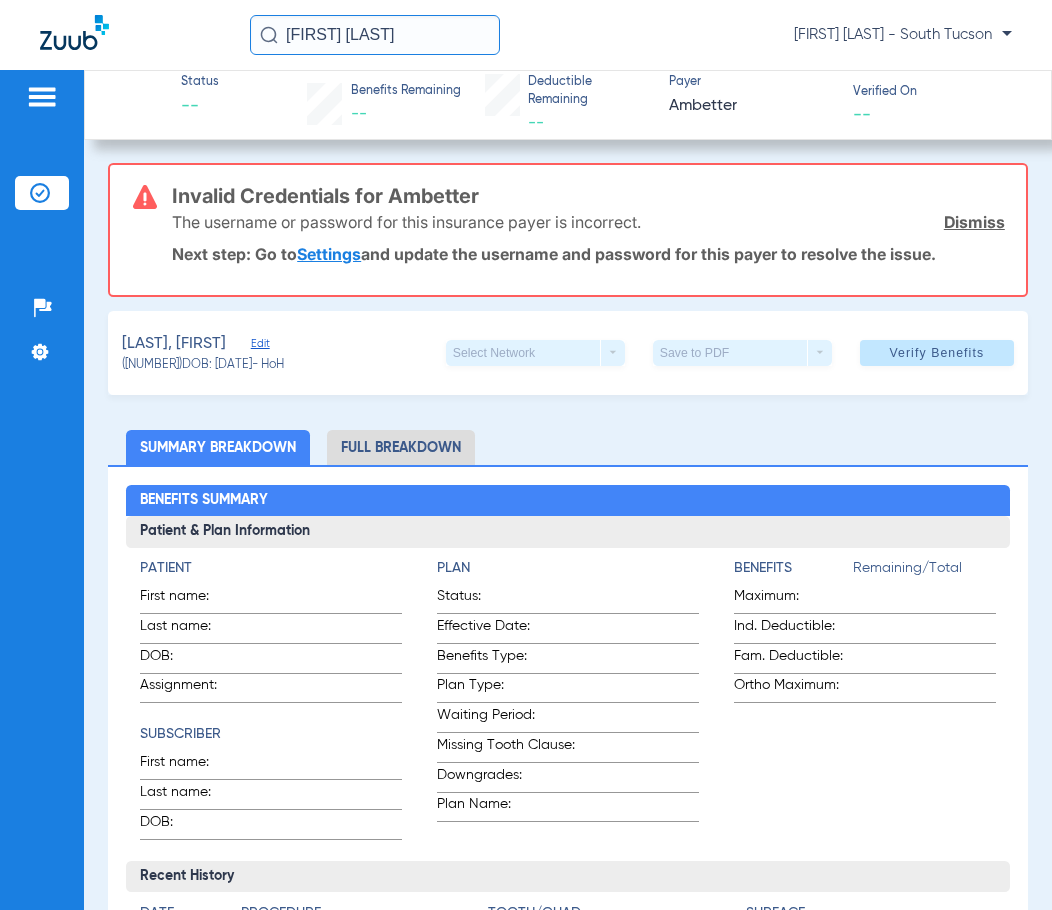 scroll, scrollTop: 0, scrollLeft: 0, axis: both 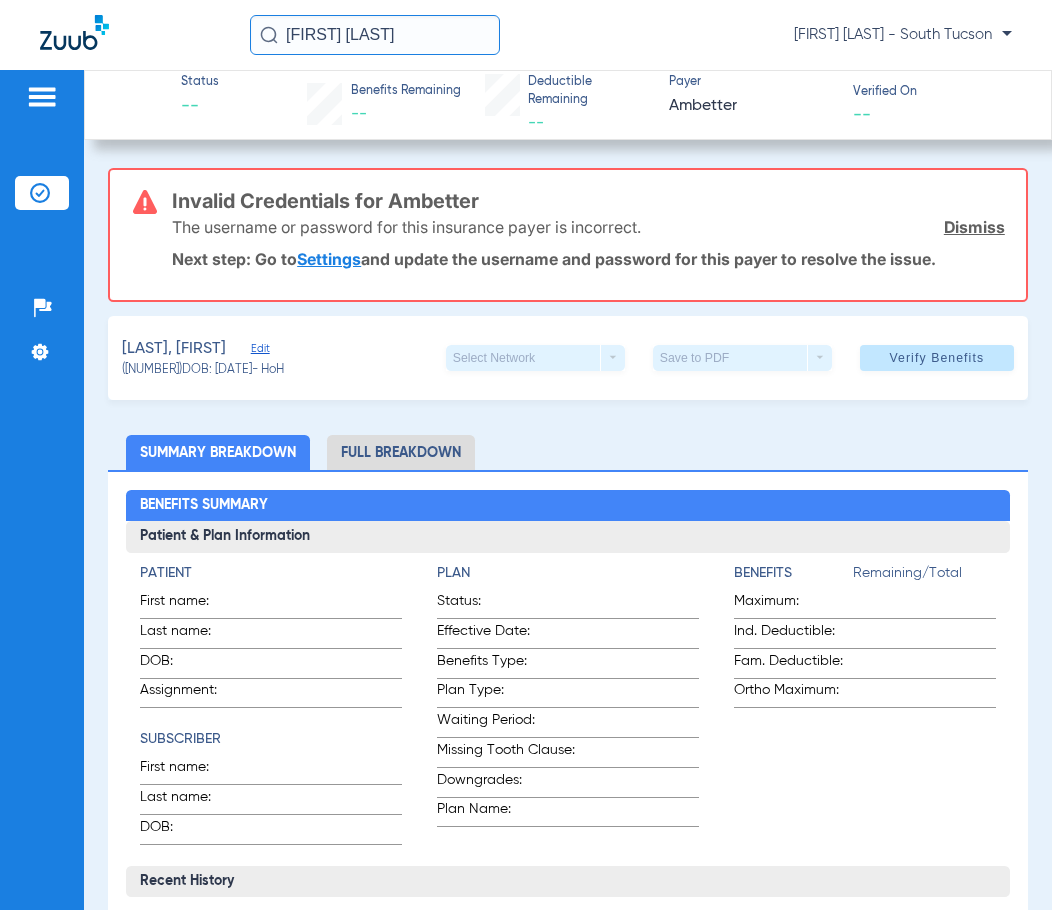 click on "Dismiss" 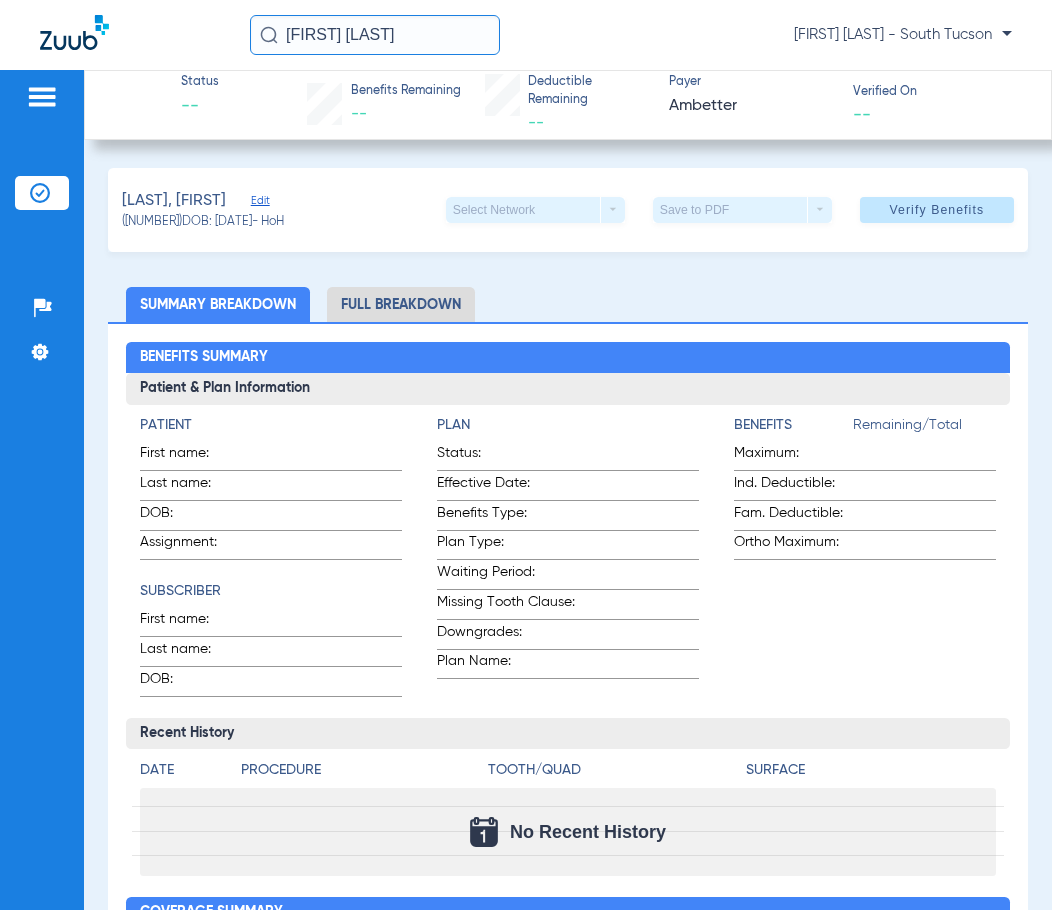 drag, startPoint x: 413, startPoint y: 34, endPoint x: -301, endPoint y: 43, distance: 714.0567 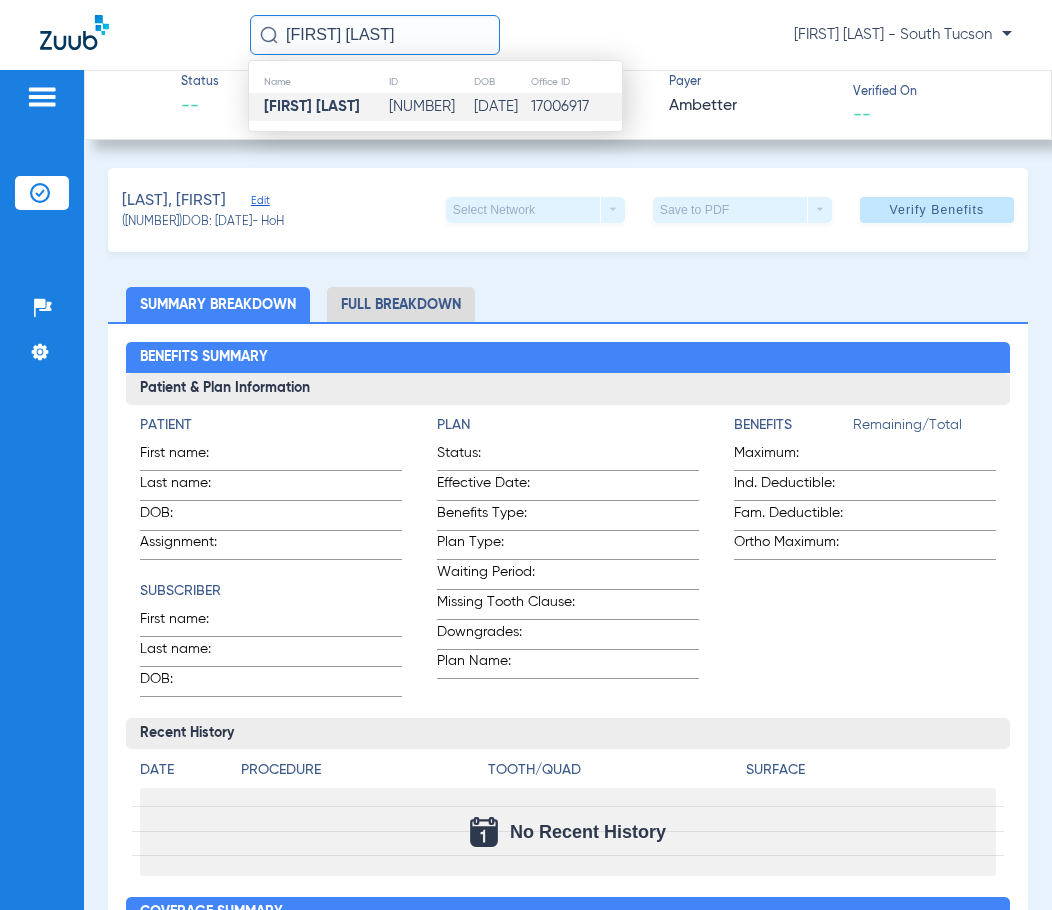 type on "MARTINA GASTELUM" 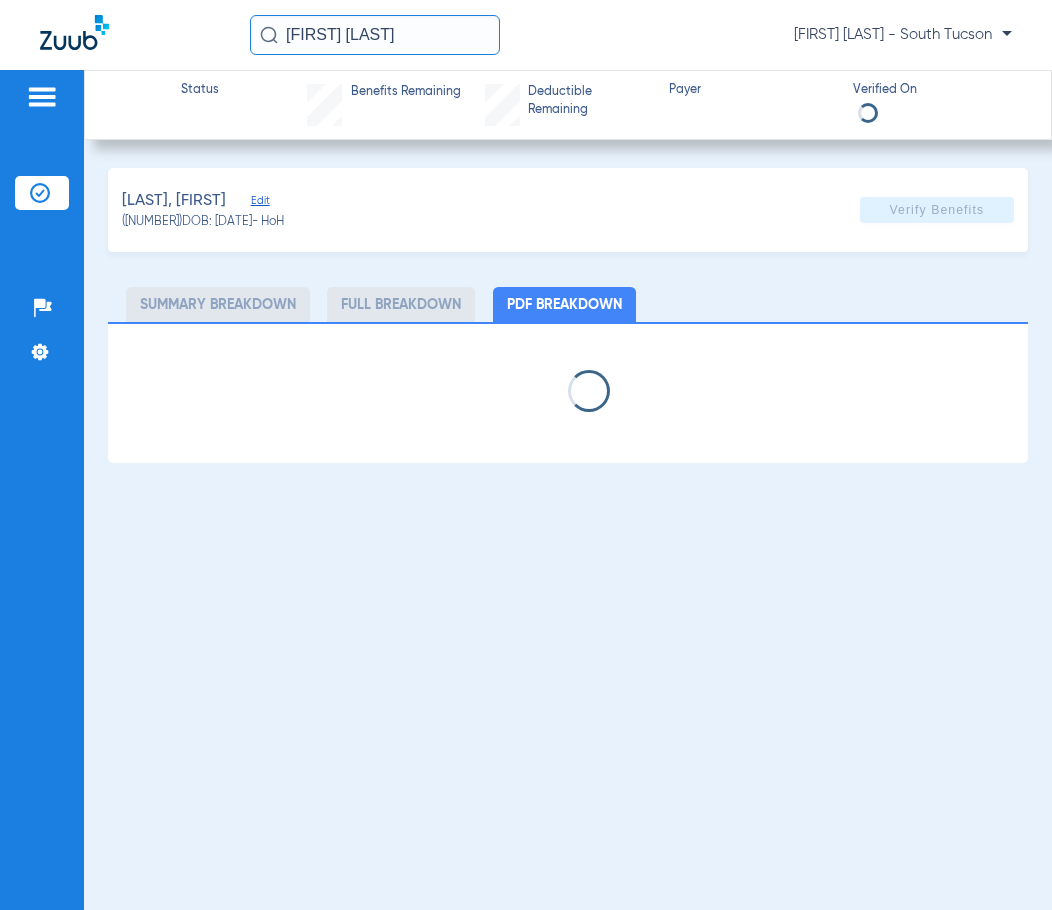 select on "page-width" 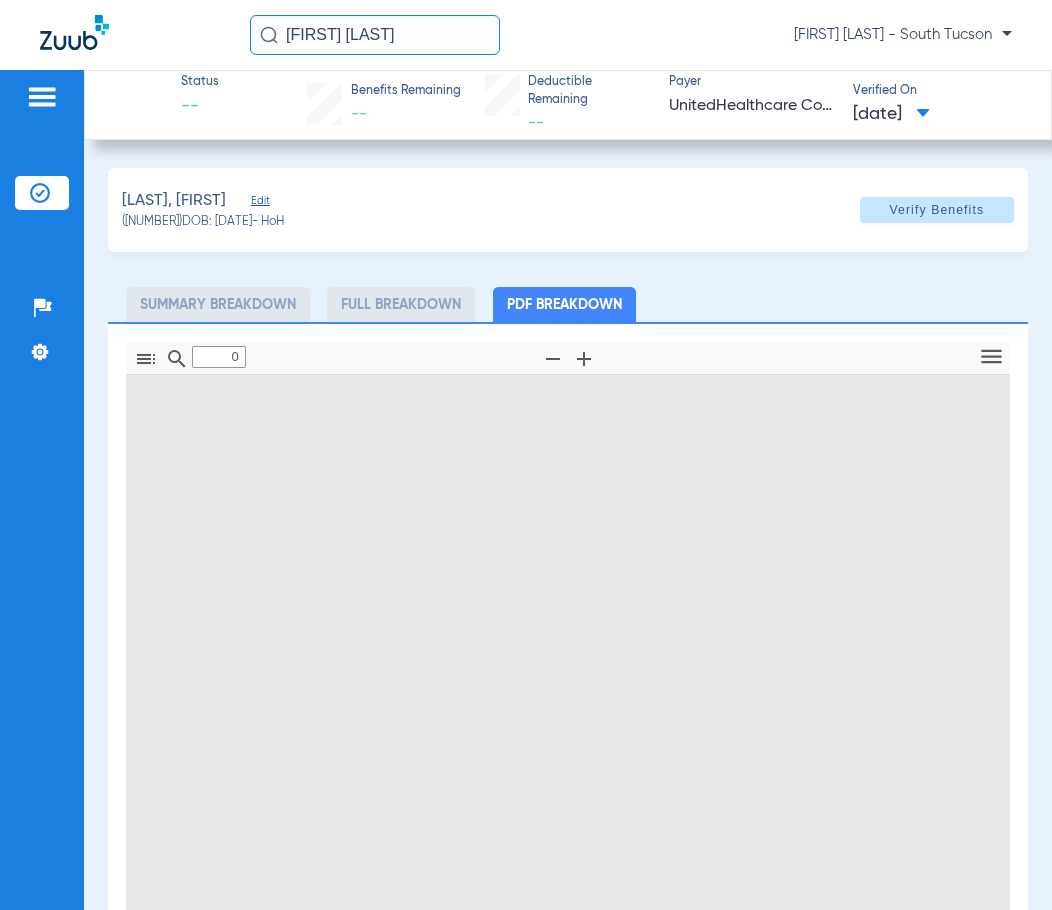 type on "1" 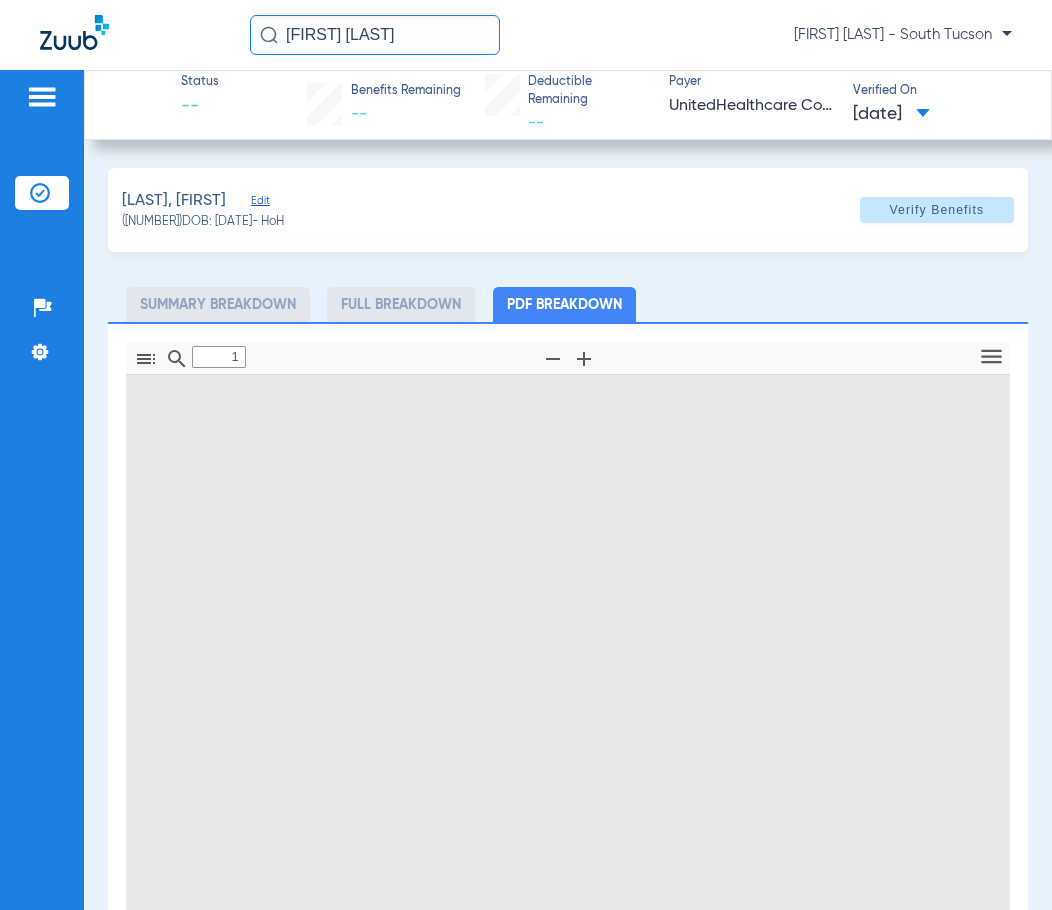 scroll, scrollTop: 10, scrollLeft: 0, axis: vertical 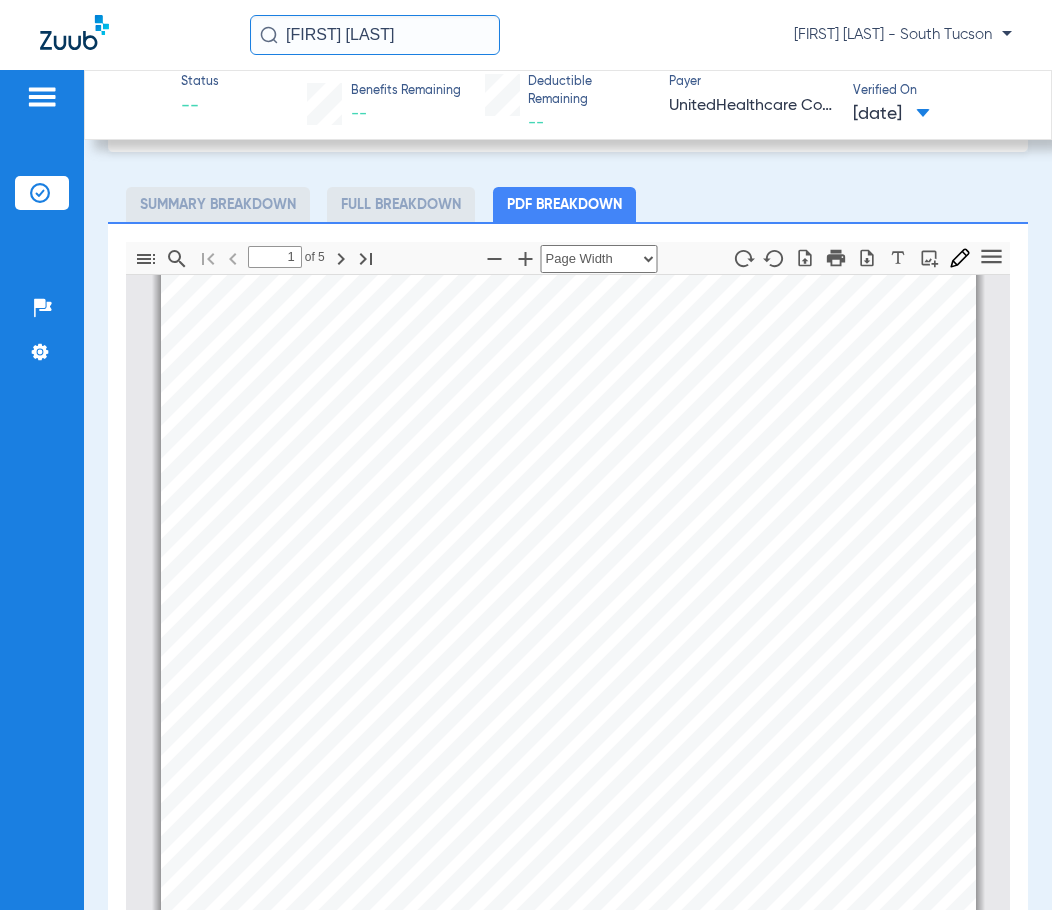 drag, startPoint x: 448, startPoint y: 32, endPoint x: -108, endPoint y: 32, distance: 556 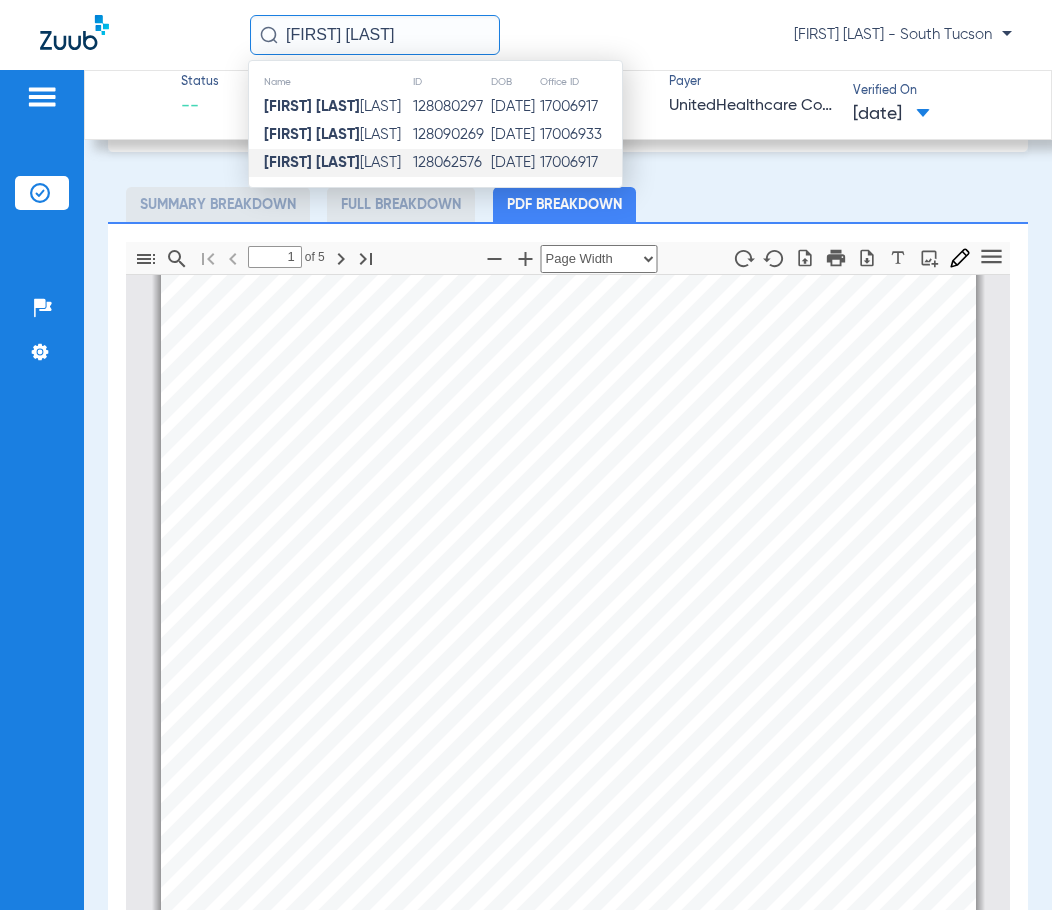 type on "SERGIO GU" 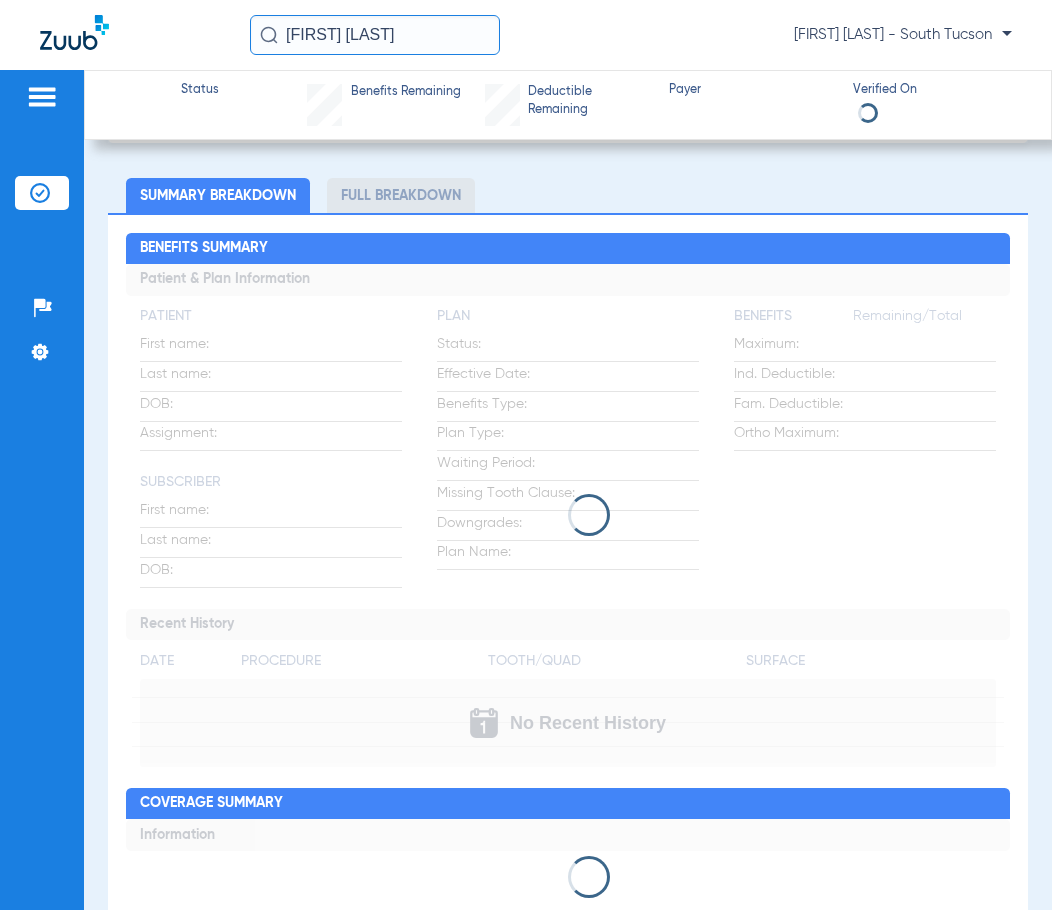 scroll, scrollTop: 100, scrollLeft: 0, axis: vertical 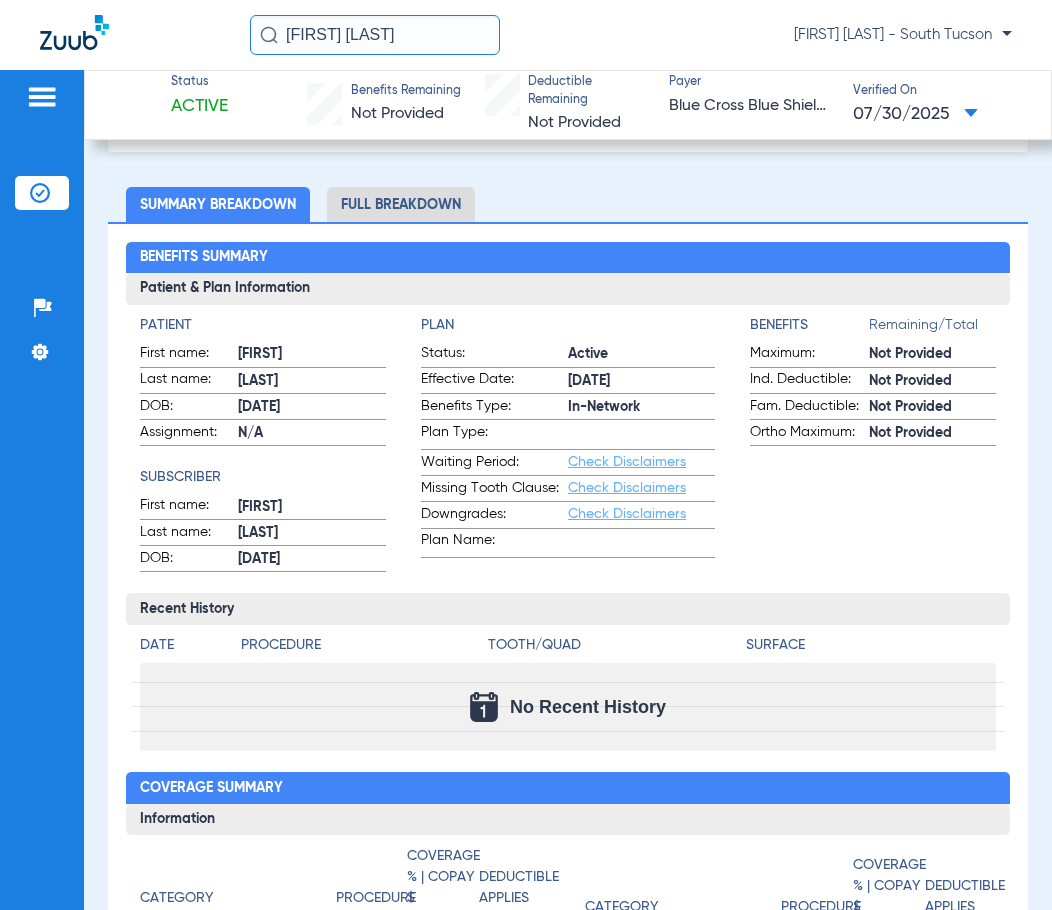 drag, startPoint x: 432, startPoint y: 33, endPoint x: 94, endPoint y: 71, distance: 340.1294 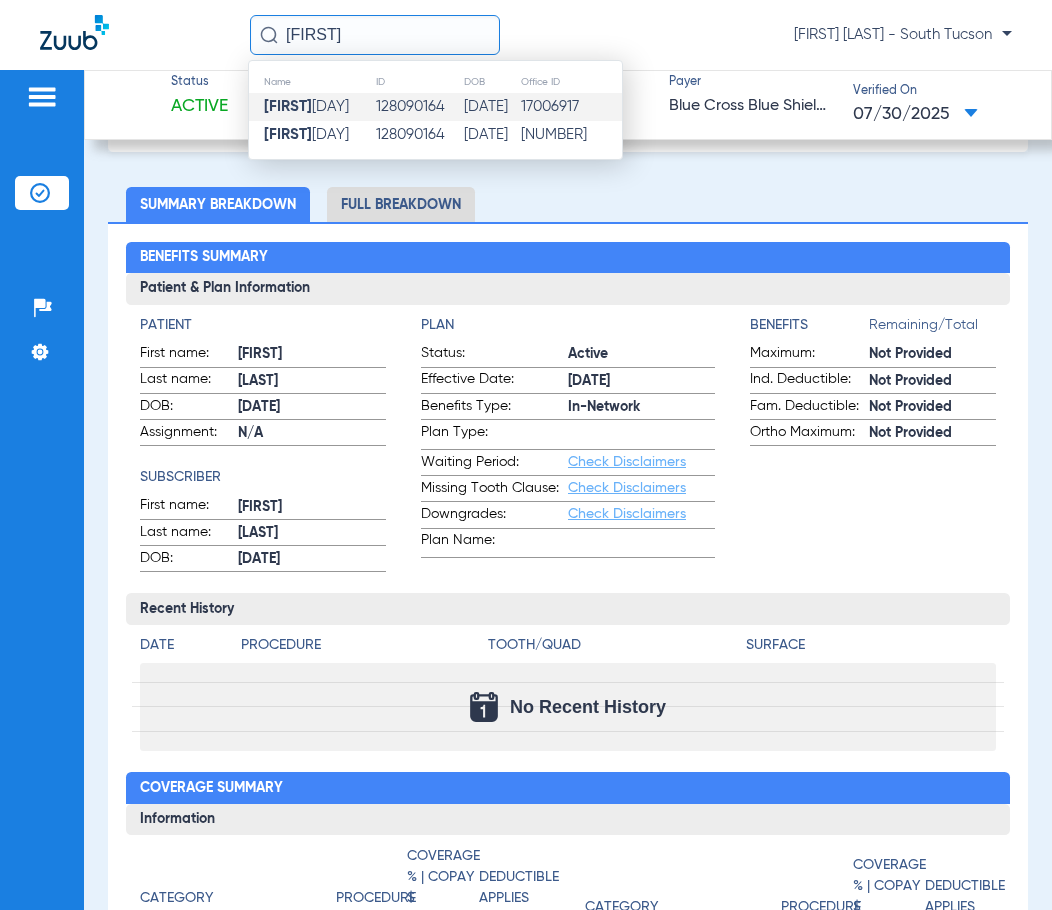 click on "128090164" 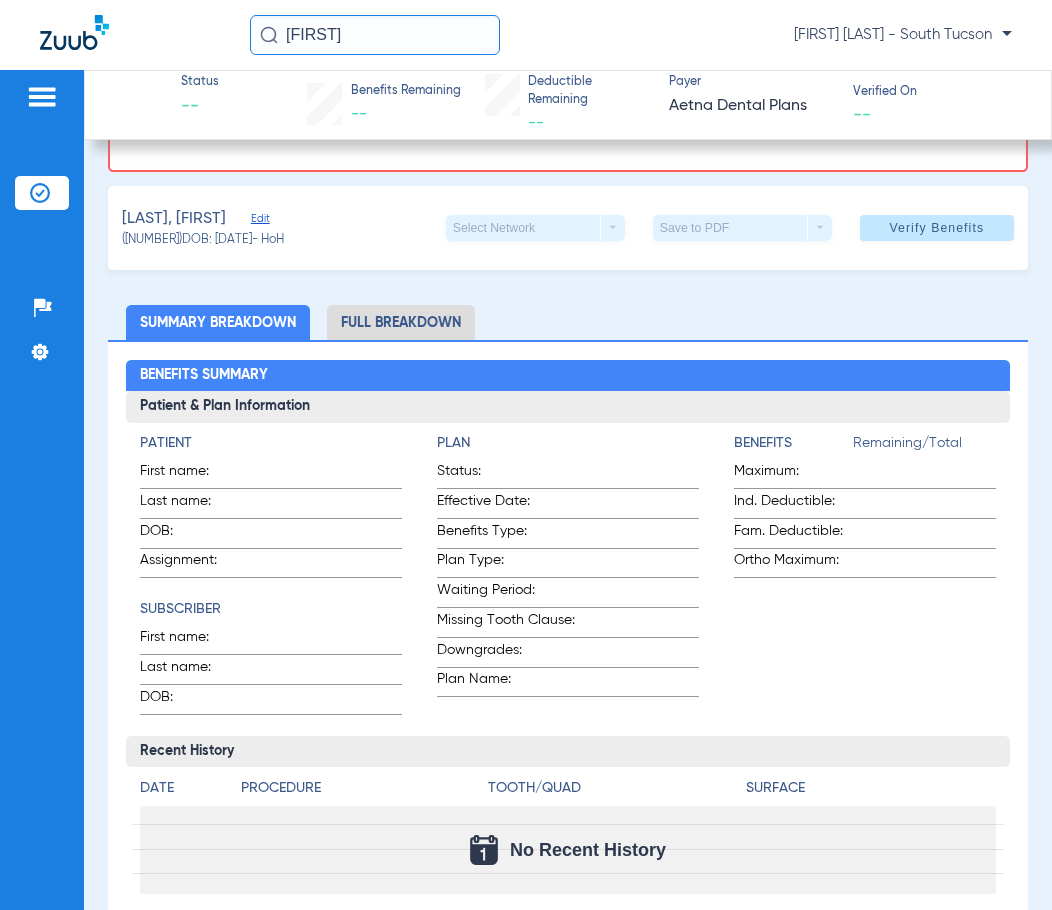 scroll, scrollTop: 0, scrollLeft: 0, axis: both 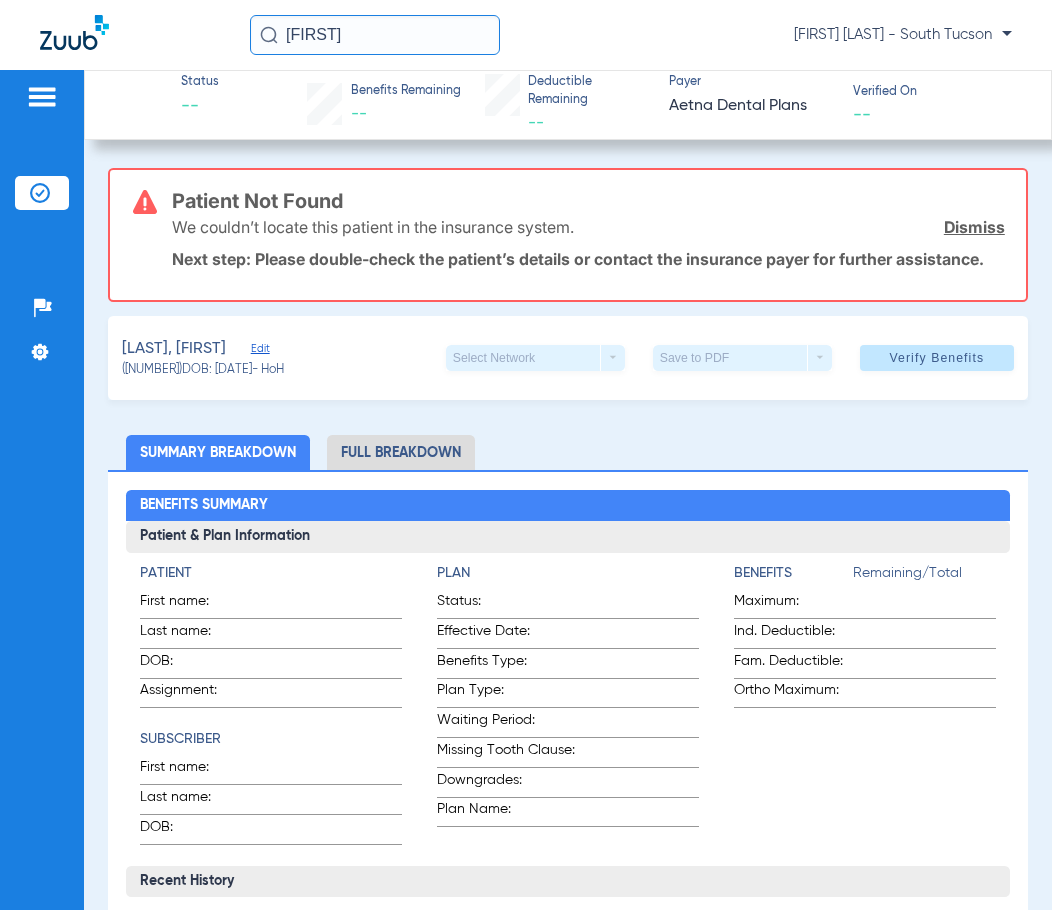 click on "BRENDAN  Anna Stahlkopf - South Tucson" 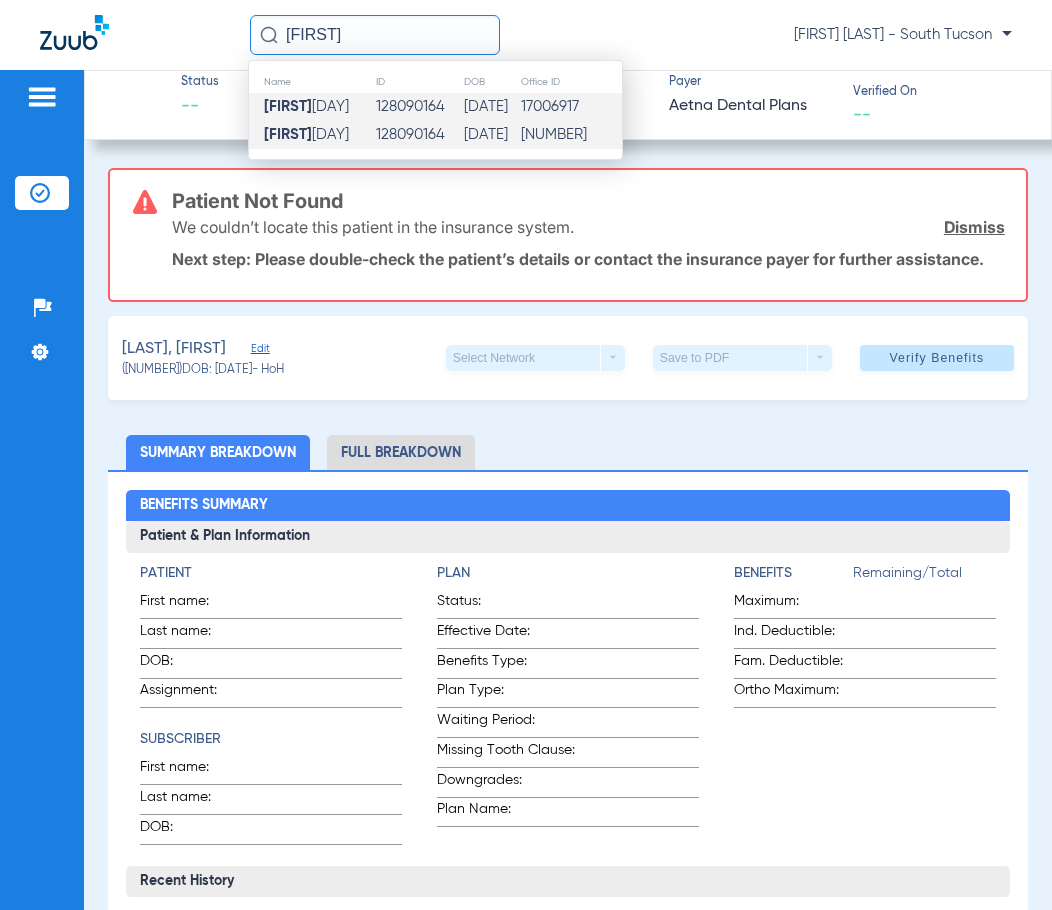 click on "128090164" 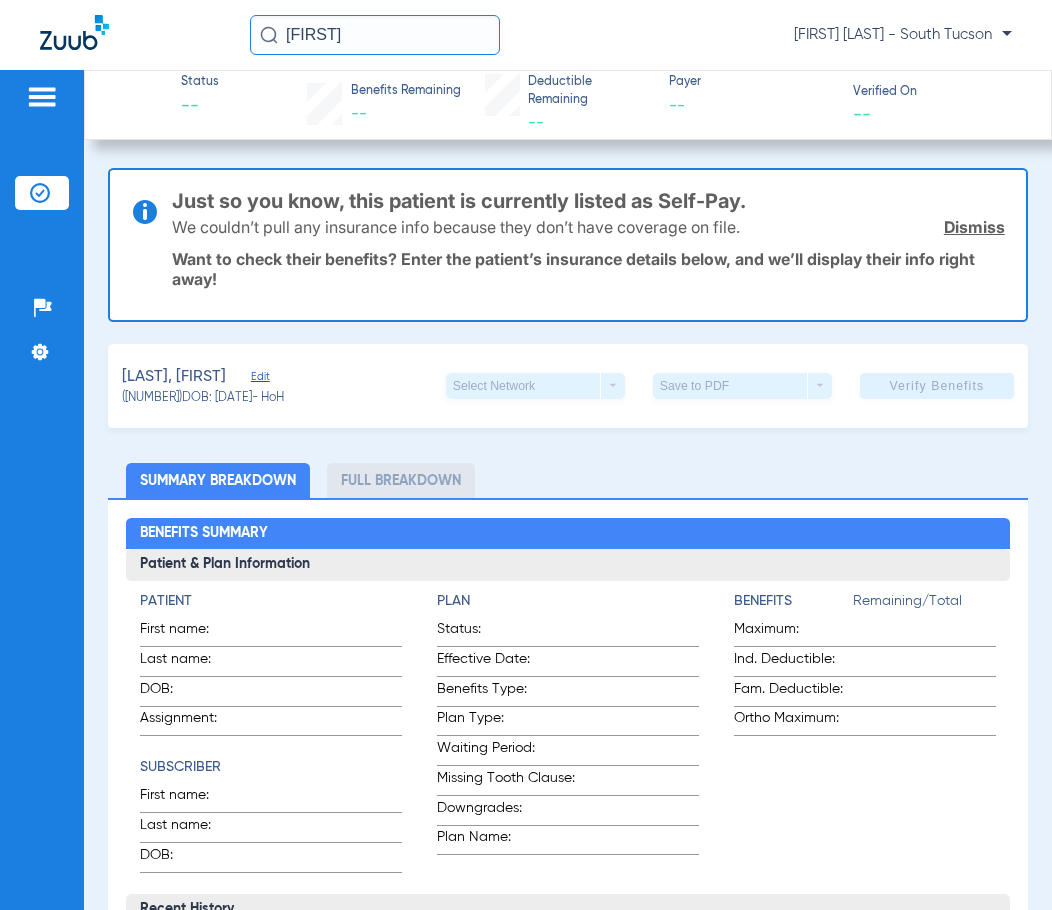 click on "Edit" 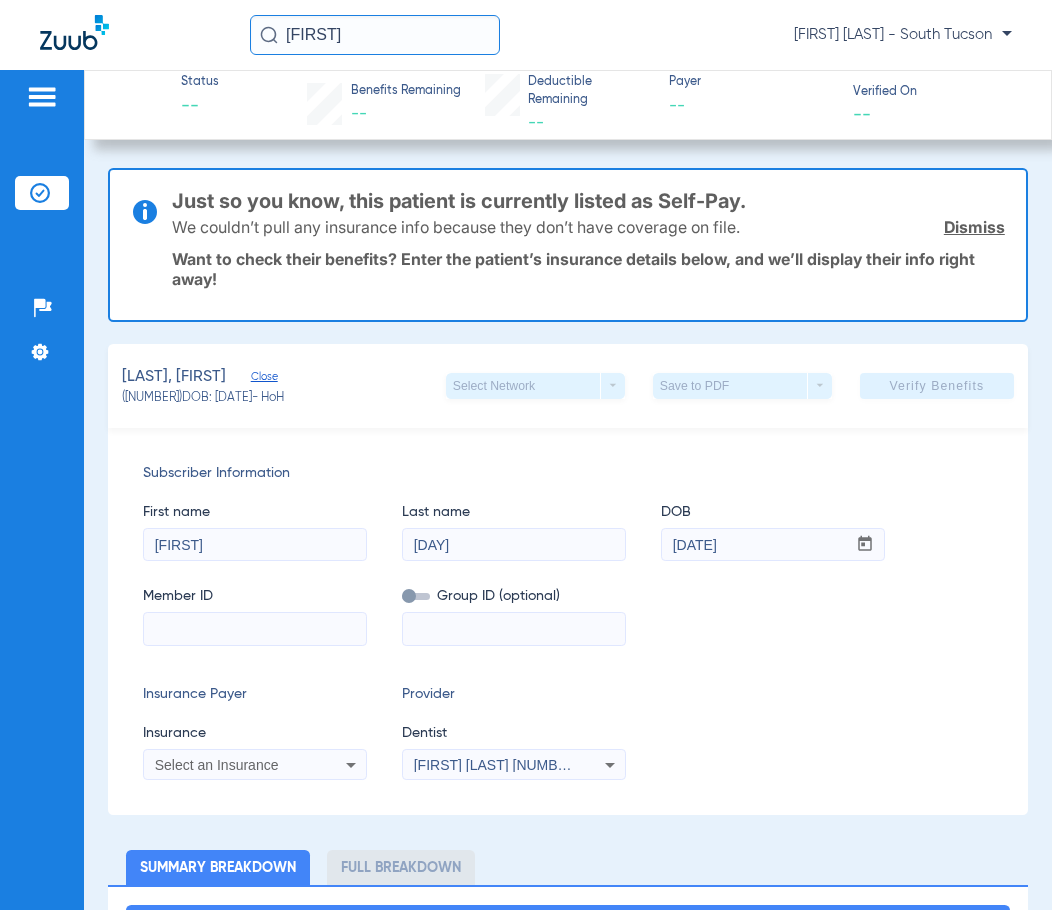 click on "Close" 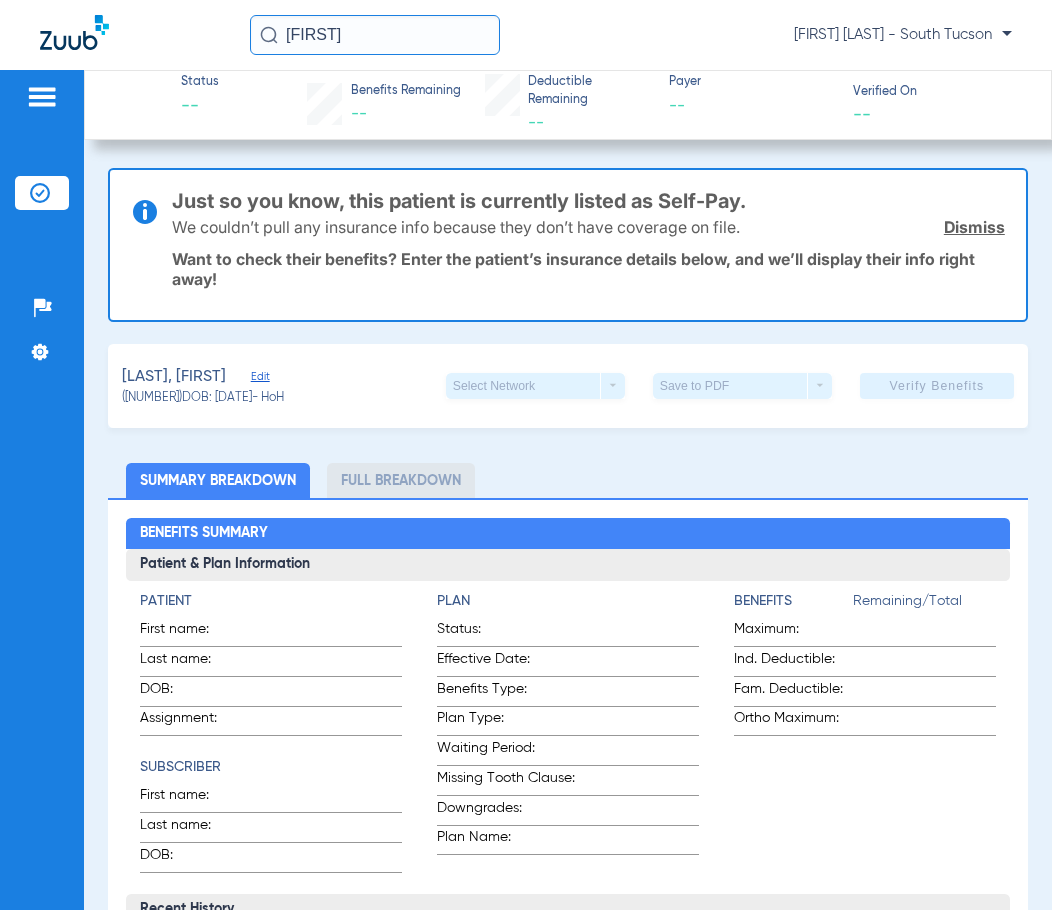 click on "BRENDAN" 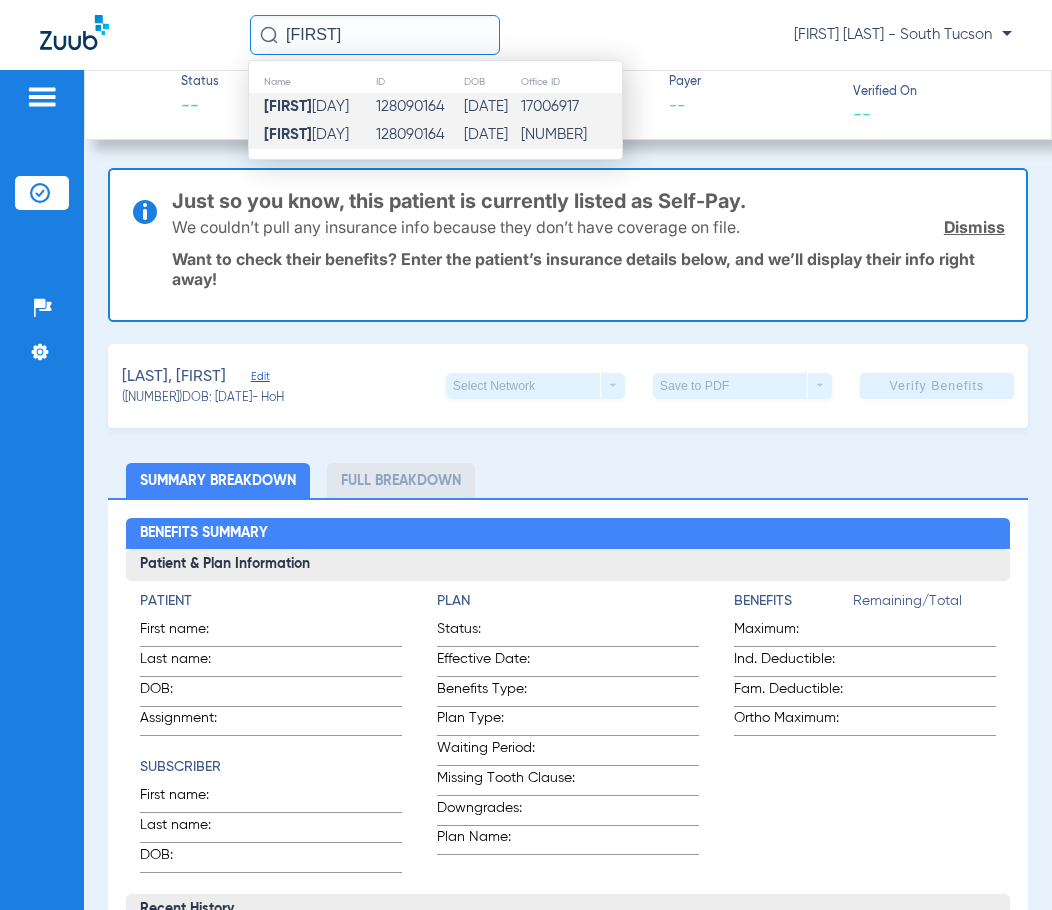 click on "128090164" 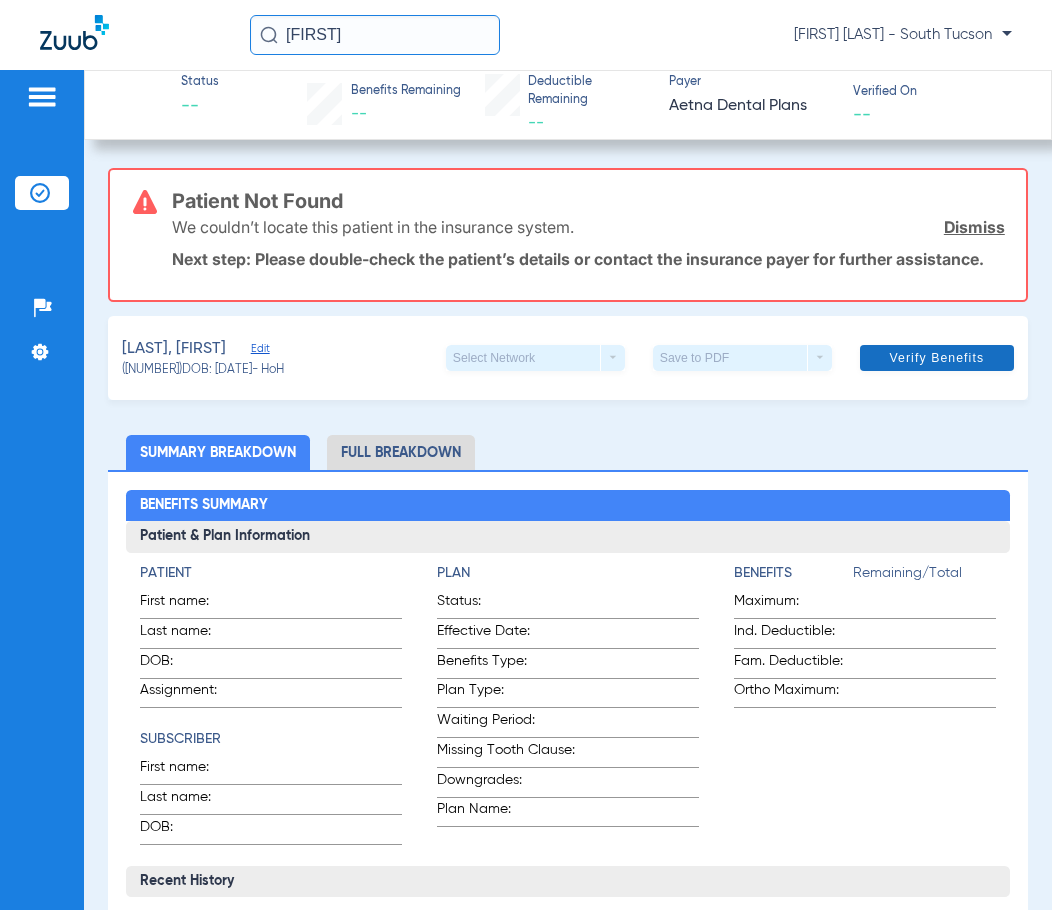 click on "Dismiss" 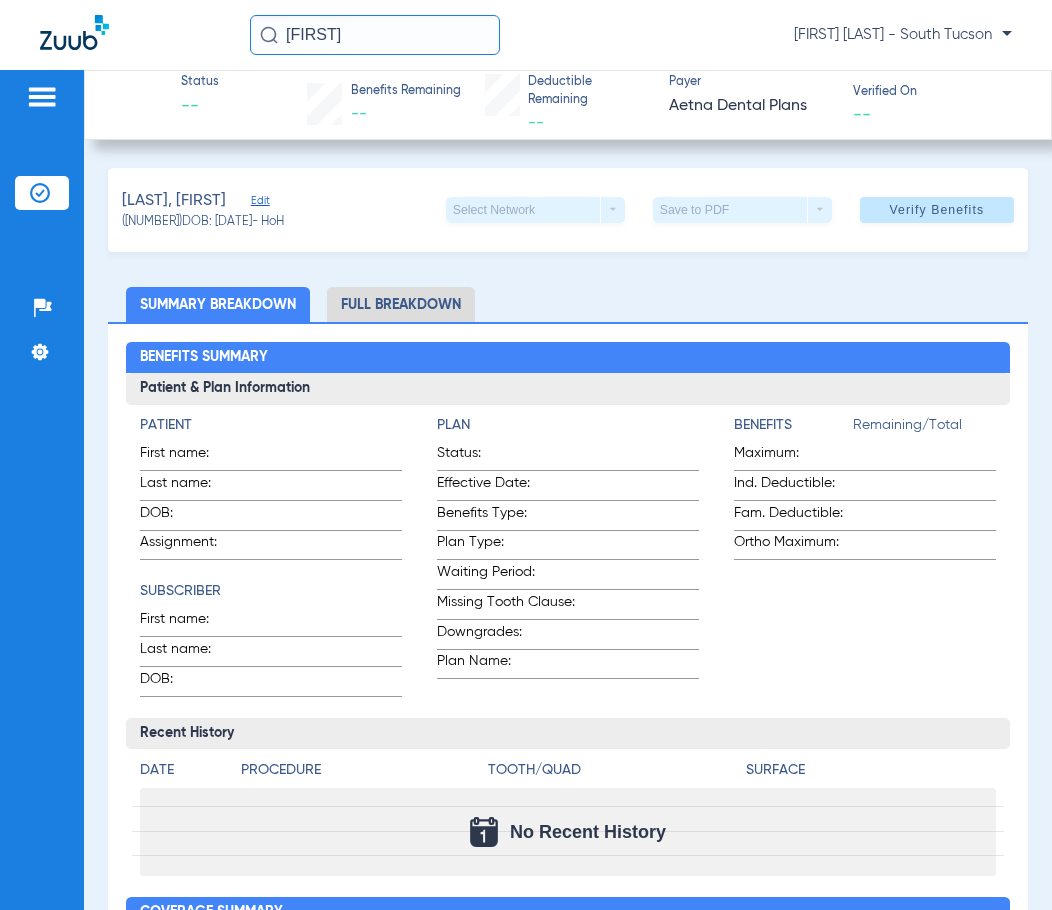 click on "Day, Brendan   Edit   (128090164)   DOB: 04/06/2004   - HoH   Select Network  arrow_drop_down  Save to PDF  arrow_drop_down  Verify Benefits" 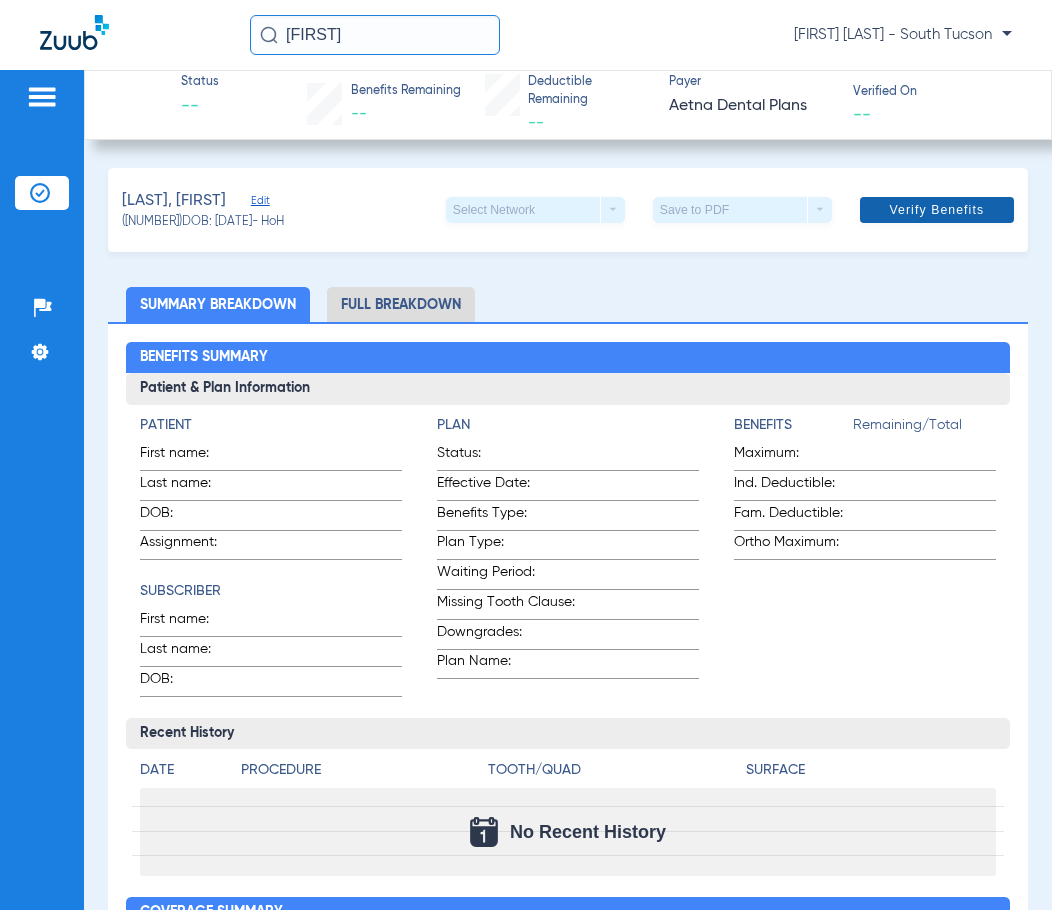 click 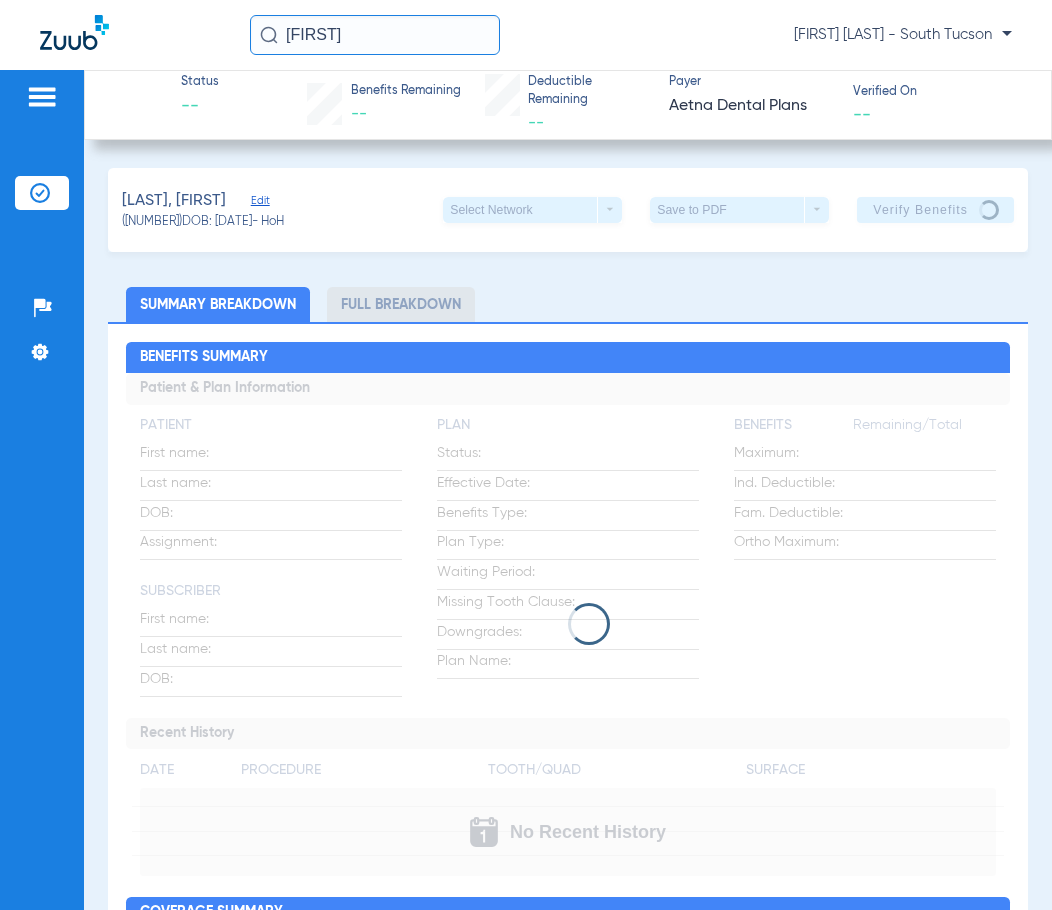 click on "BRENDAN  Anna Stahlkopf - South Tucson" 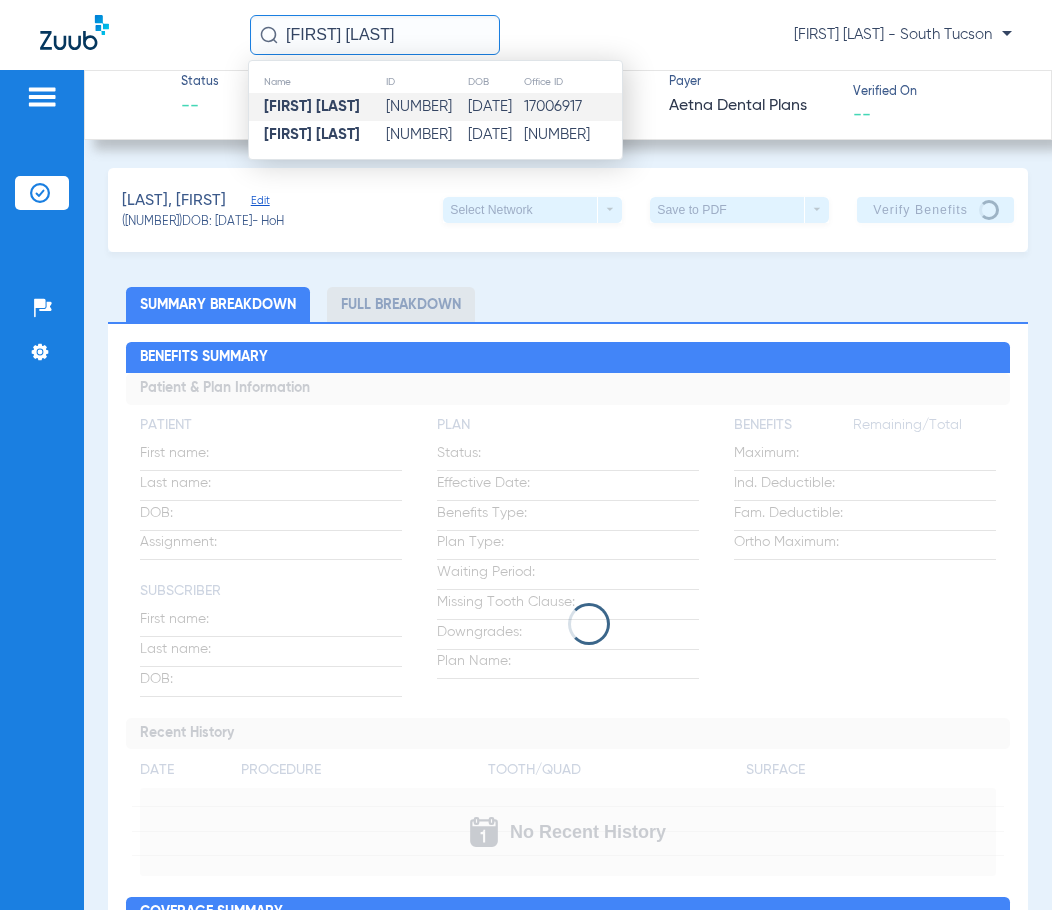 type on "ARMANDO GARAY" 